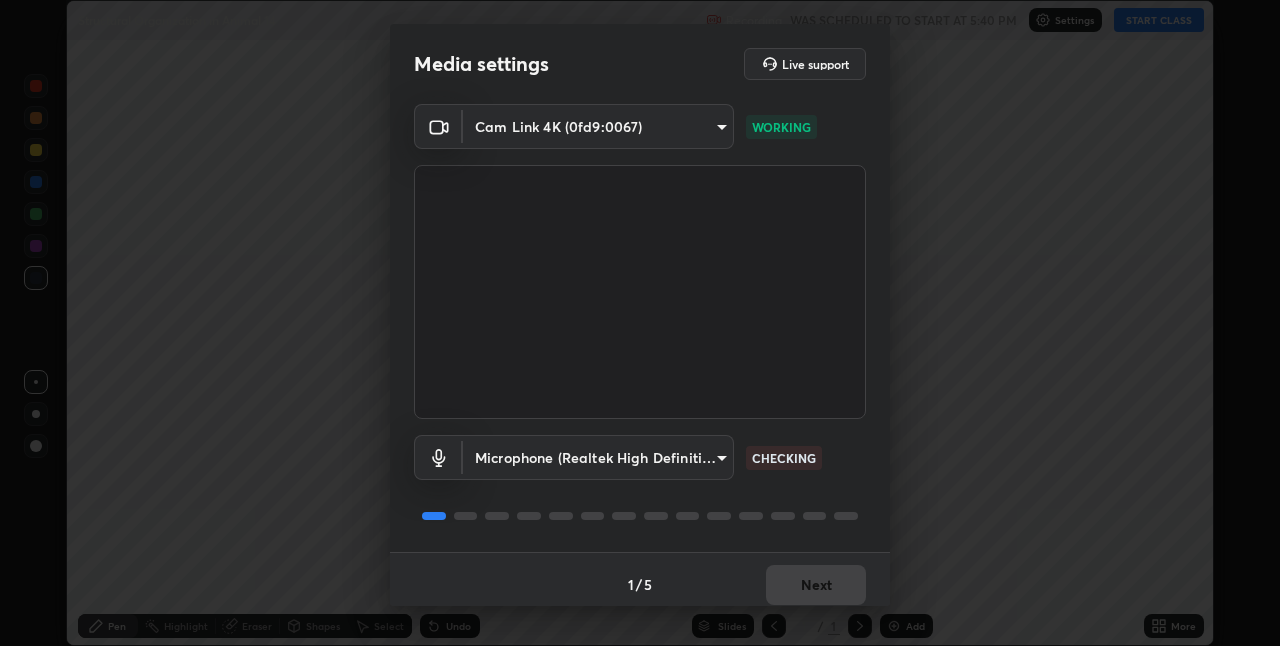 scroll, scrollTop: 0, scrollLeft: 0, axis: both 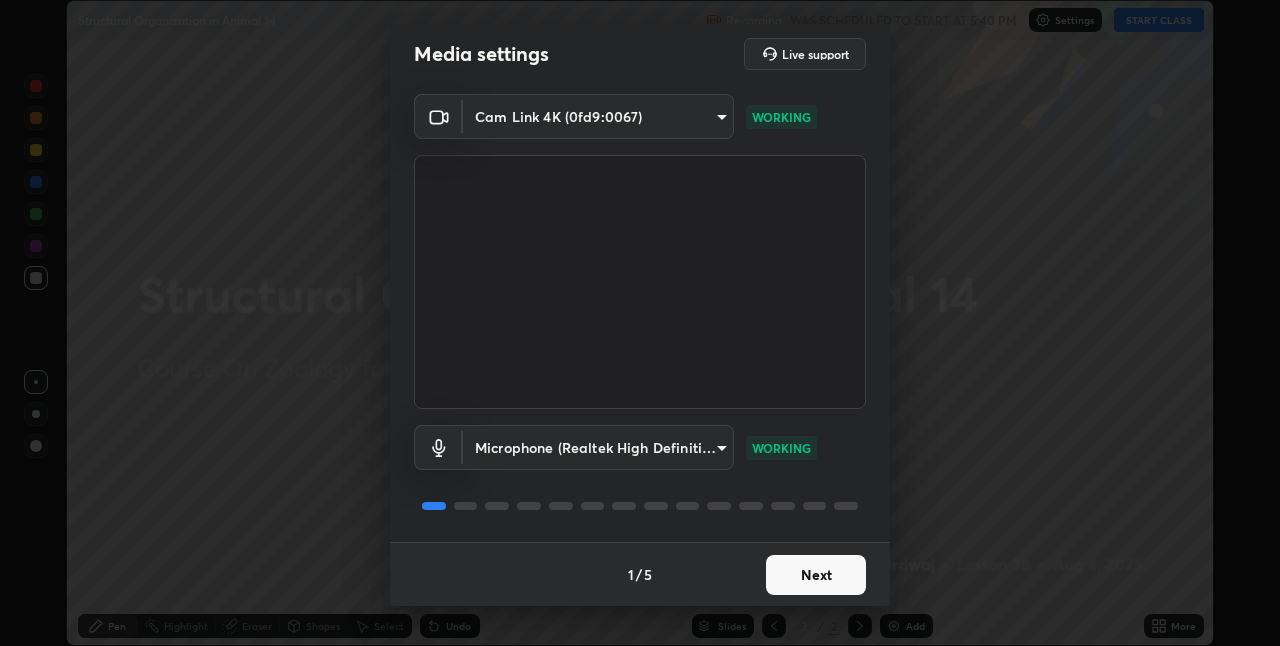 click on "Next" at bounding box center (816, 575) 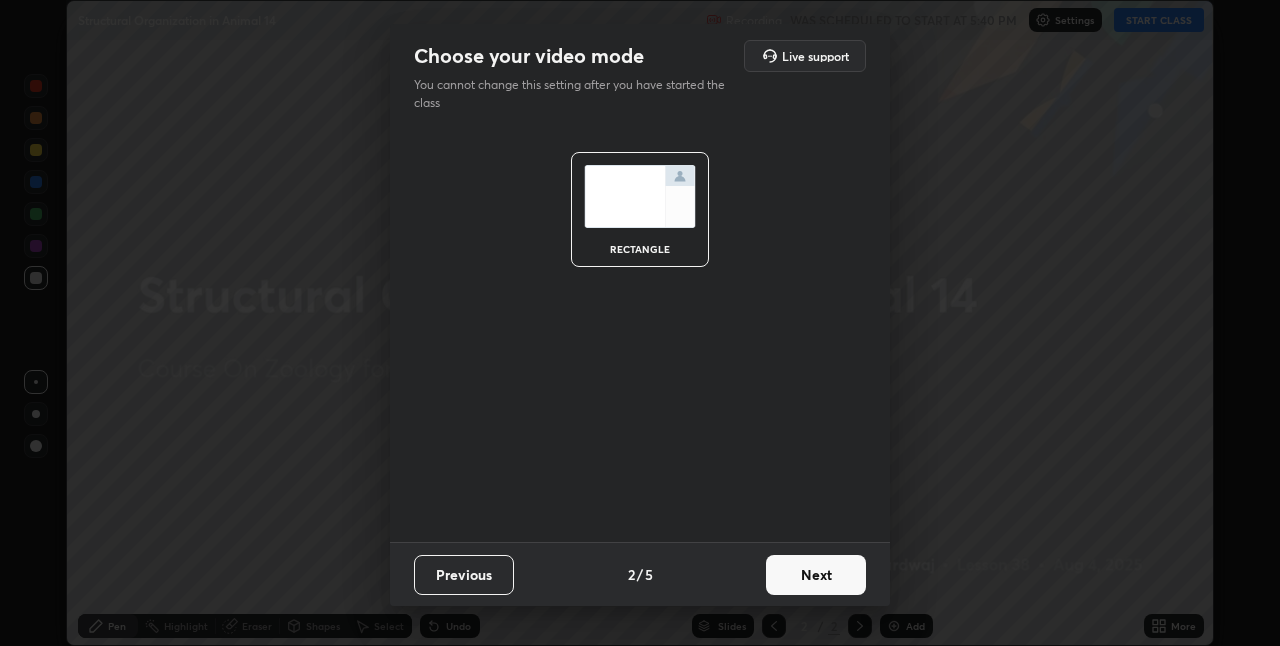 scroll, scrollTop: 0, scrollLeft: 0, axis: both 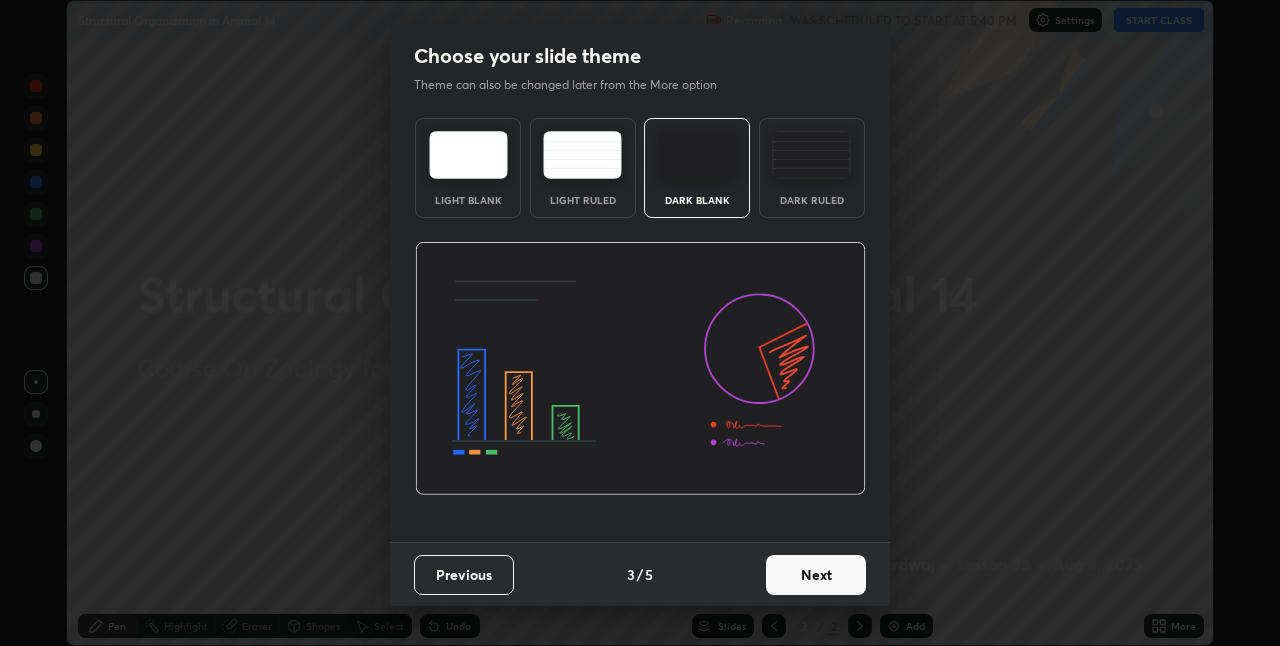 click on "Next" at bounding box center (816, 575) 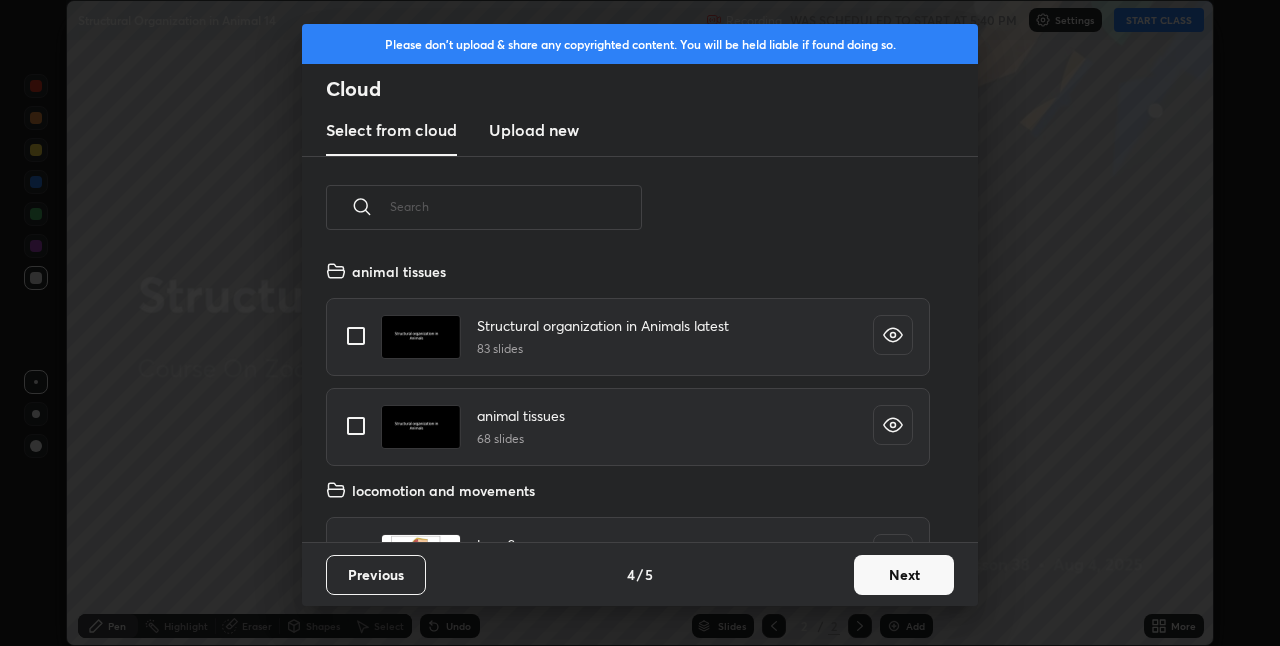 click on "Next" at bounding box center (904, 575) 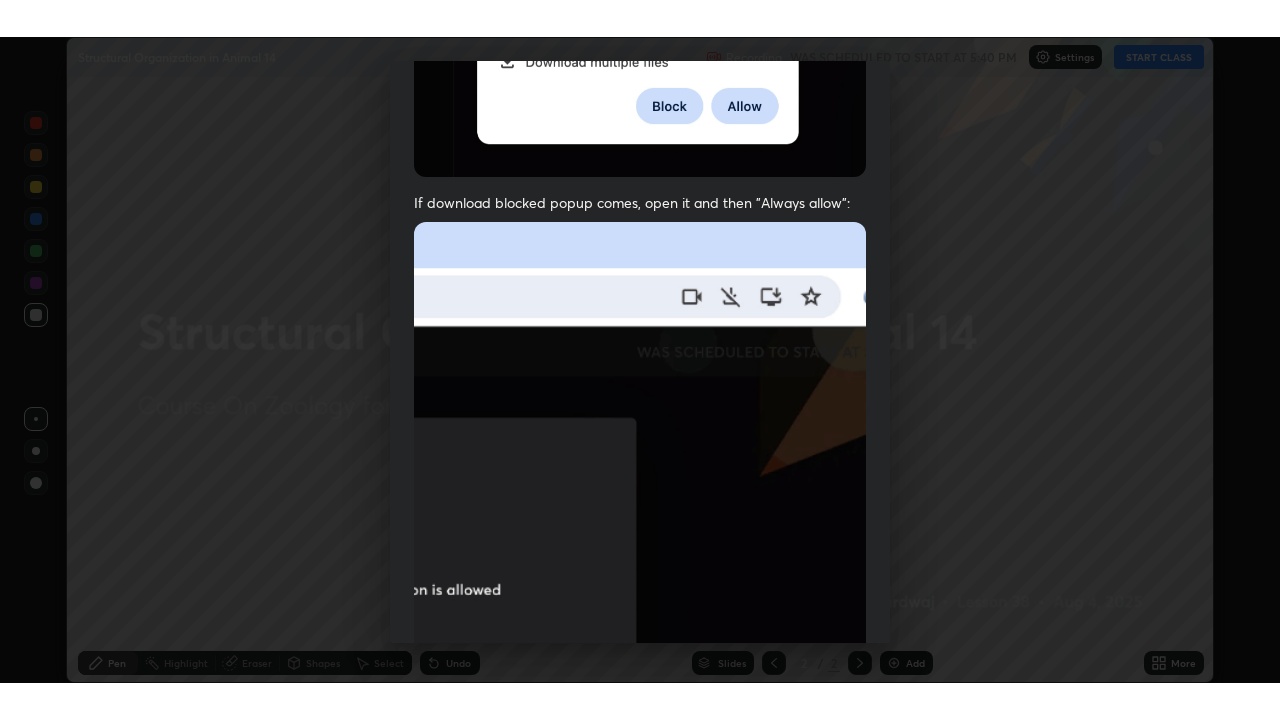 scroll, scrollTop: 418, scrollLeft: 0, axis: vertical 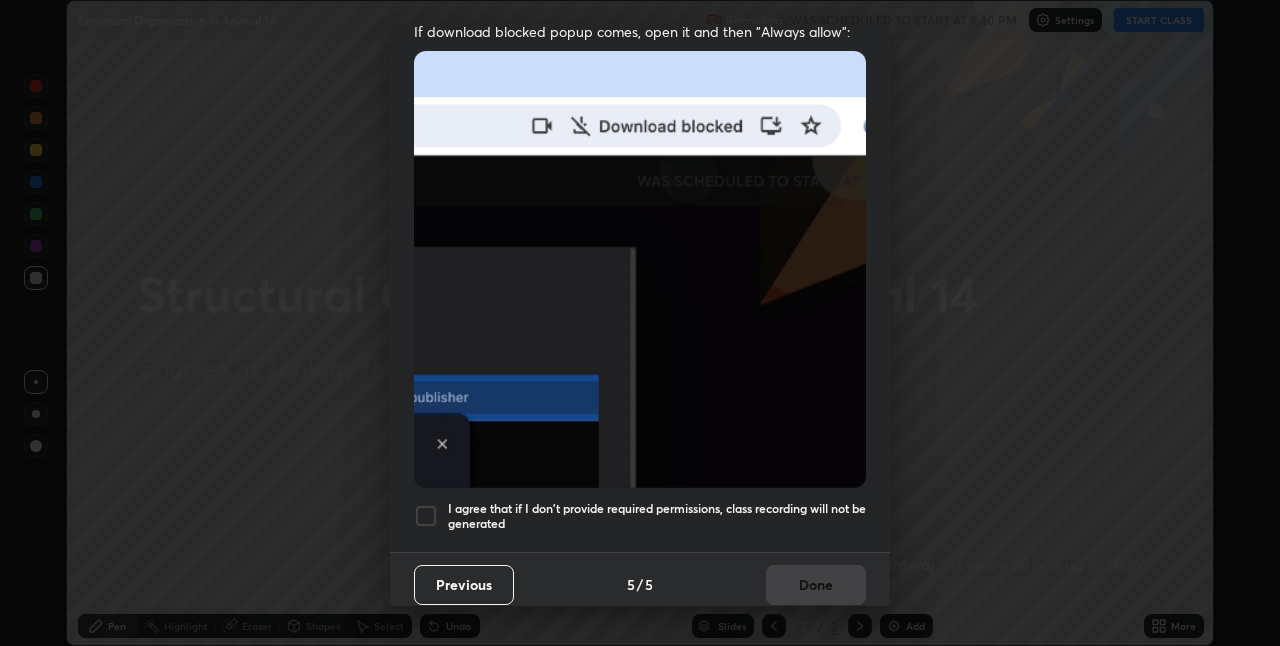 click at bounding box center [426, 516] 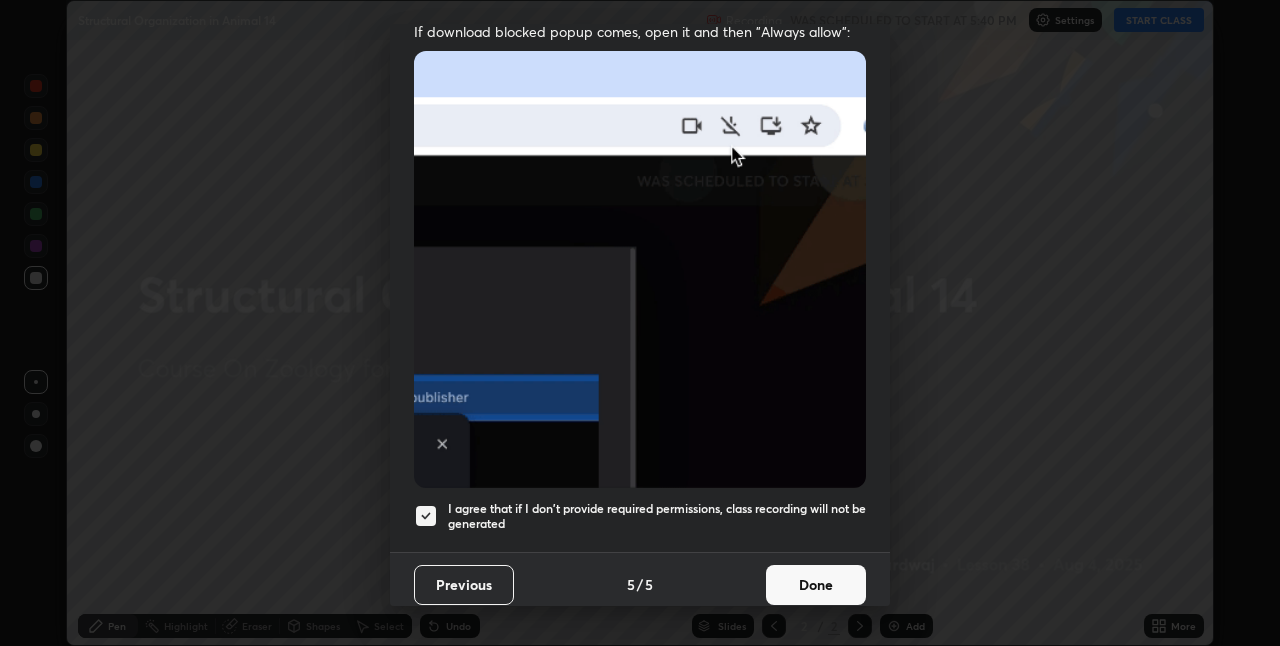 click on "Done" at bounding box center (816, 585) 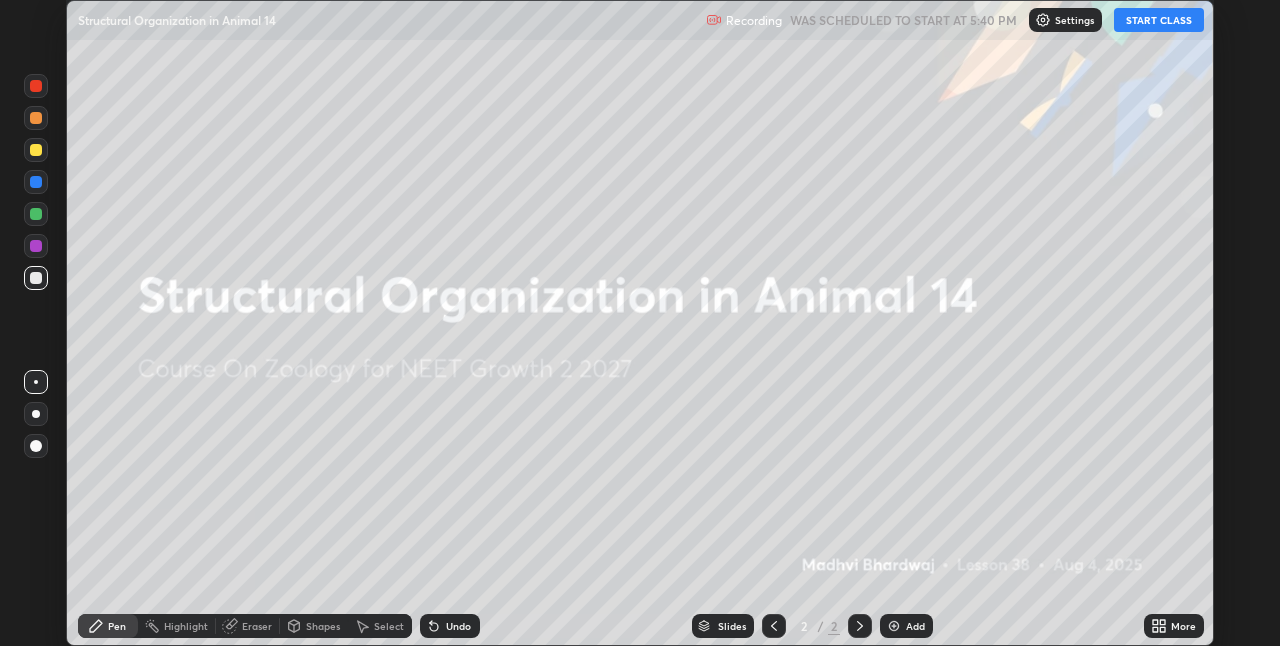 click on "START CLASS" at bounding box center [1159, 20] 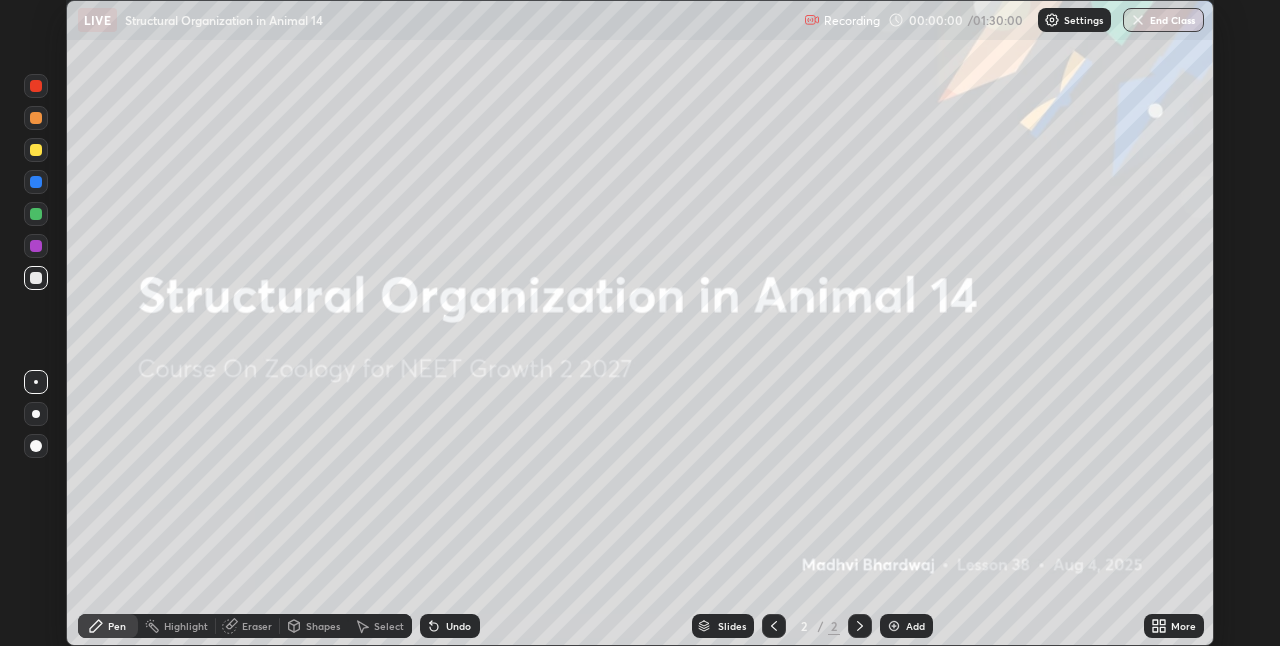 click on "Add" at bounding box center (915, 626) 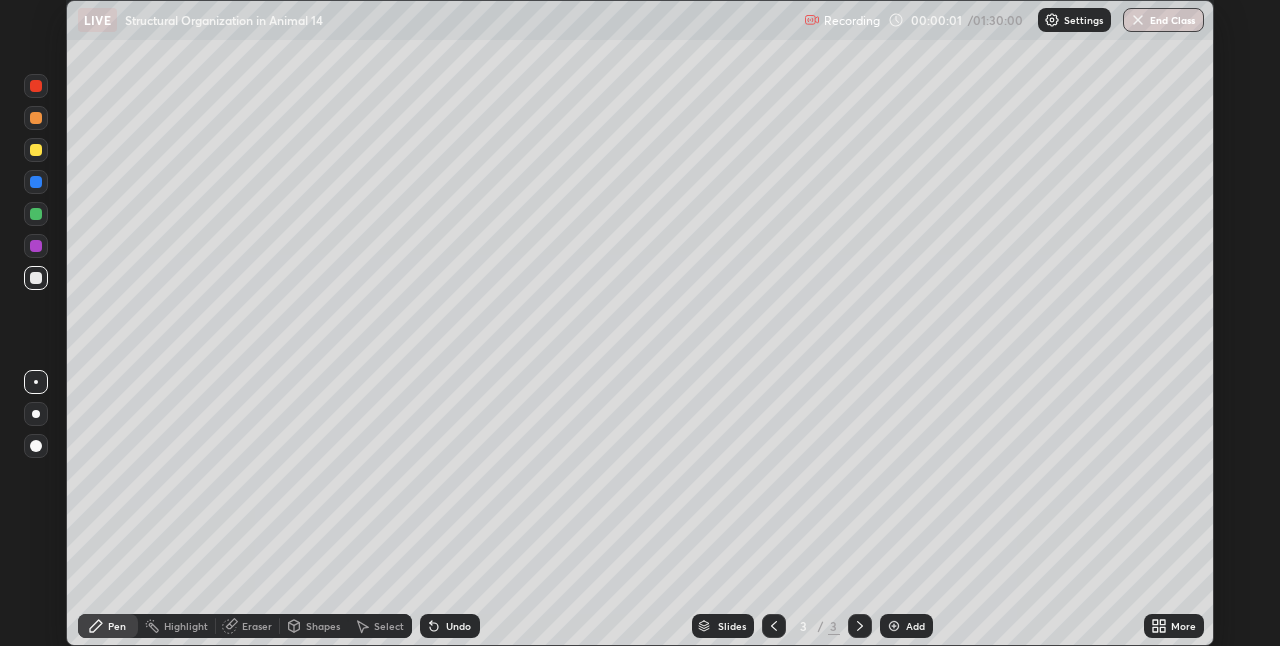 click 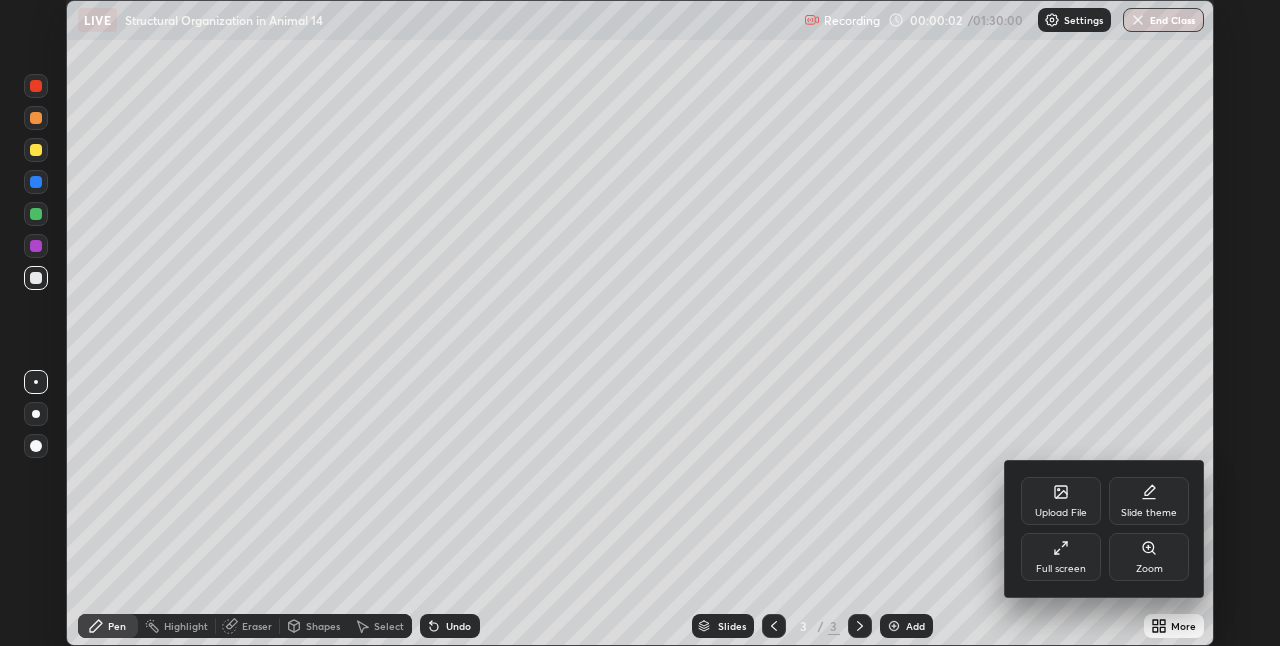 click on "Full screen" at bounding box center [1061, 569] 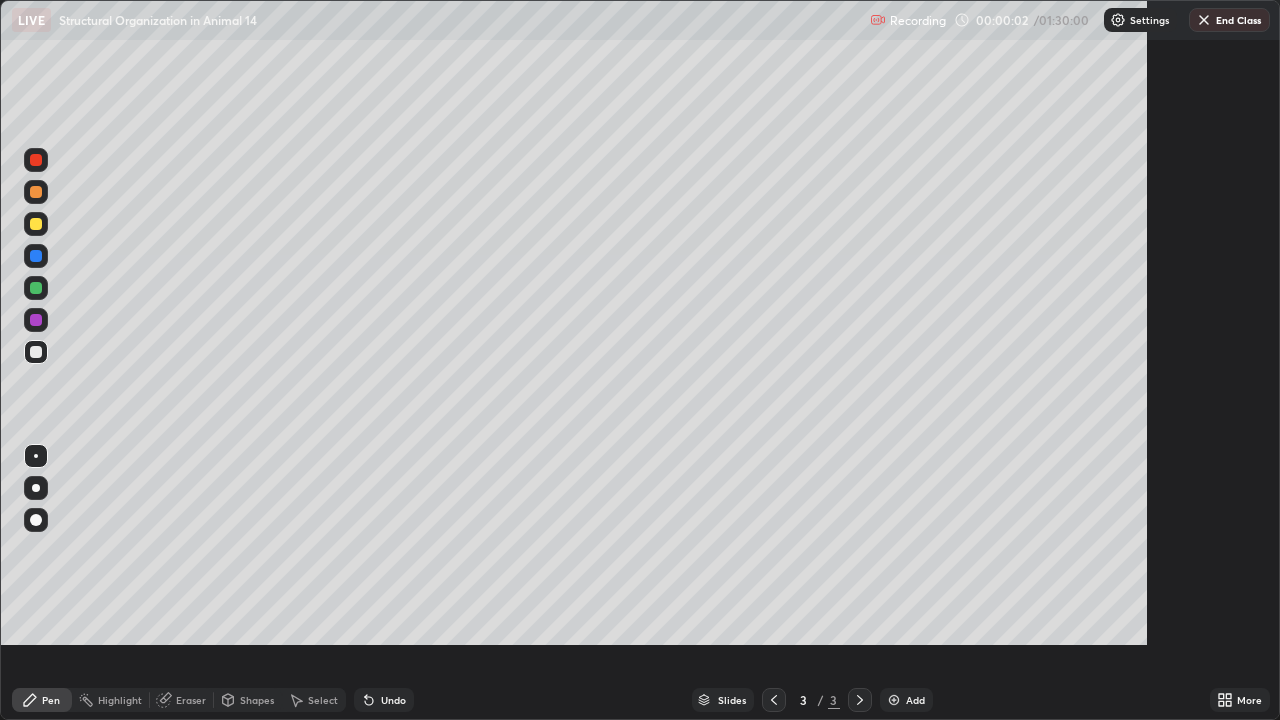 scroll, scrollTop: 99280, scrollLeft: 98720, axis: both 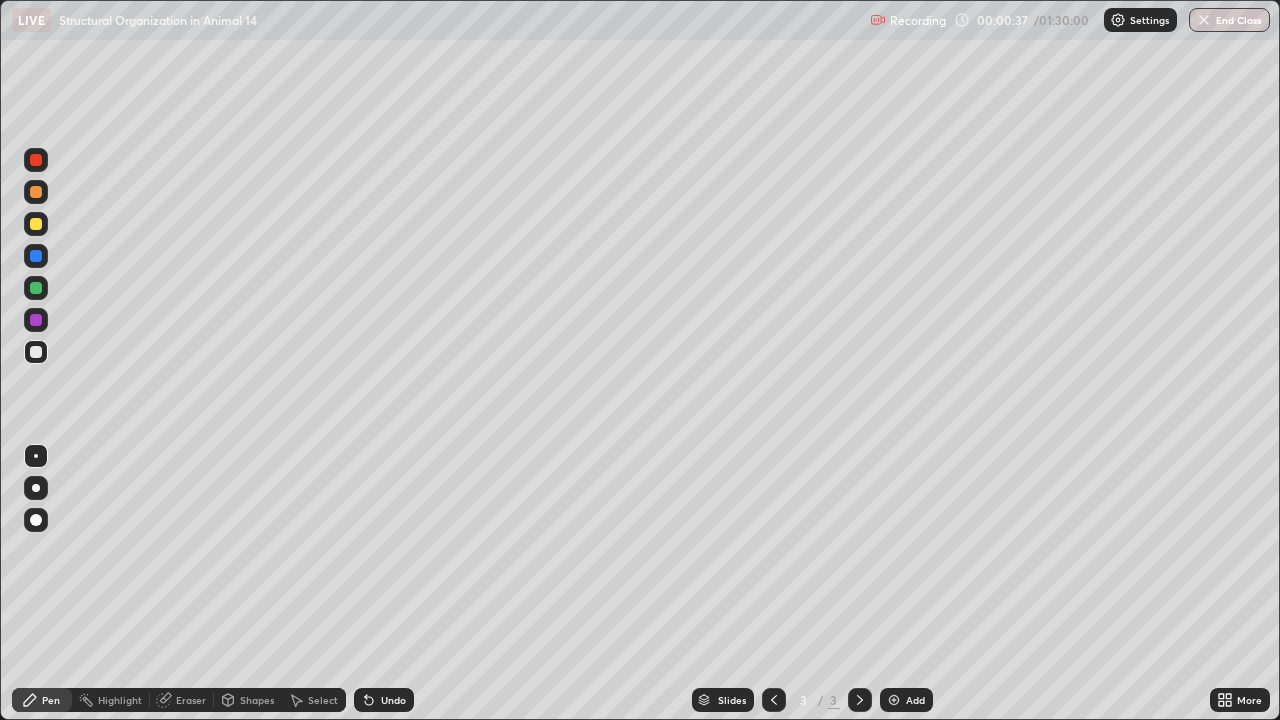 click at bounding box center (36, 224) 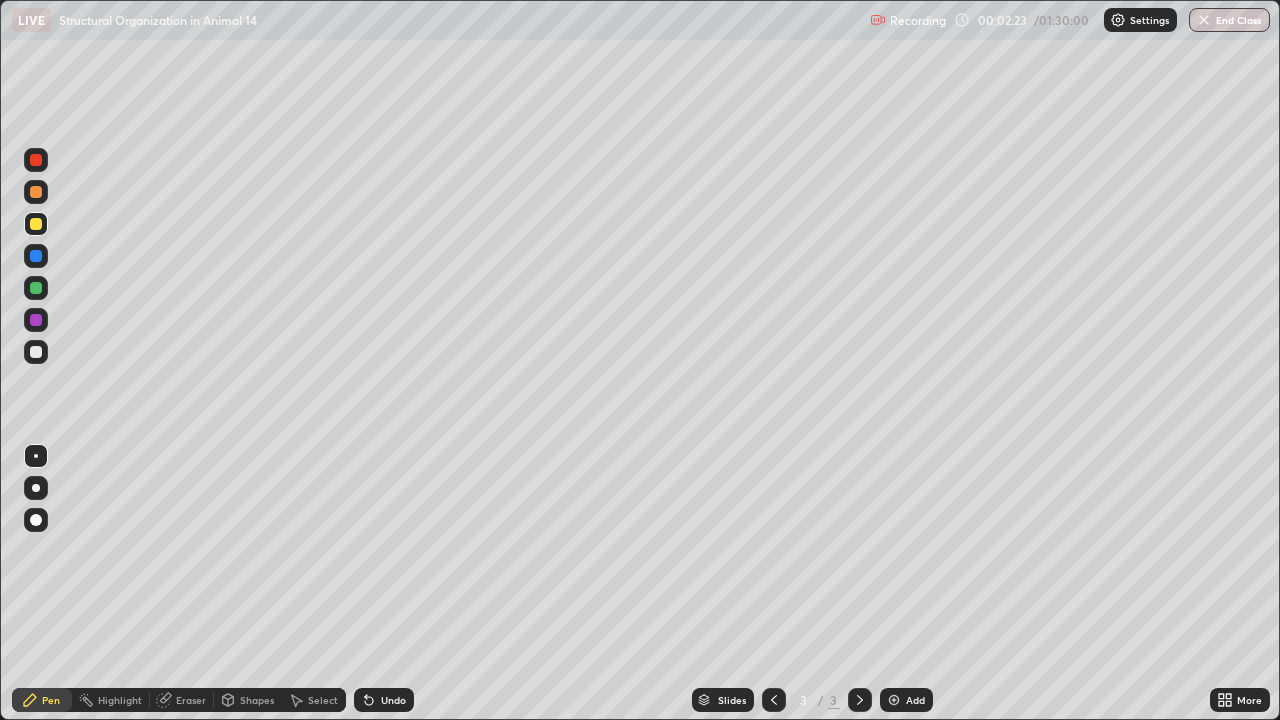 click at bounding box center (774, 700) 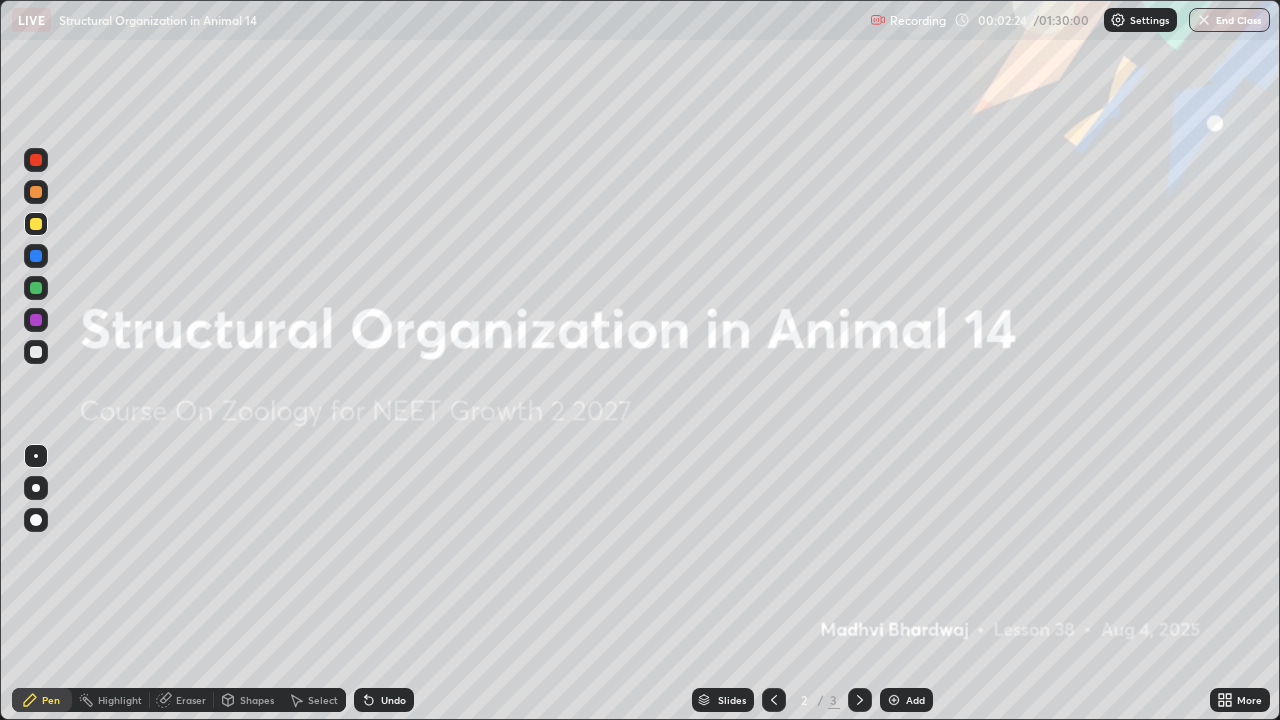 click at bounding box center [774, 700] 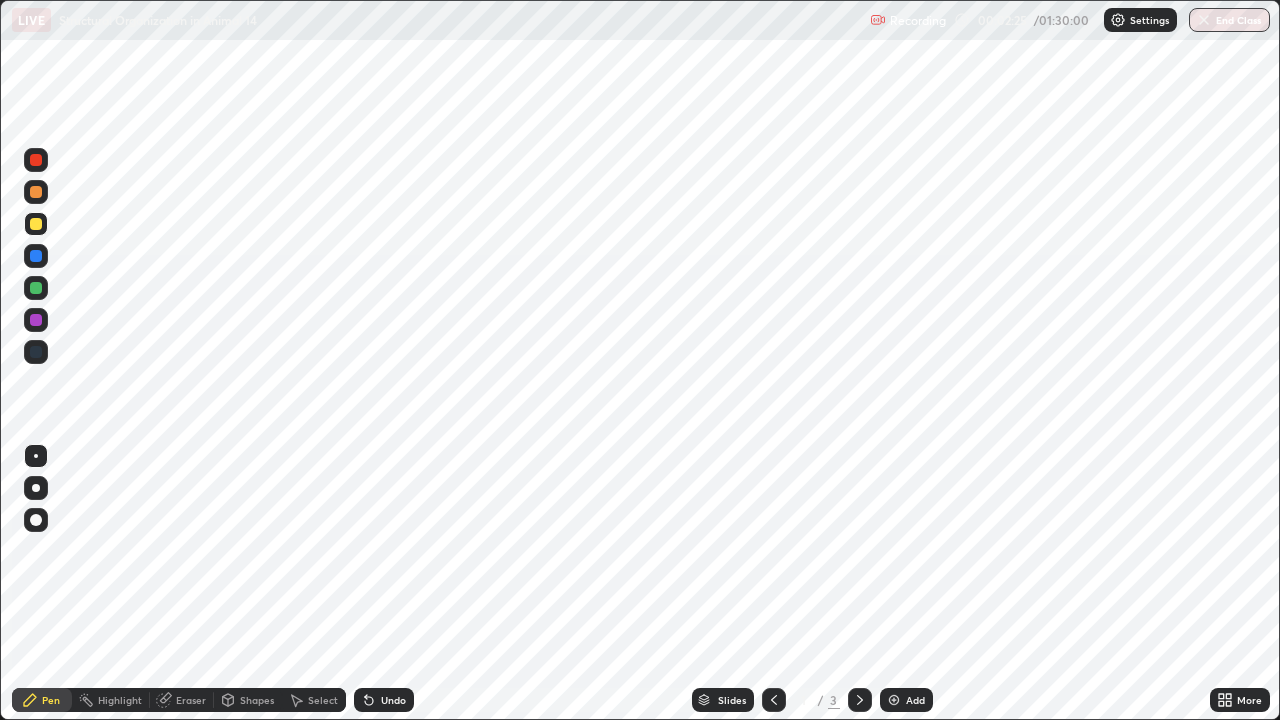 click 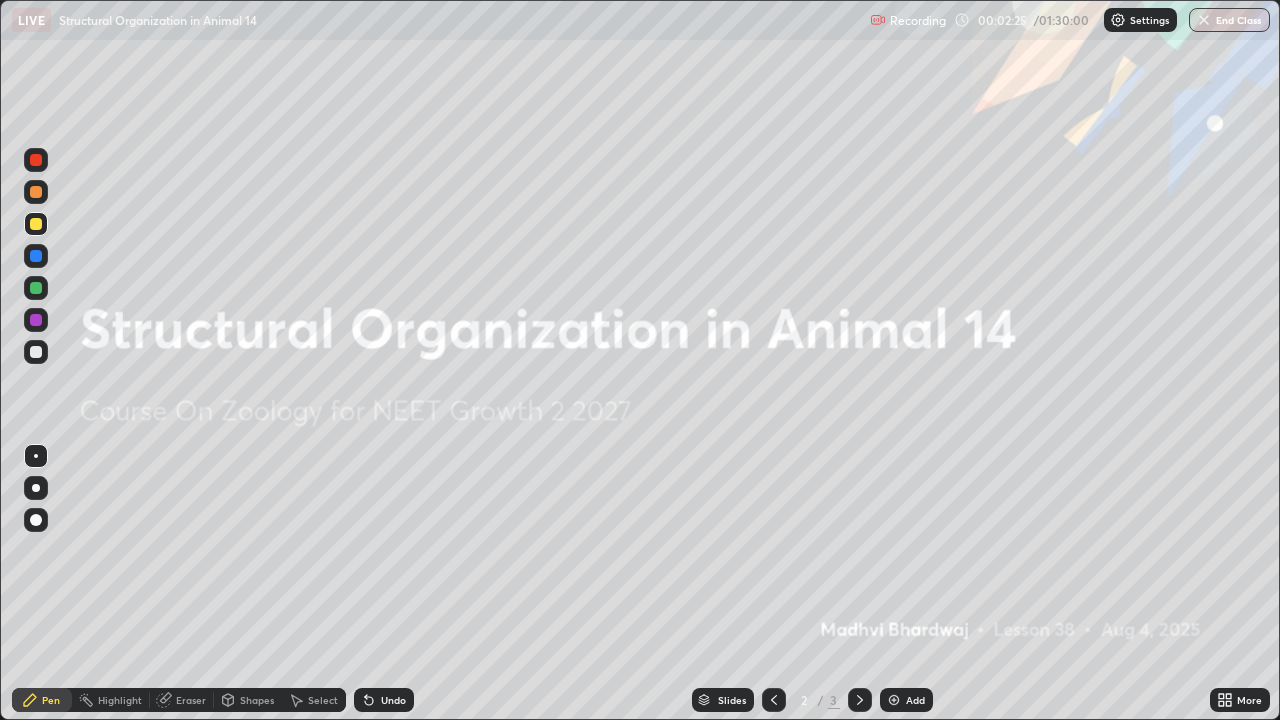 click 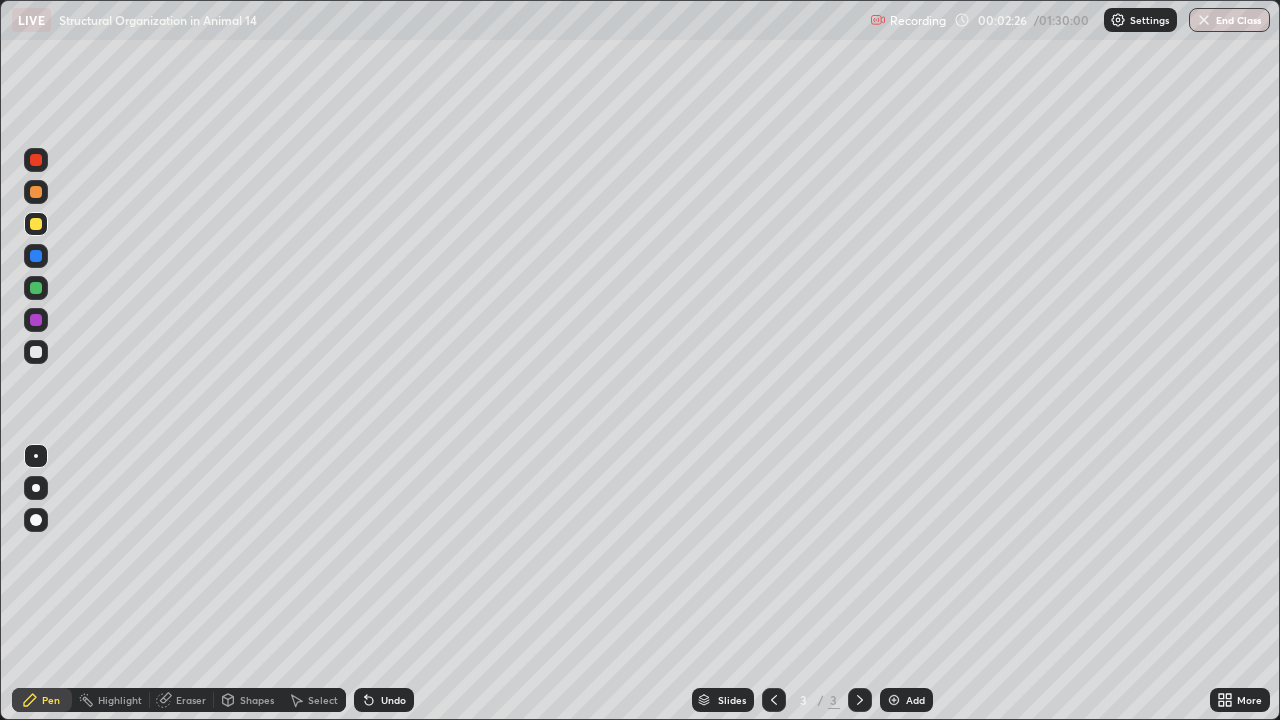 click 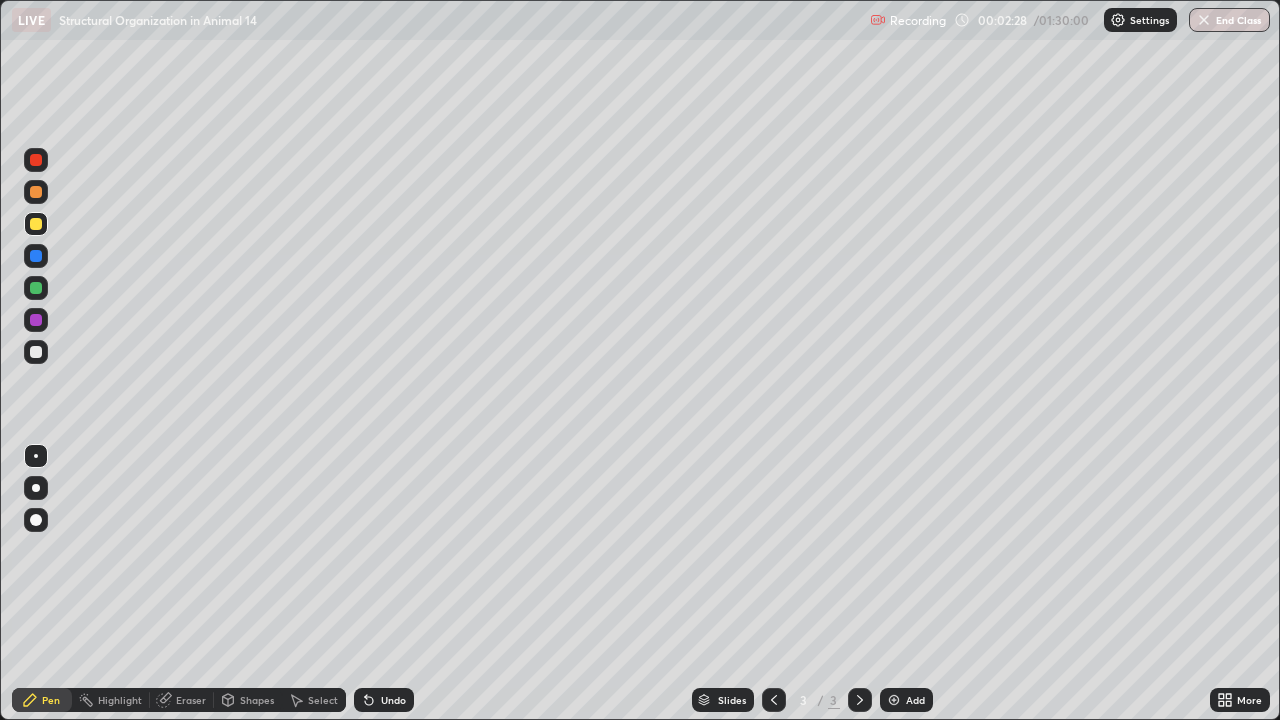 click on "Eraser" at bounding box center [191, 700] 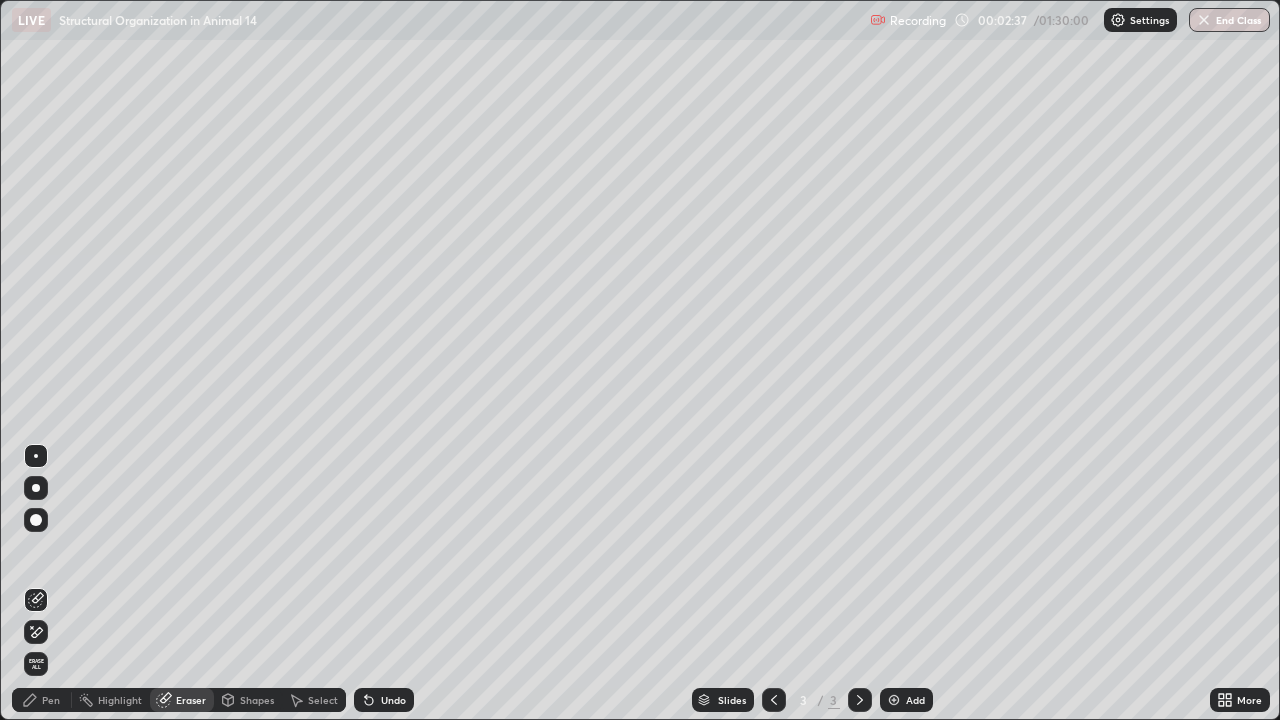 click on "Pen" at bounding box center (51, 700) 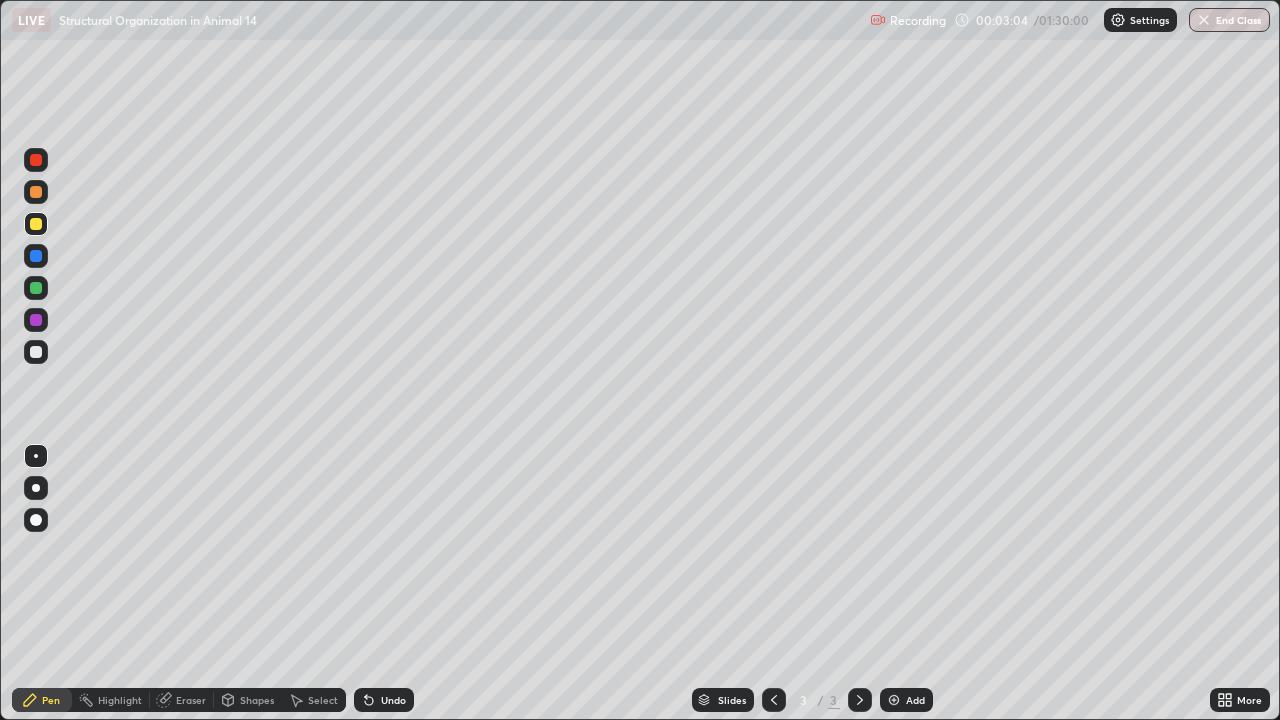 click on "Shapes" at bounding box center (257, 700) 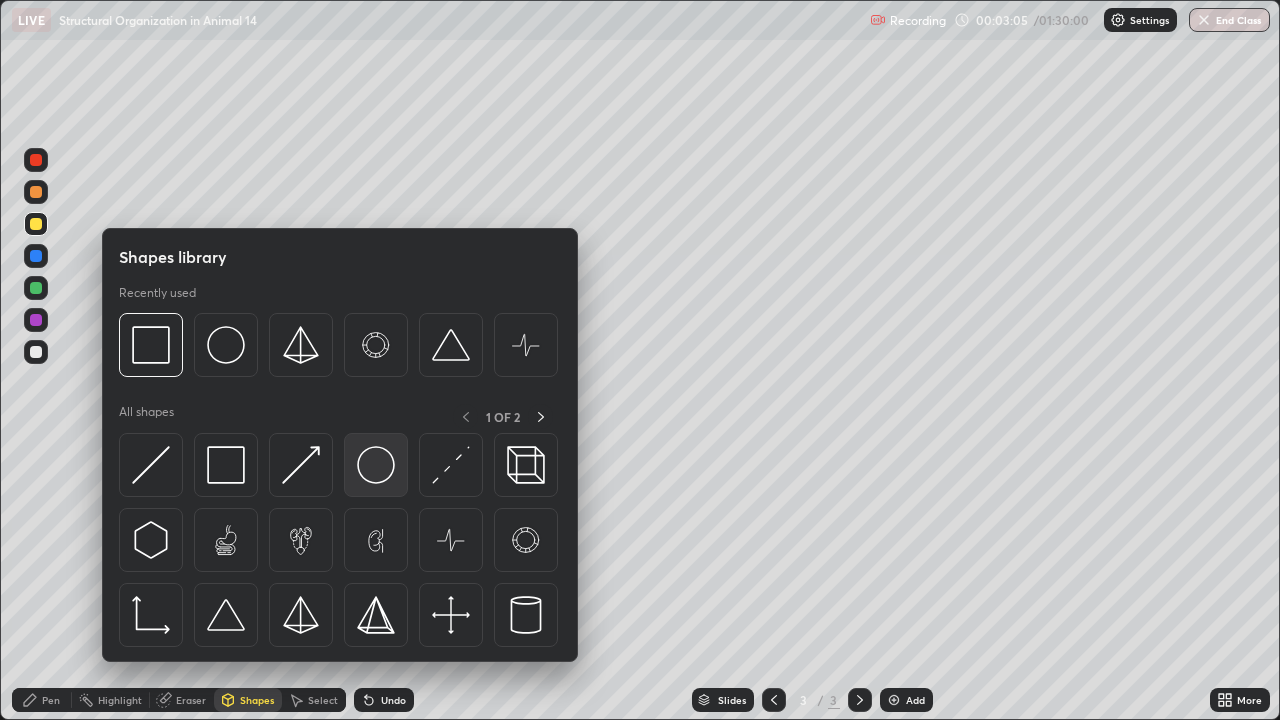 click at bounding box center [376, 465] 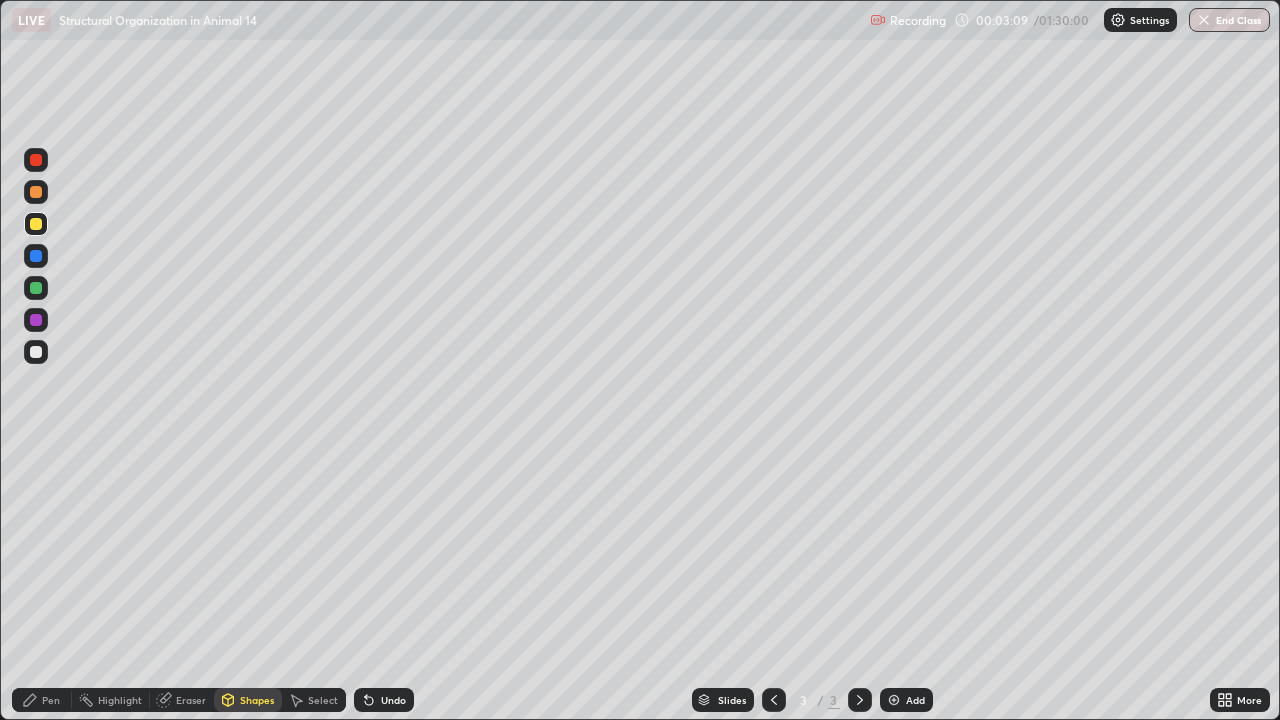 click on "Pen" at bounding box center (51, 700) 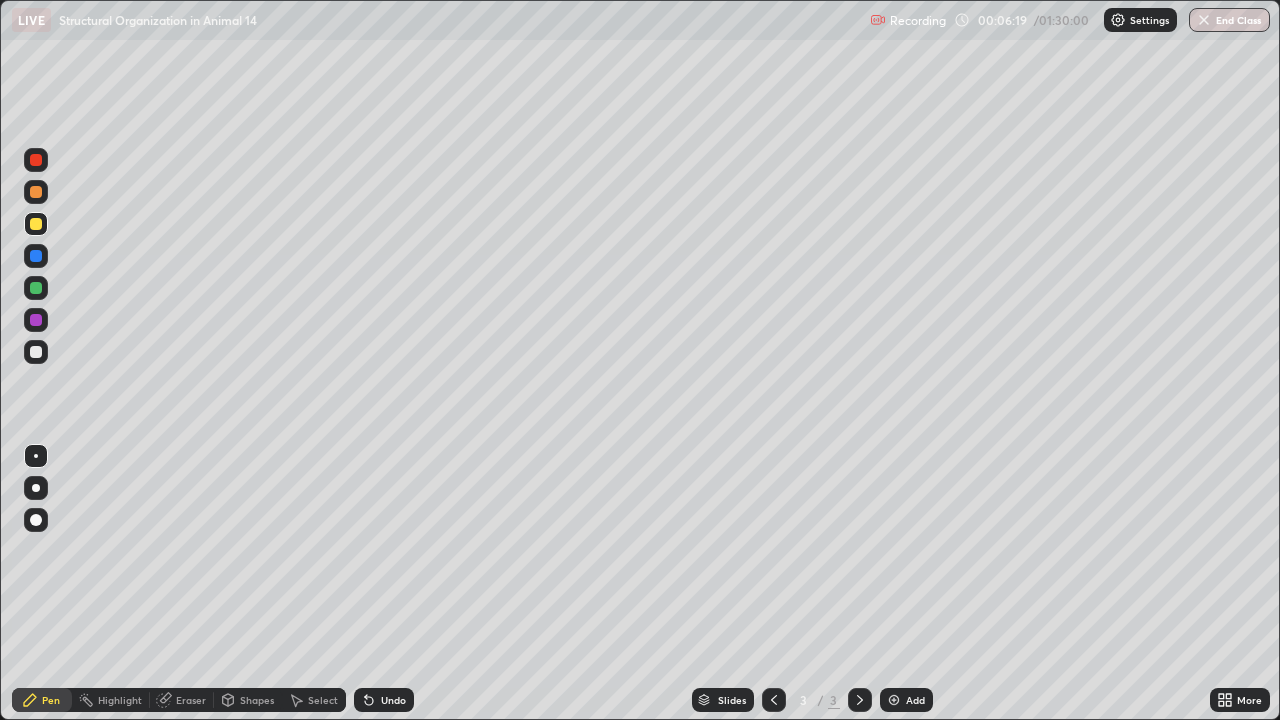 click at bounding box center [36, 352] 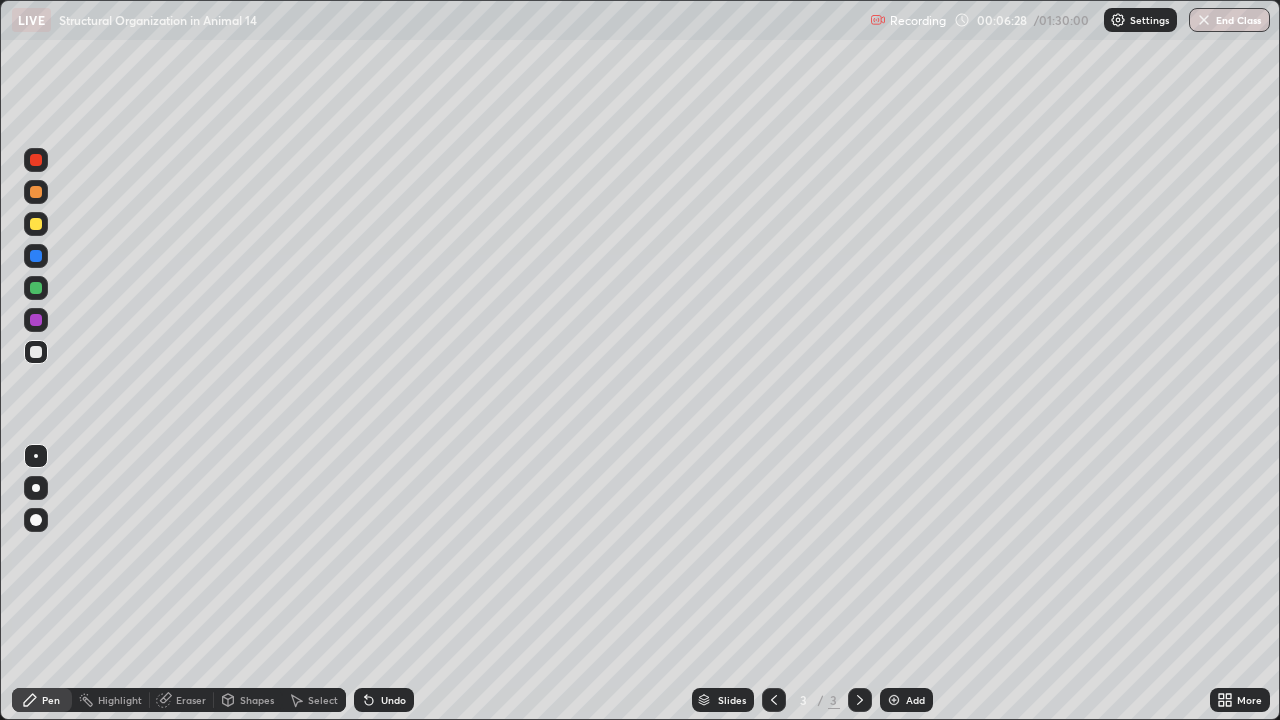 click on "Undo" at bounding box center (393, 700) 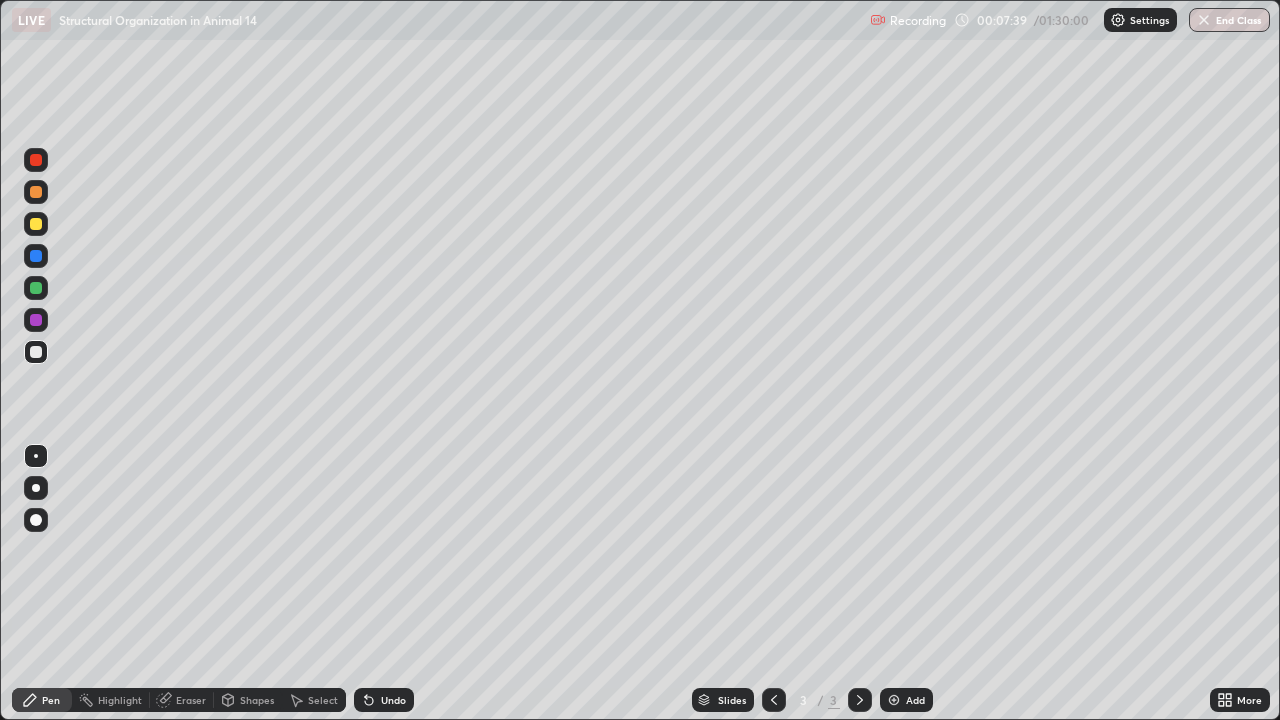 click at bounding box center (36, 192) 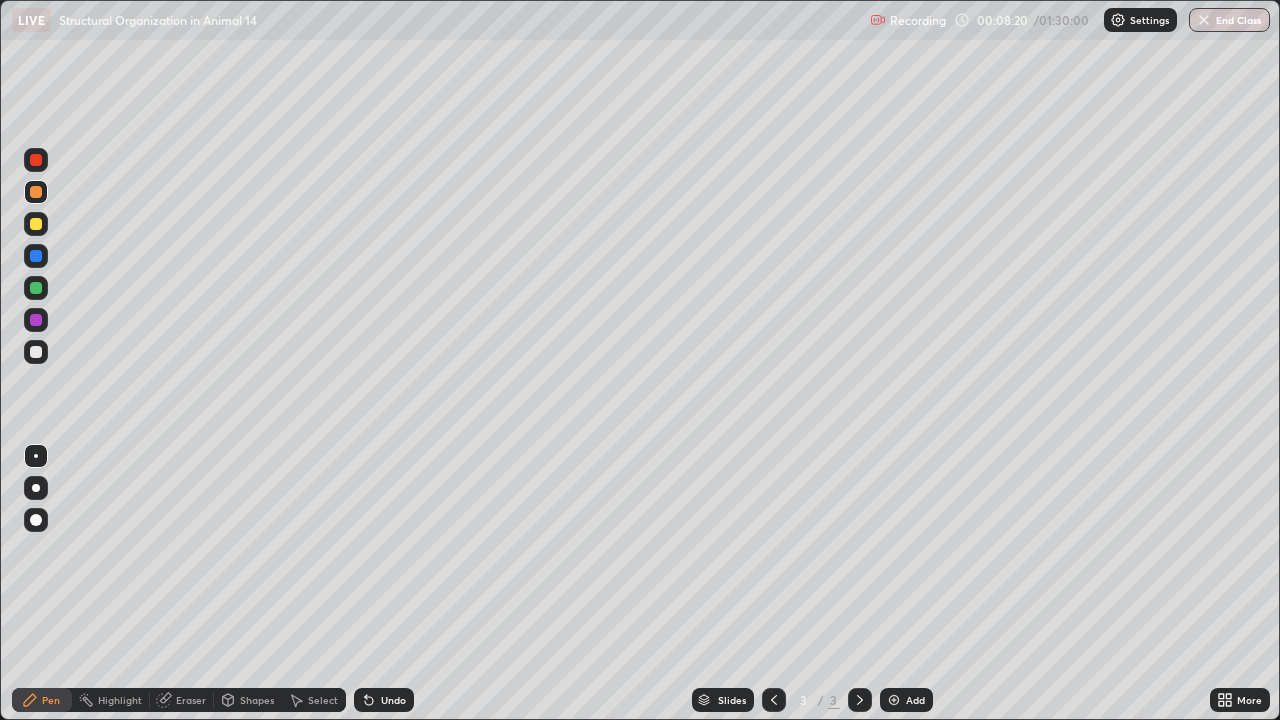 click at bounding box center [36, 288] 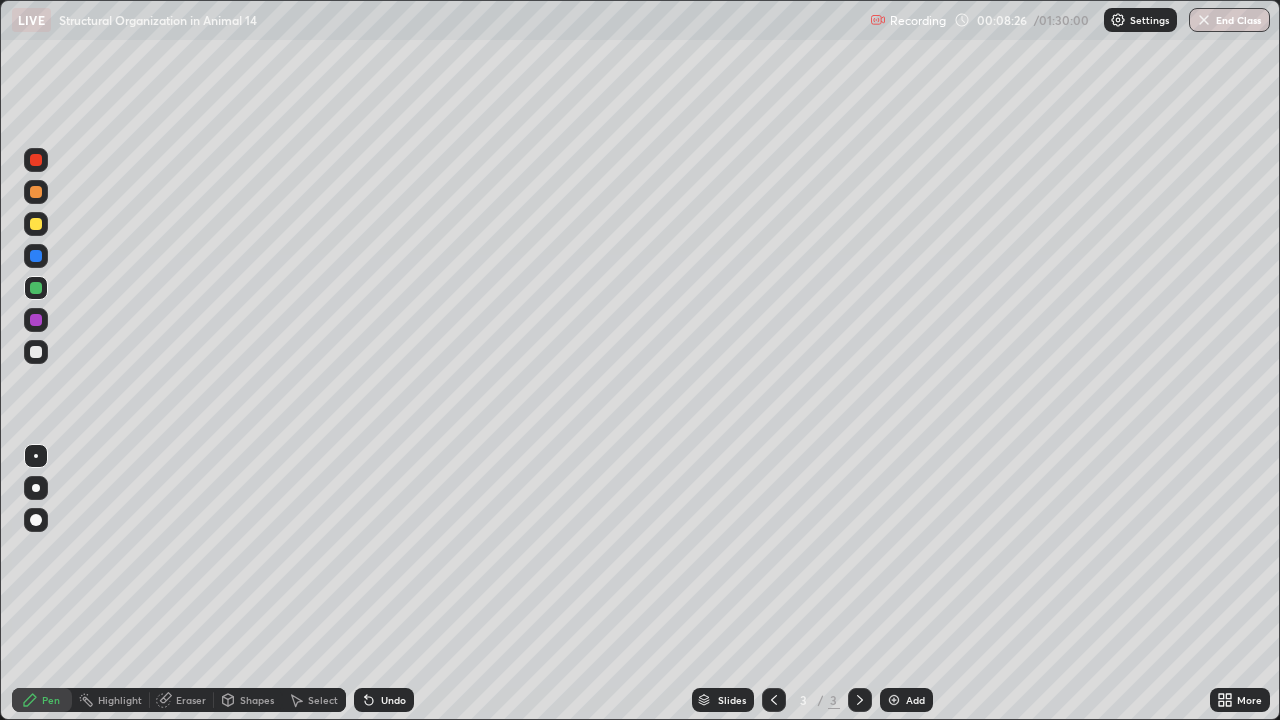 click at bounding box center (36, 224) 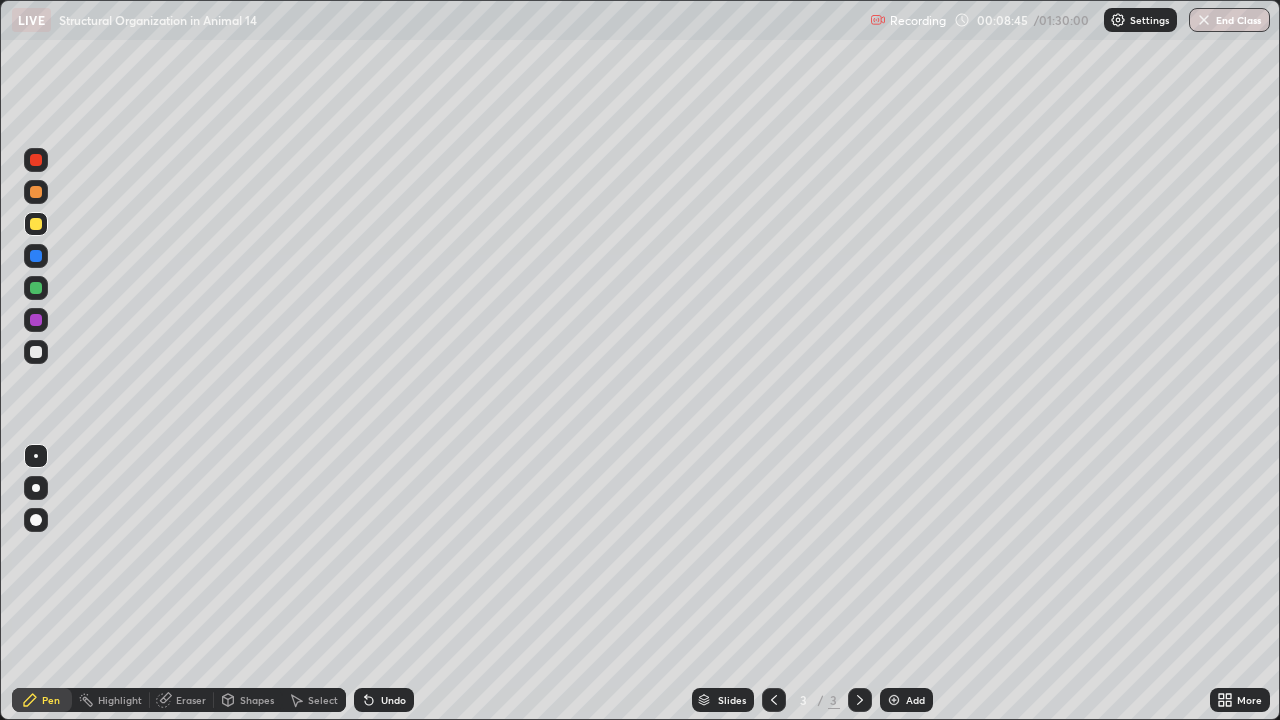 click at bounding box center [36, 288] 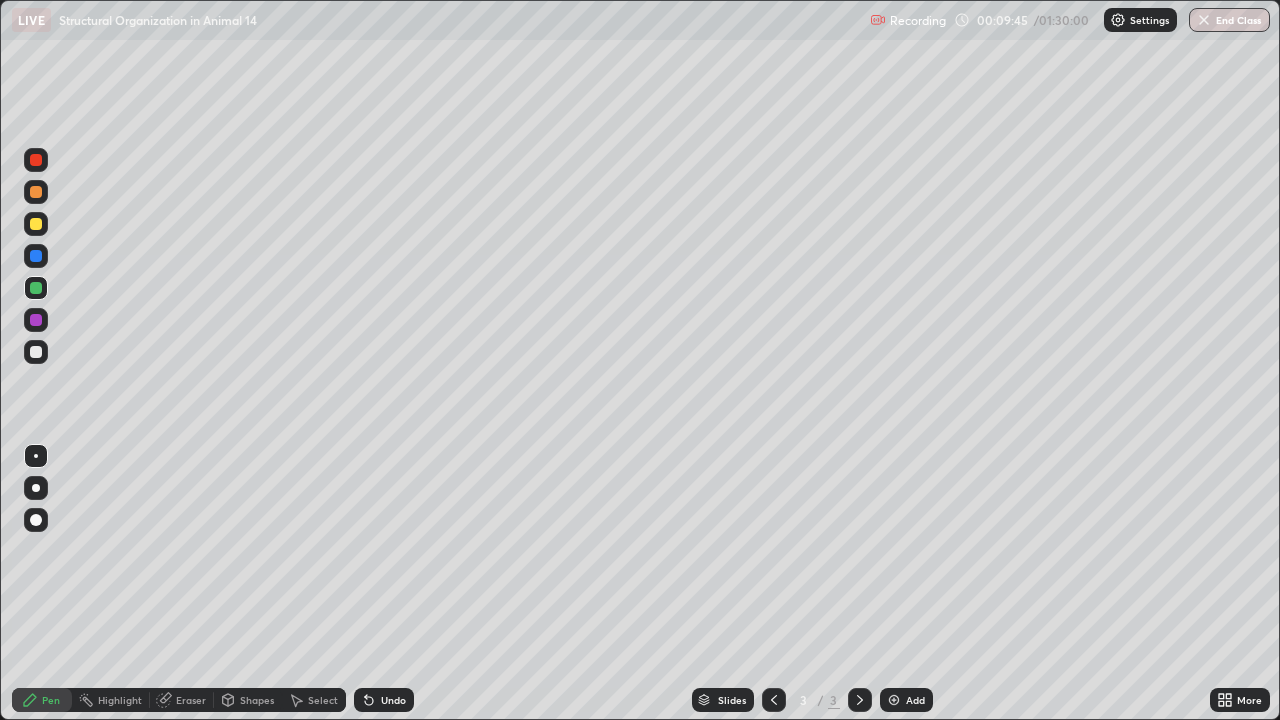 click at bounding box center (36, 320) 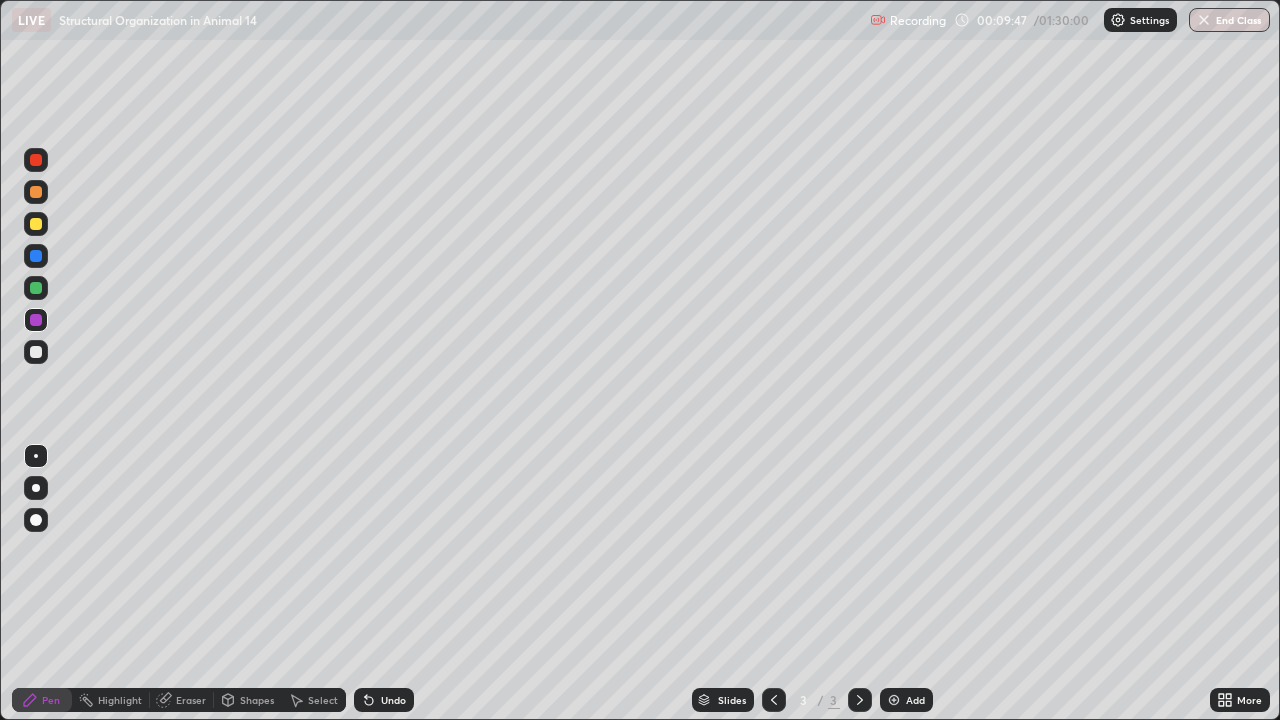 click at bounding box center (36, 520) 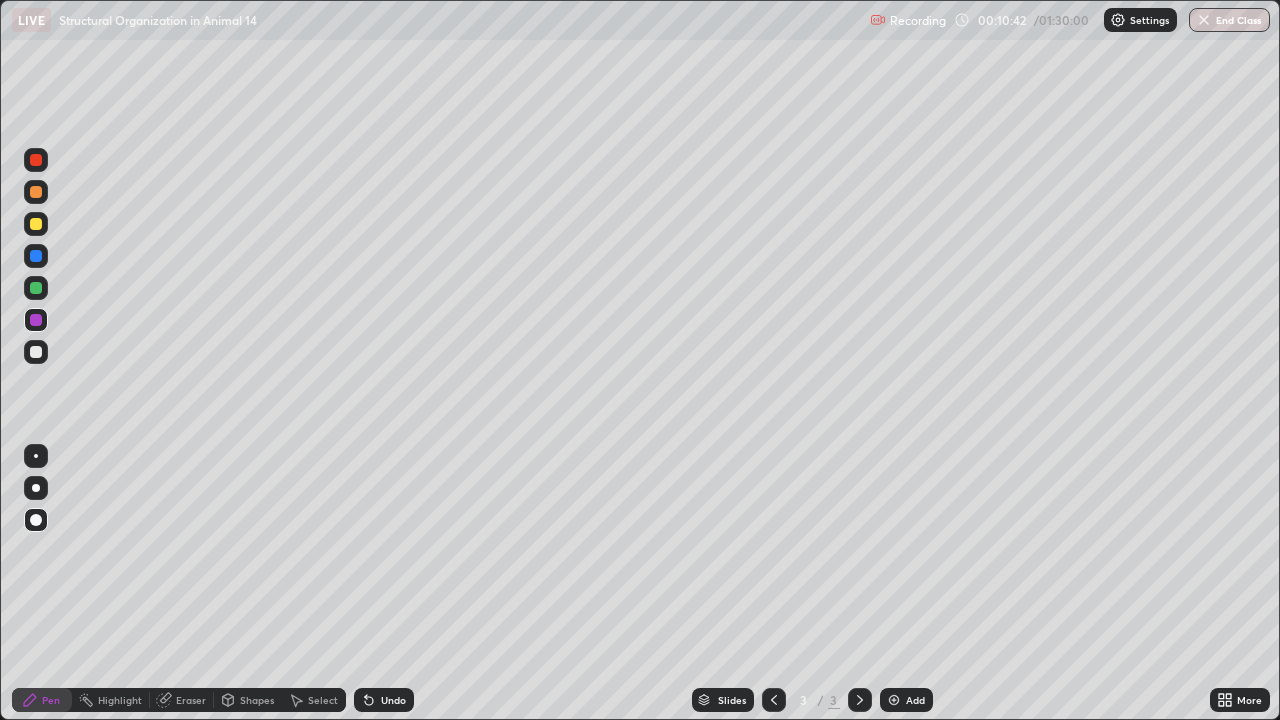 click on "Eraser" at bounding box center [191, 700] 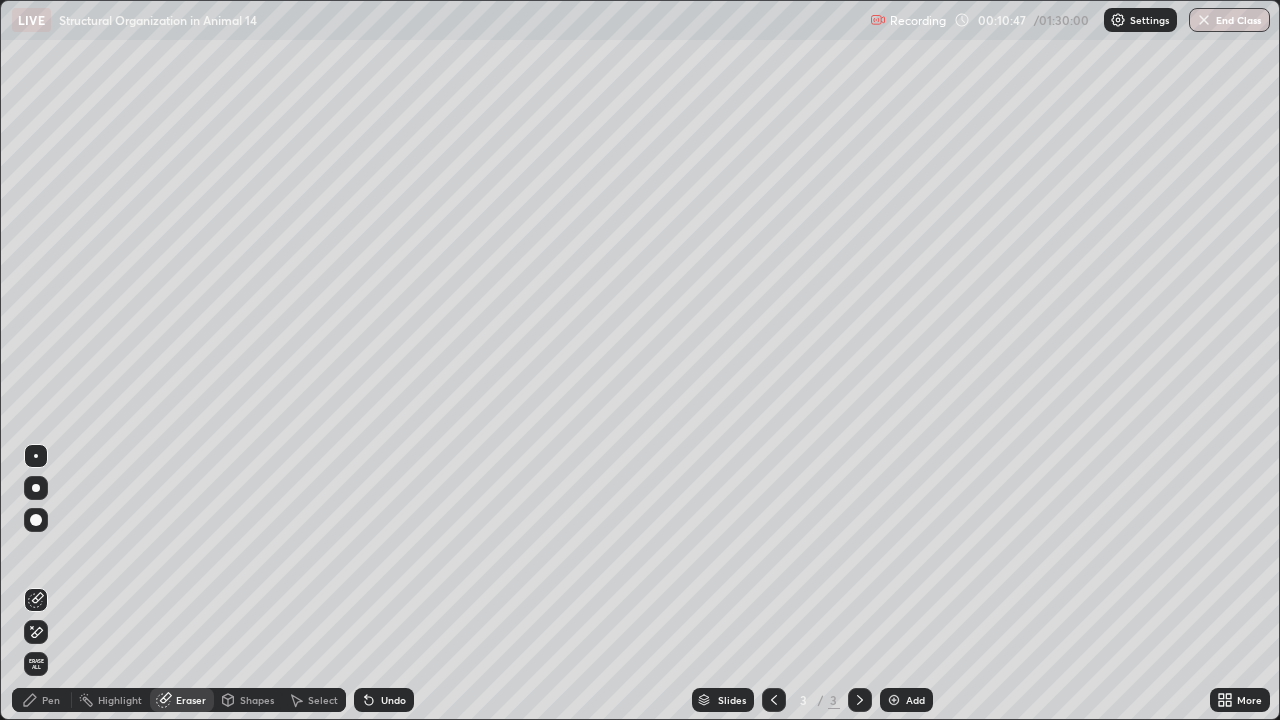 click on "Pen" at bounding box center [42, 700] 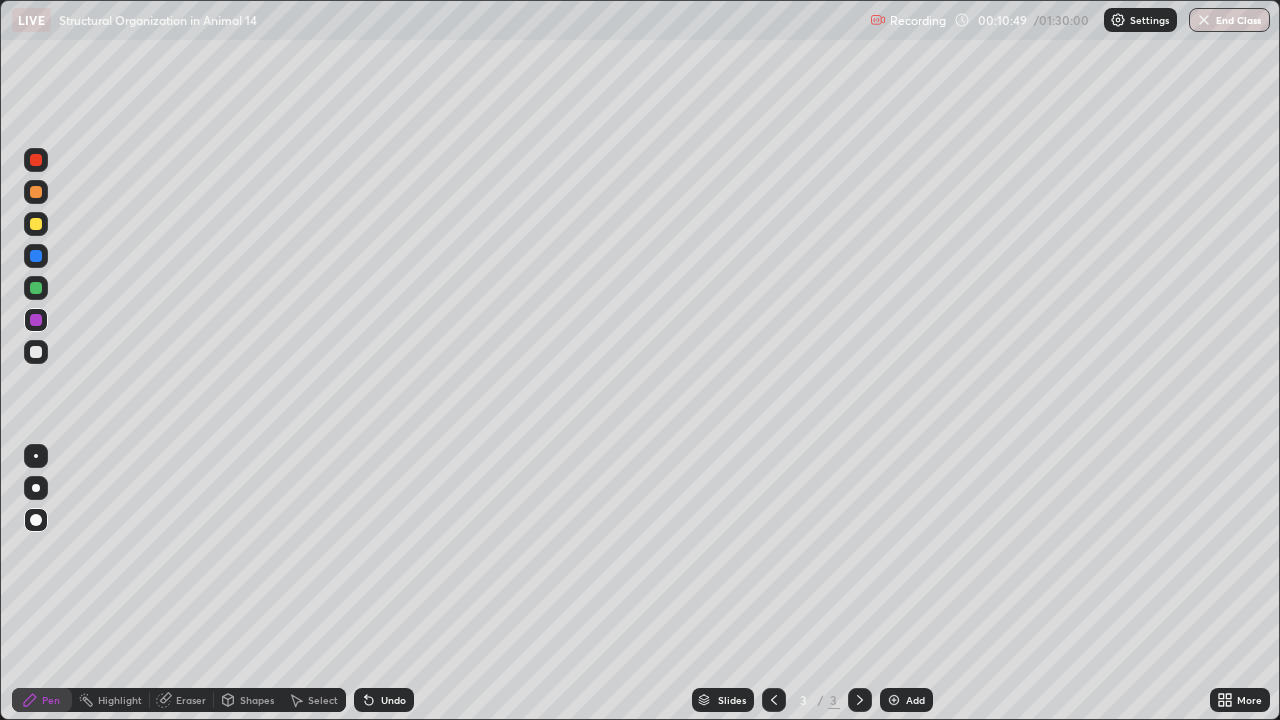 click at bounding box center [36, 488] 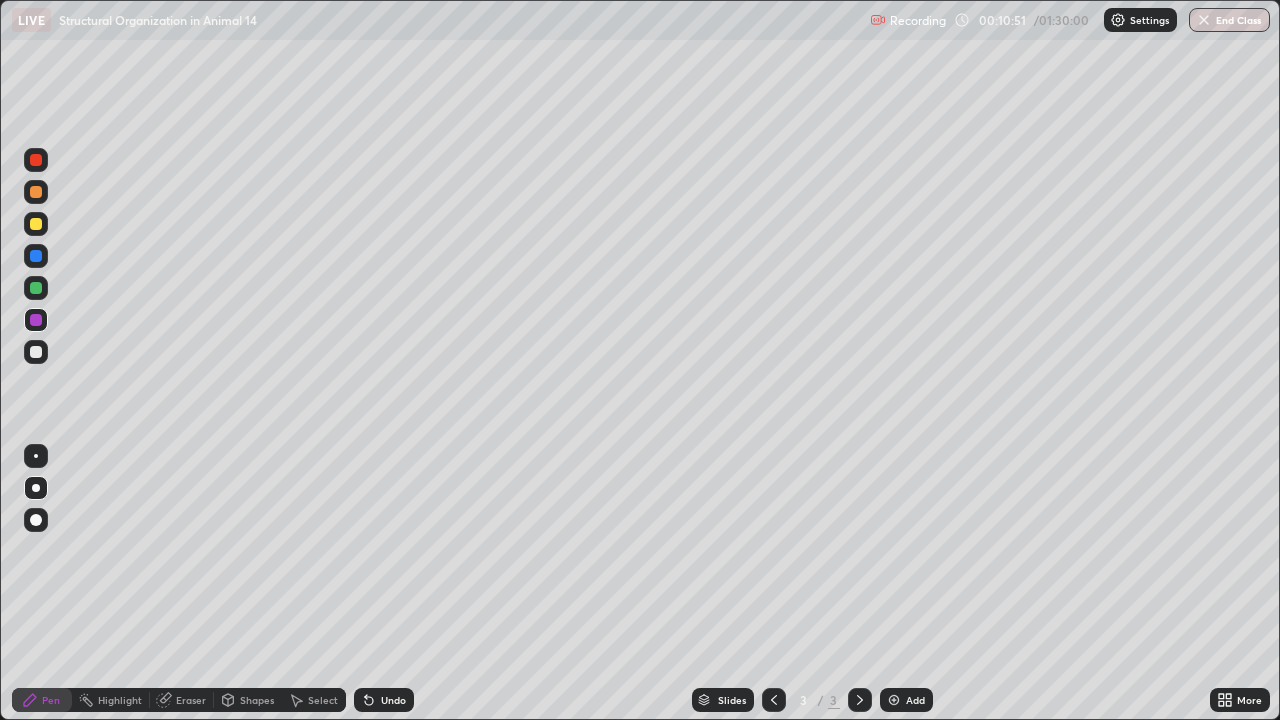 click at bounding box center [36, 352] 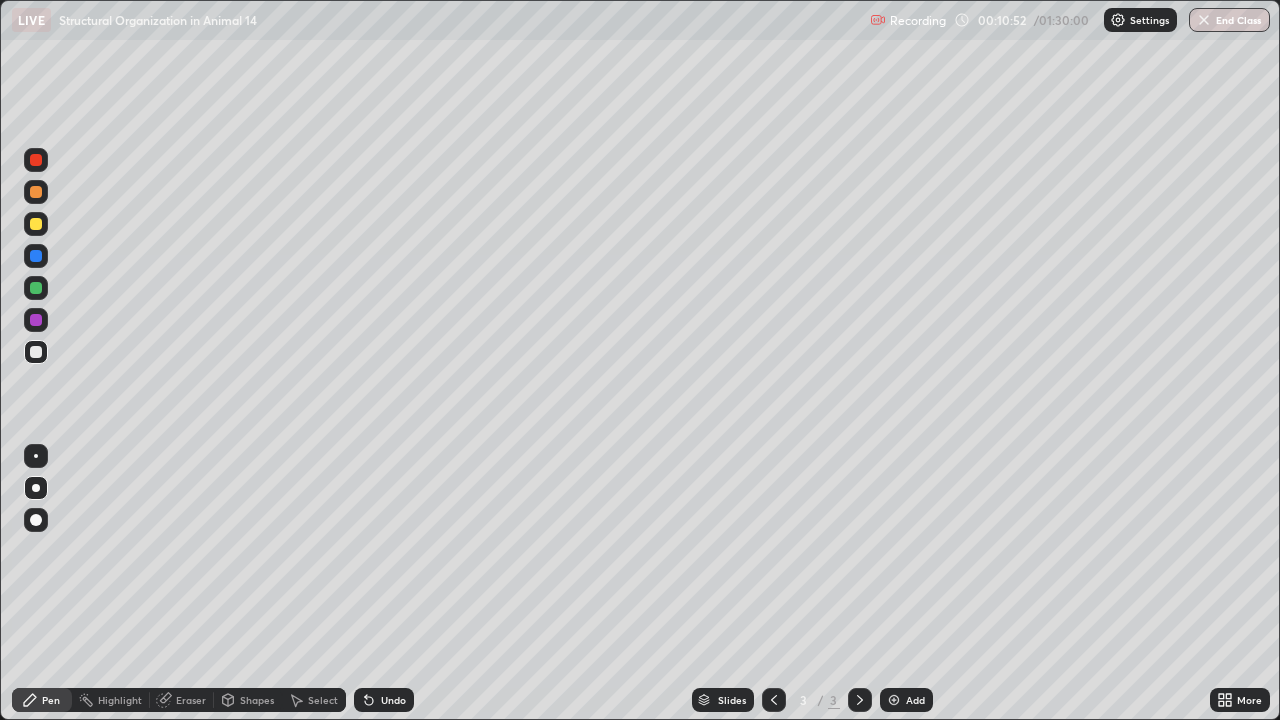 click at bounding box center [36, 520] 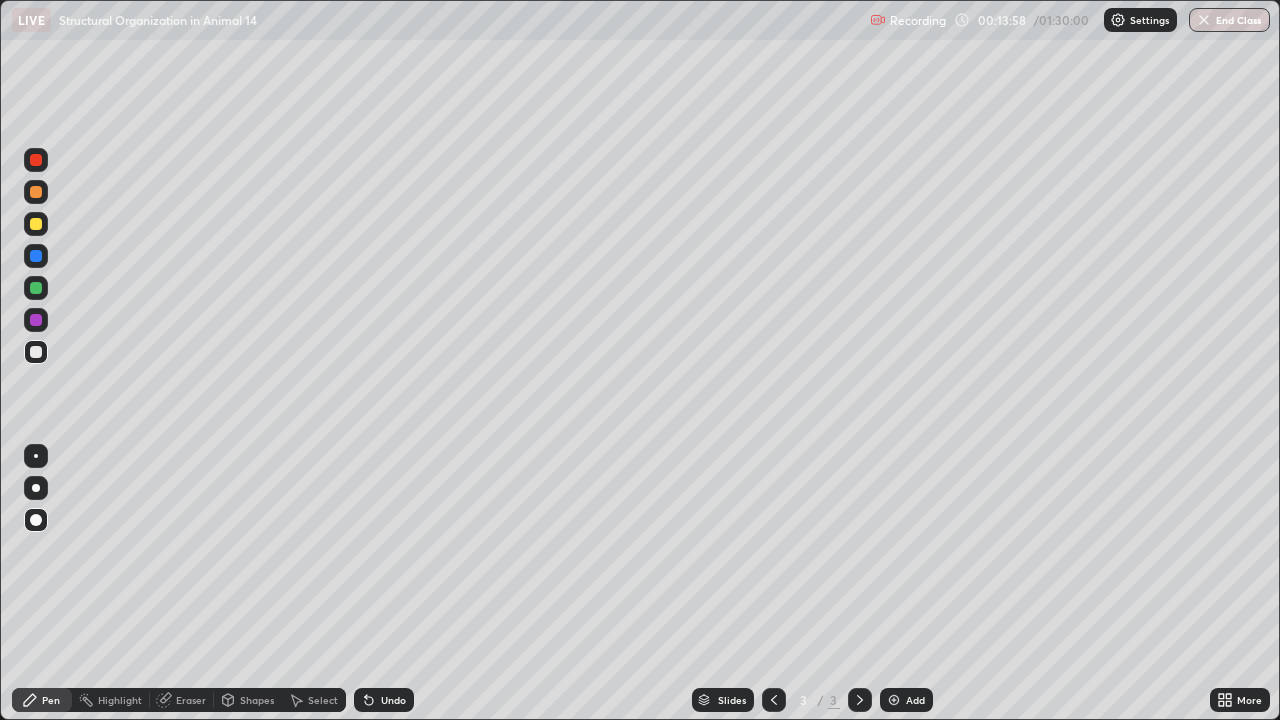 click at bounding box center (36, 352) 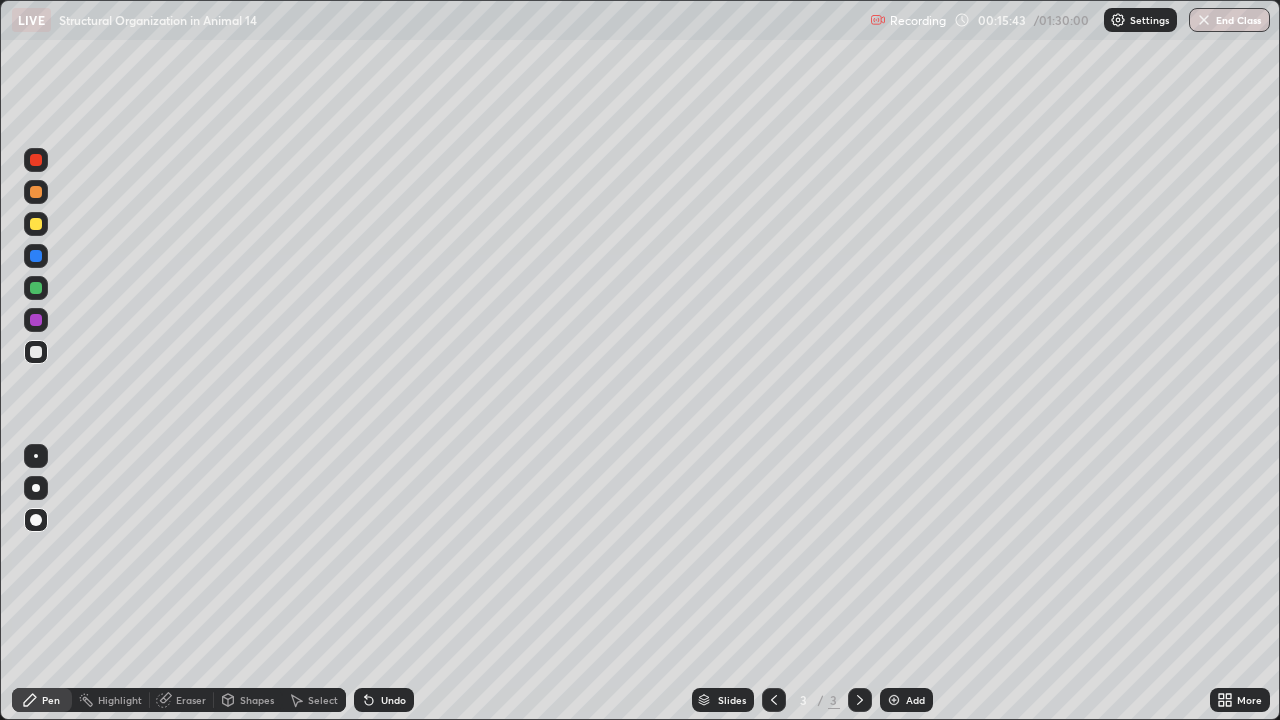 click on "Add" at bounding box center (915, 700) 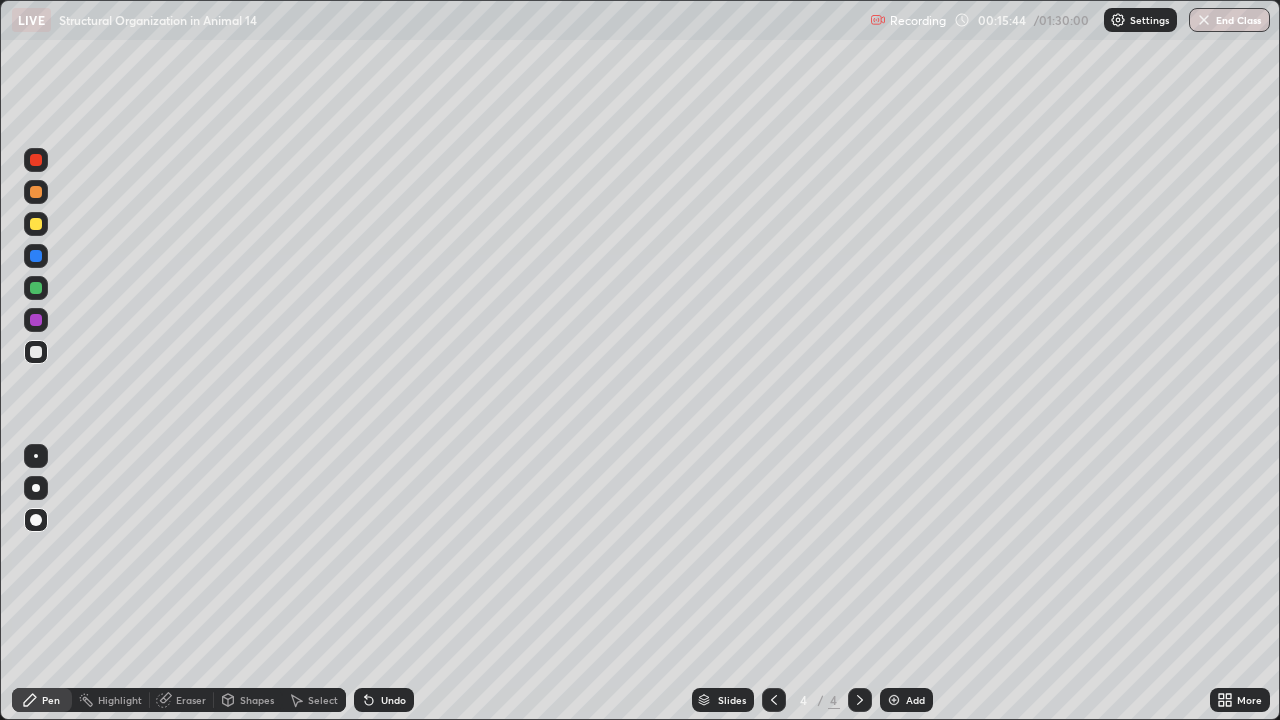 click at bounding box center (36, 224) 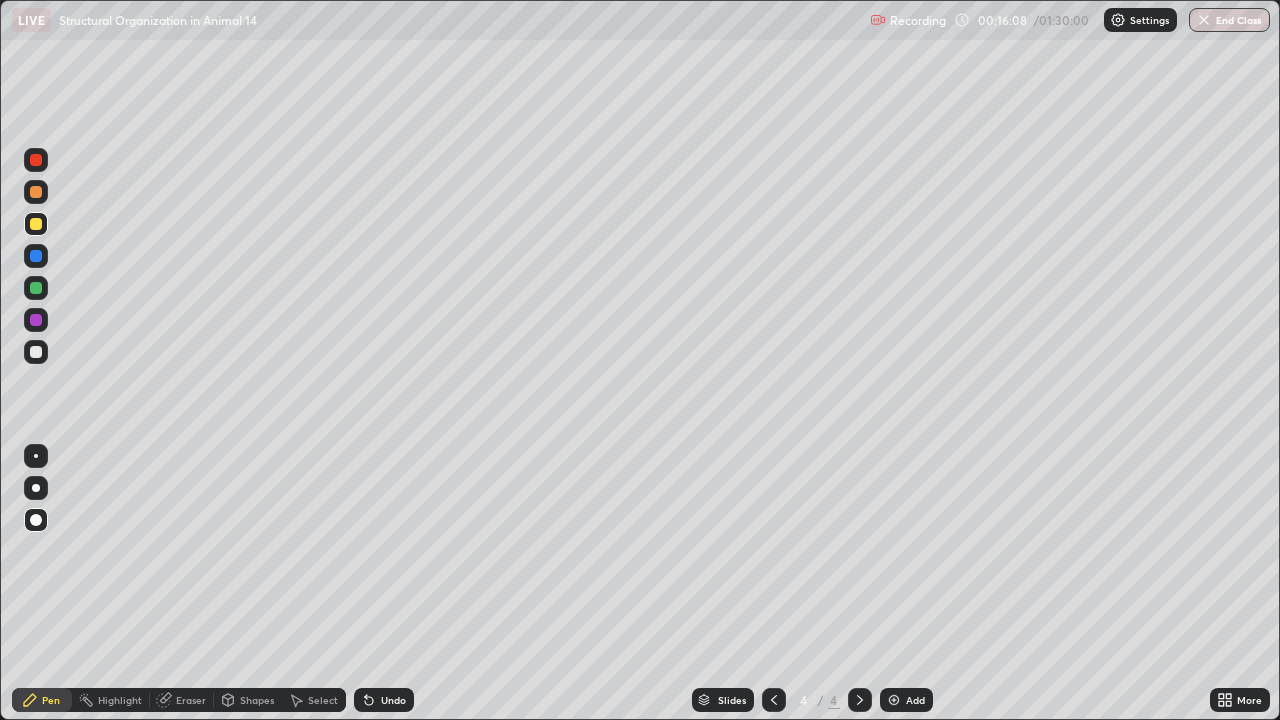click on "Undo" at bounding box center [393, 700] 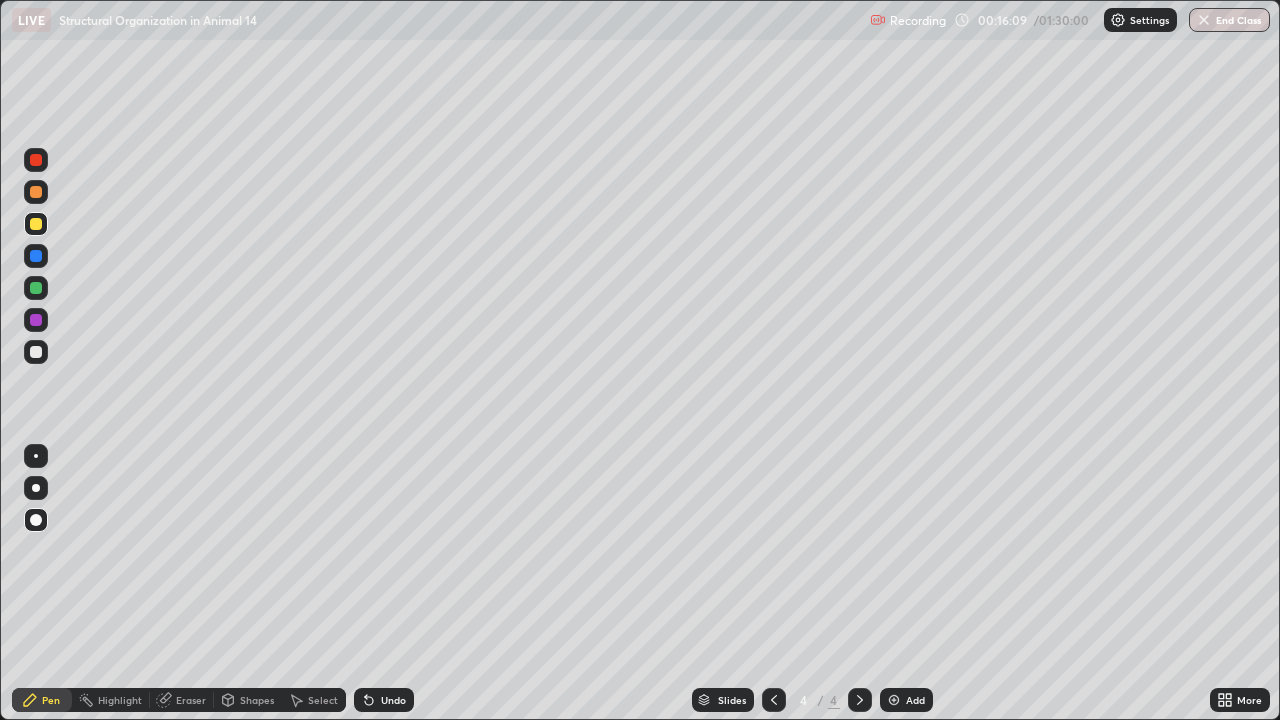 click on "Undo" at bounding box center (384, 700) 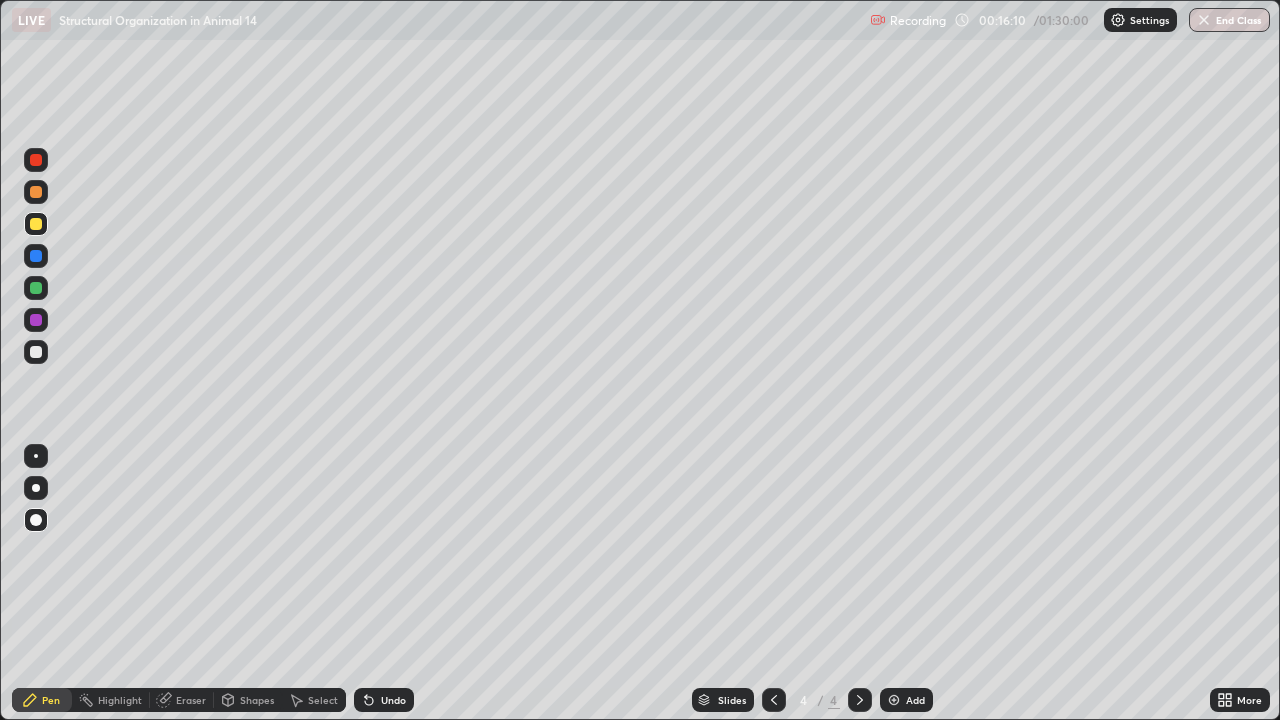 click at bounding box center [36, 352] 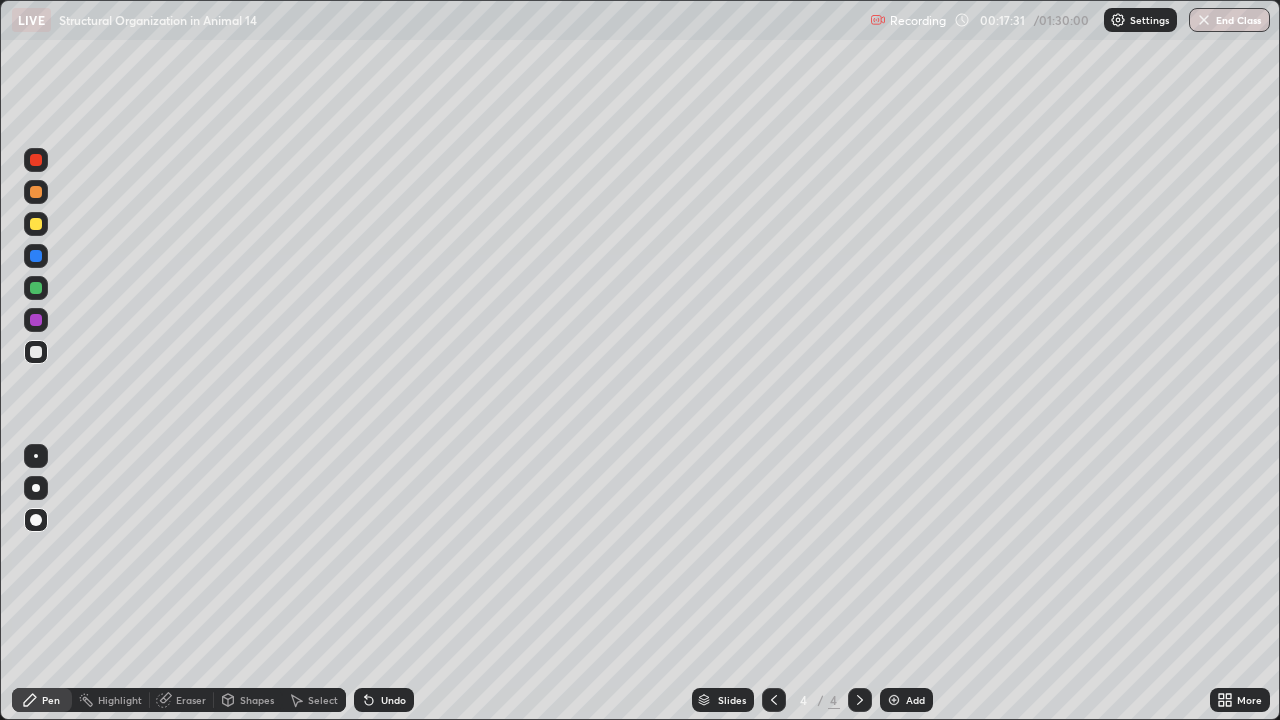 click 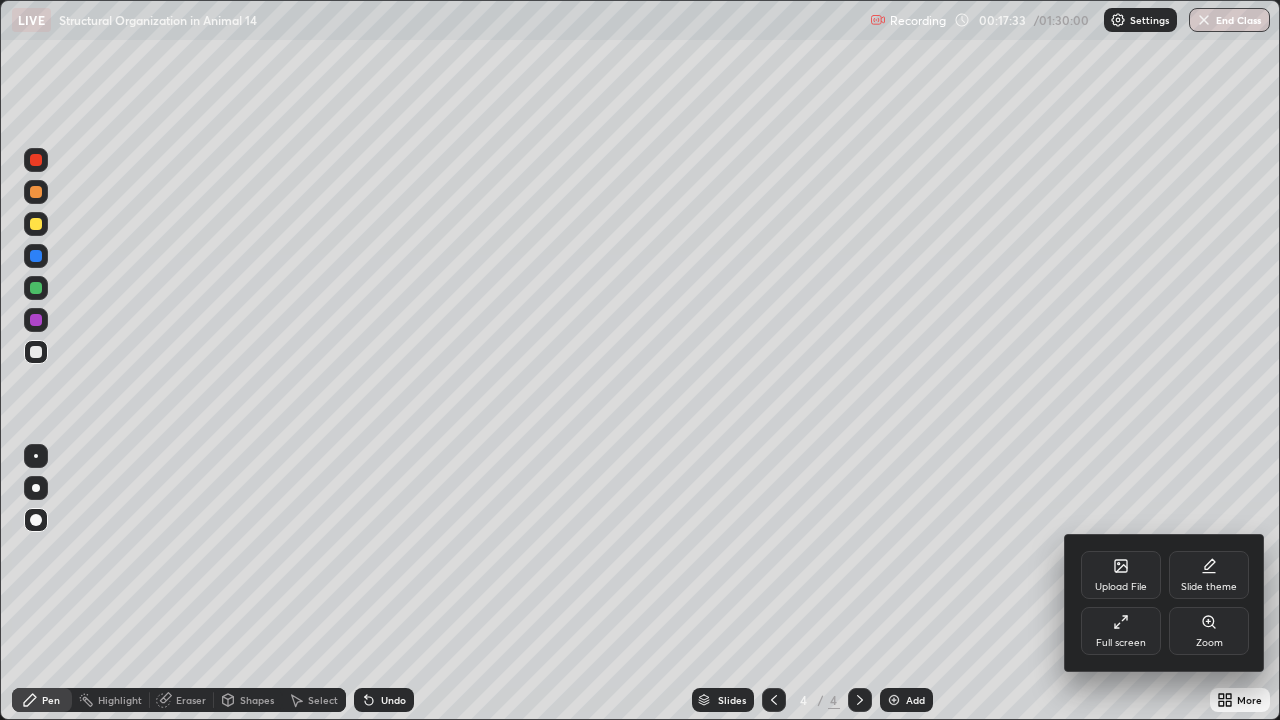 click 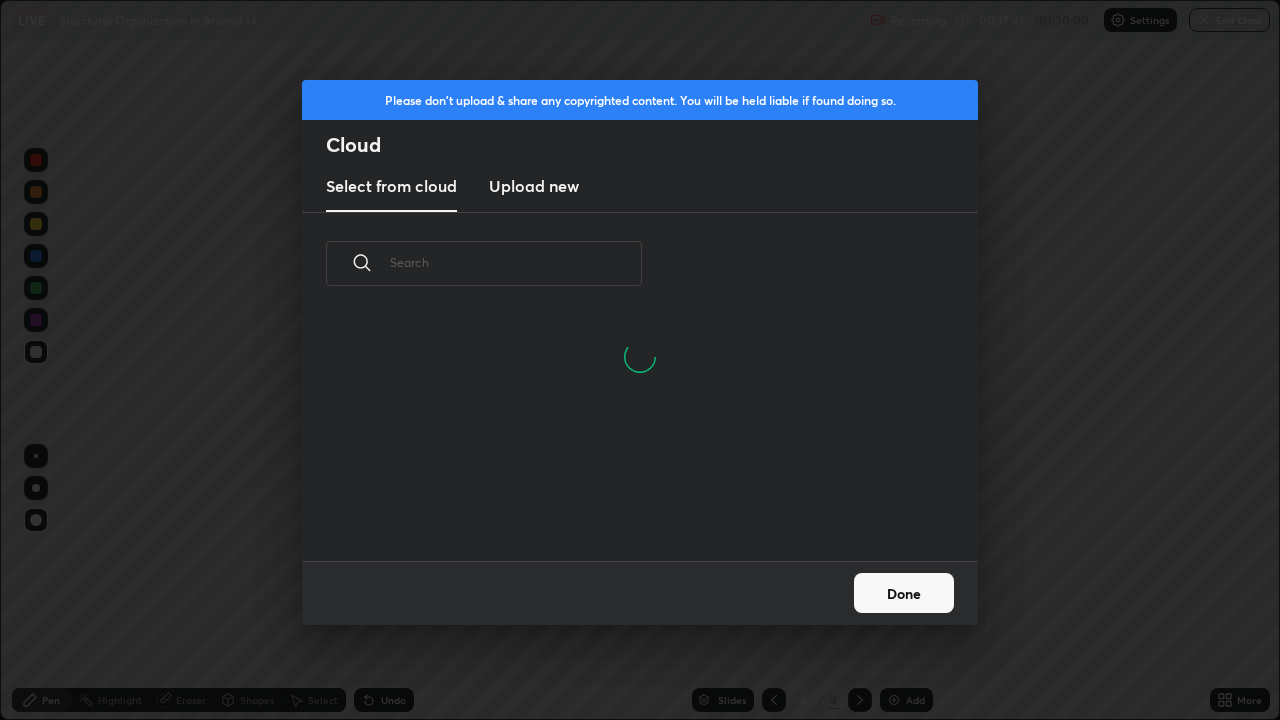scroll, scrollTop: 7, scrollLeft: 11, axis: both 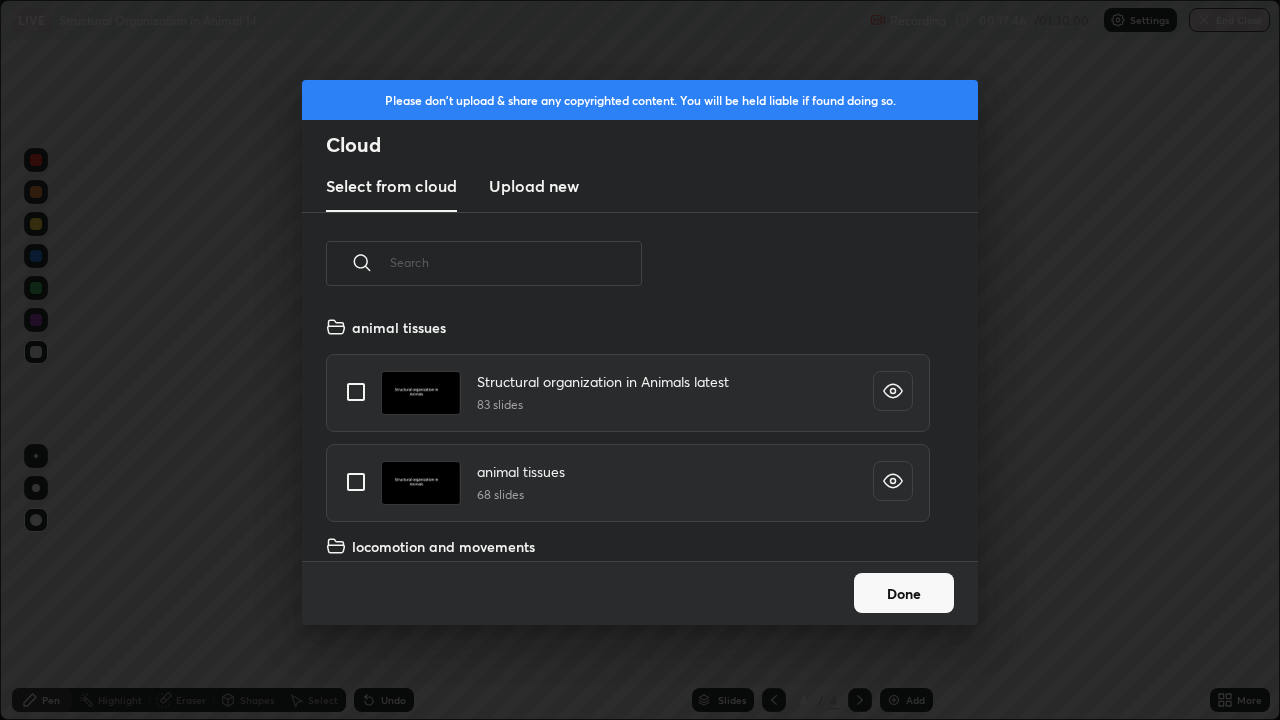click at bounding box center [356, 392] 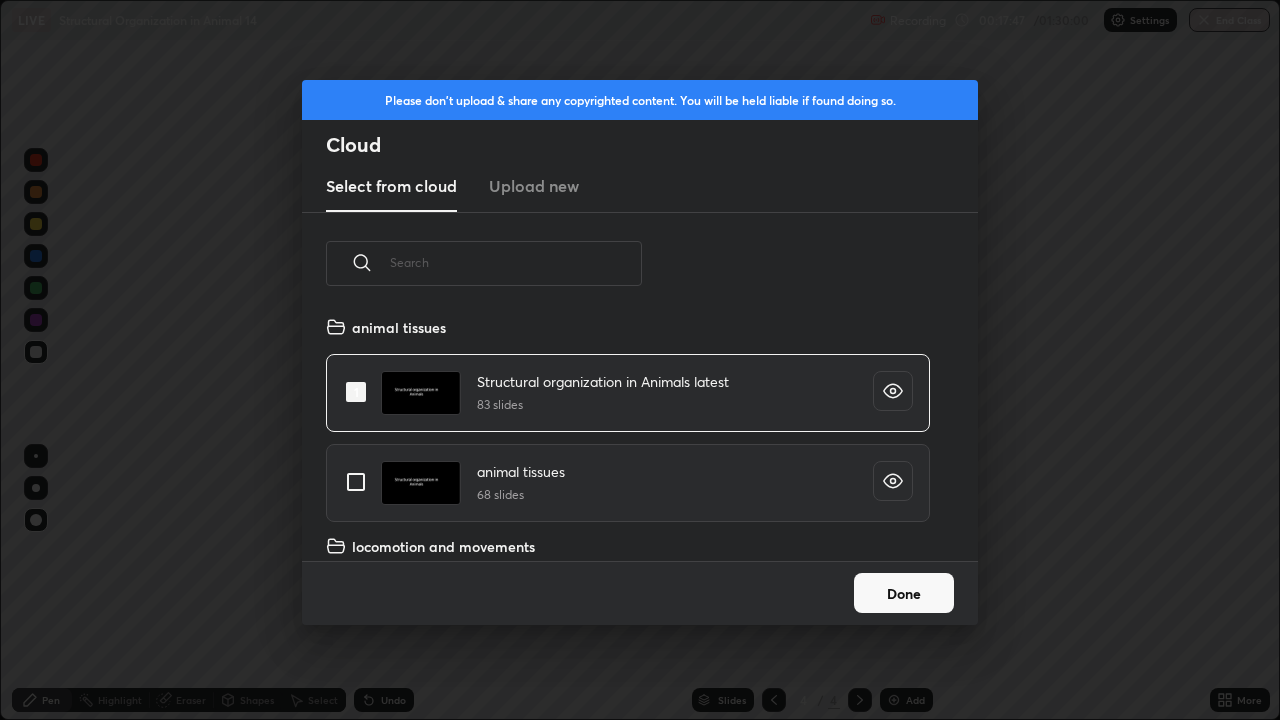 click on "Done" at bounding box center (904, 593) 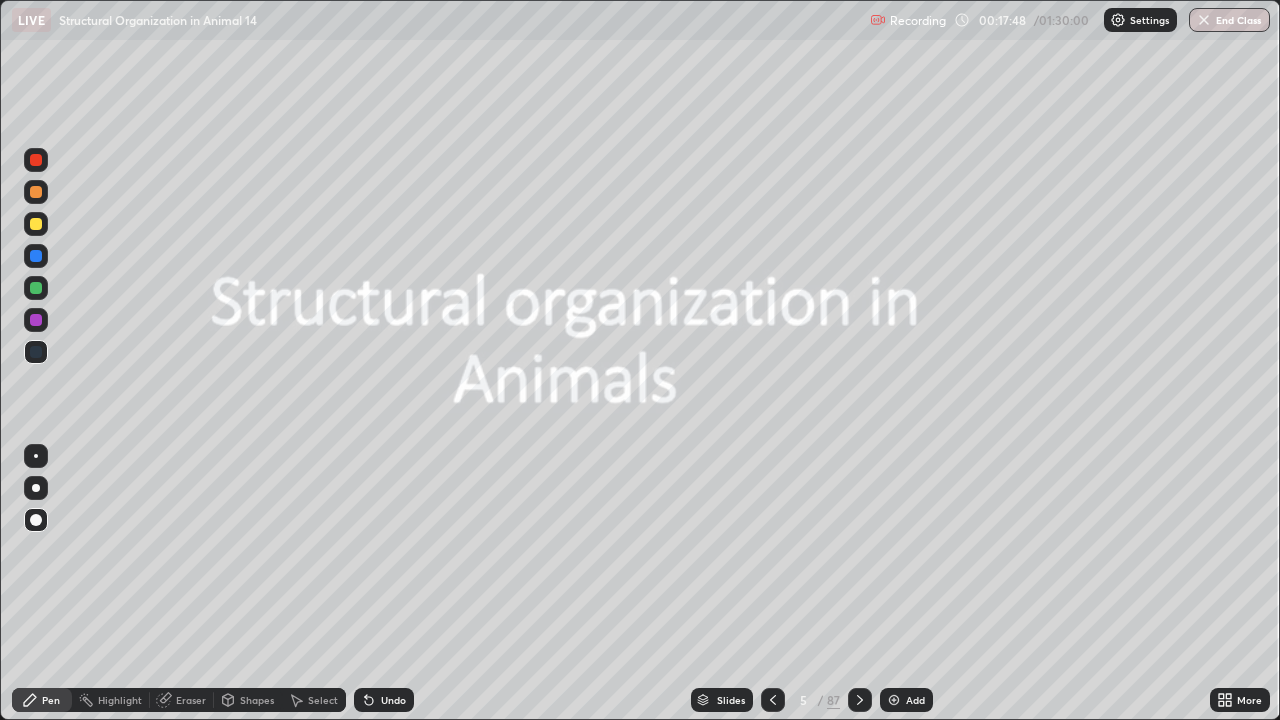 click on "Slides" at bounding box center [722, 700] 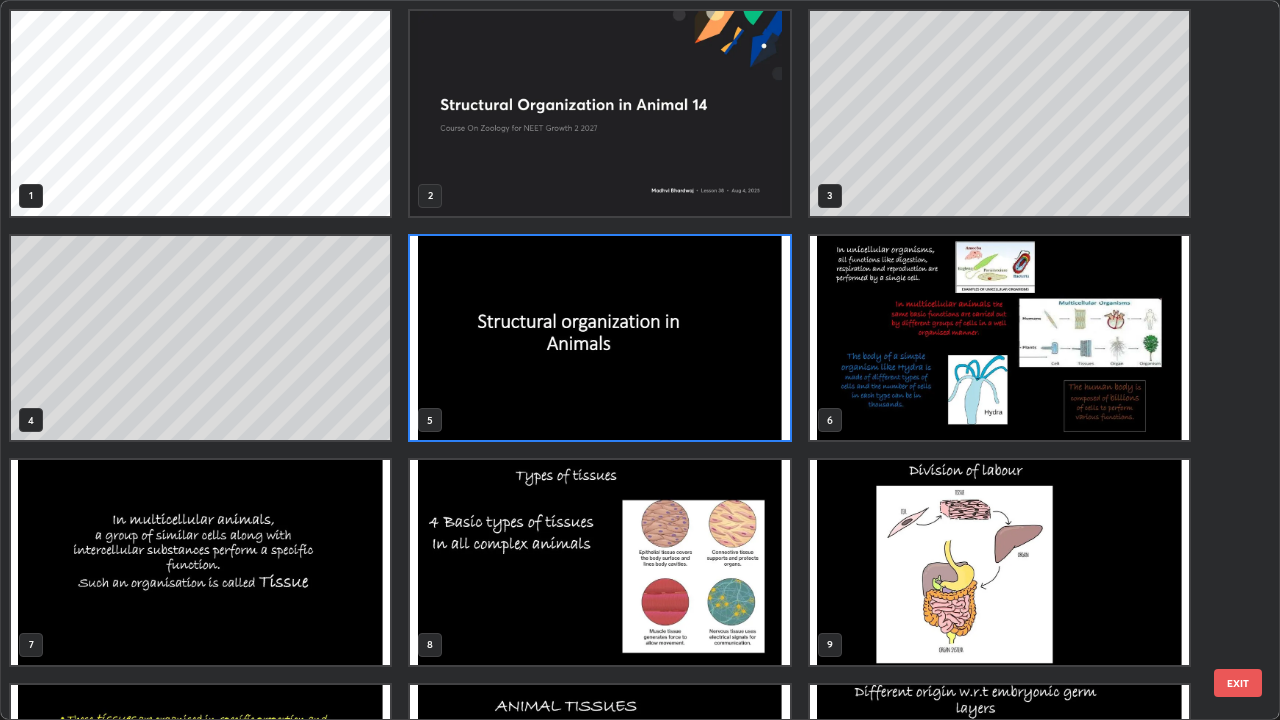 scroll, scrollTop: 7, scrollLeft: 11, axis: both 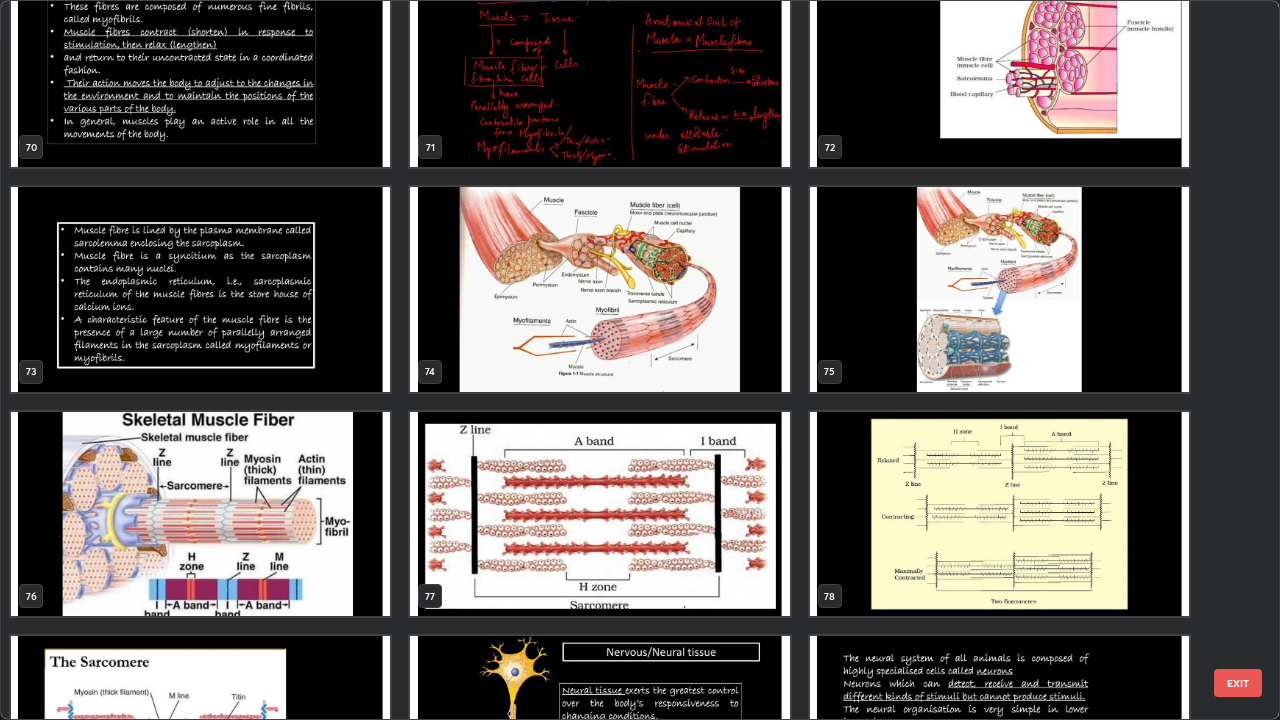 click at bounding box center [599, 289] 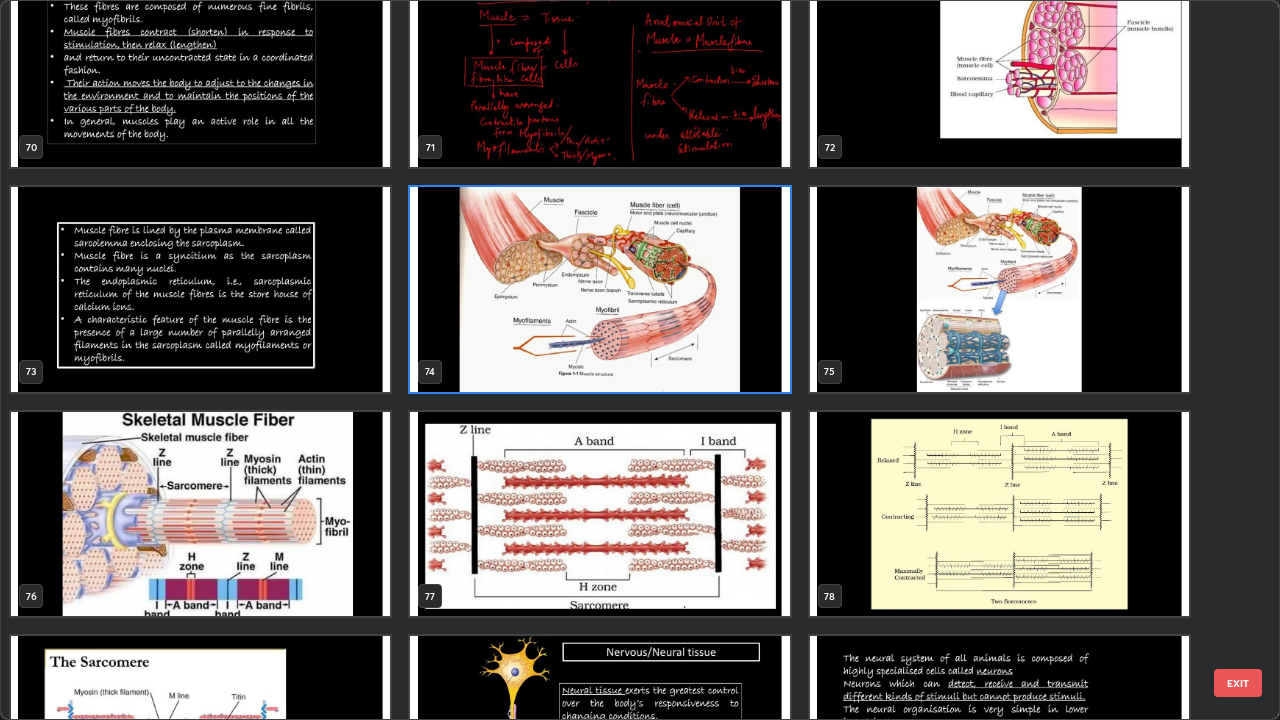 click at bounding box center (599, 289) 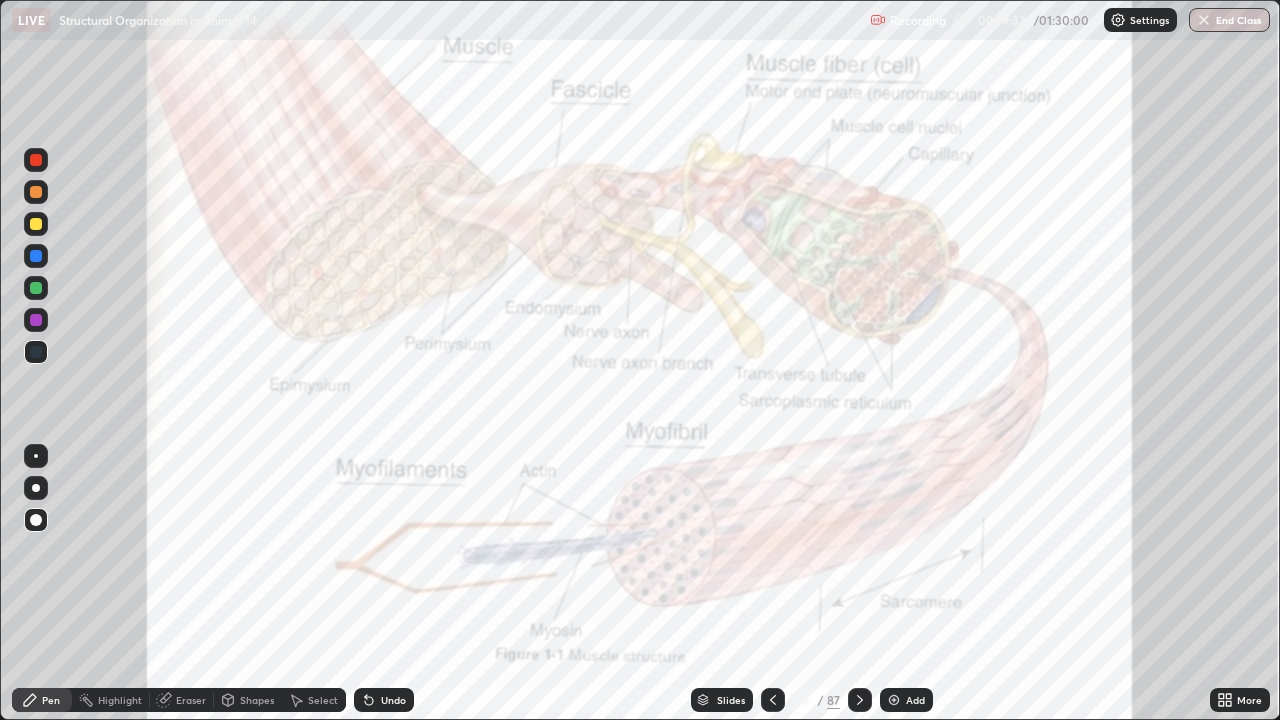 click 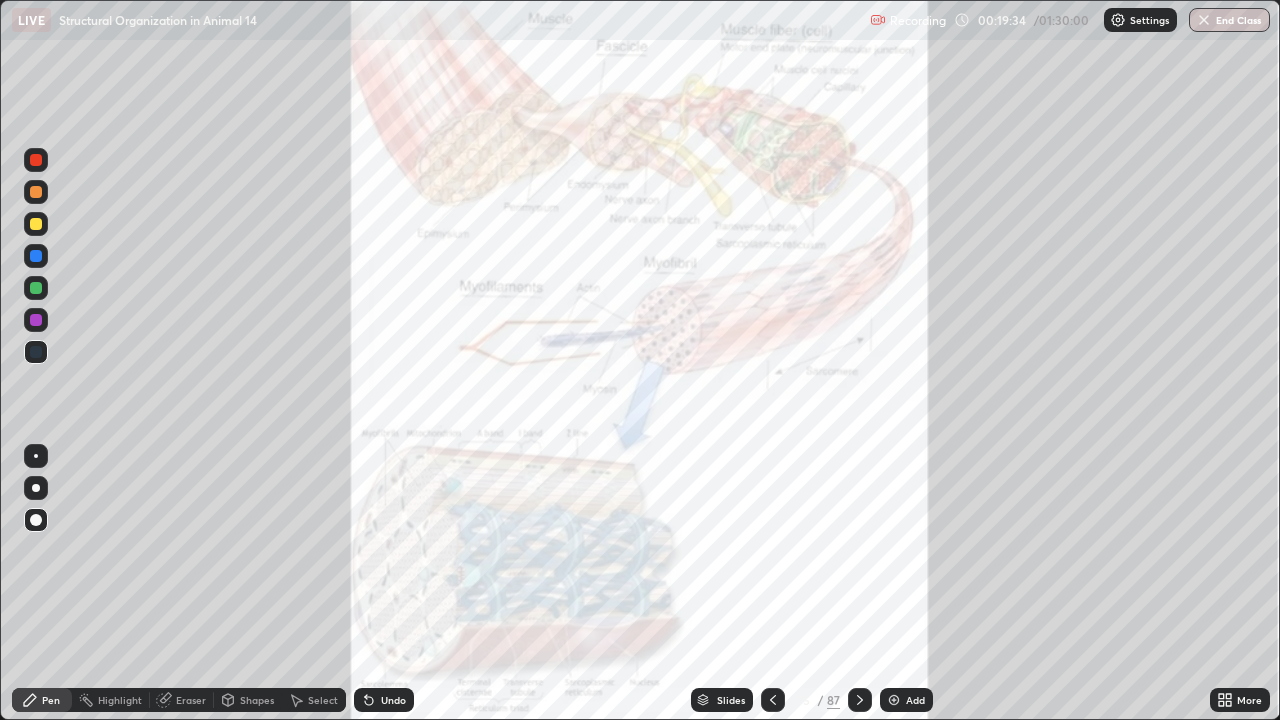 click 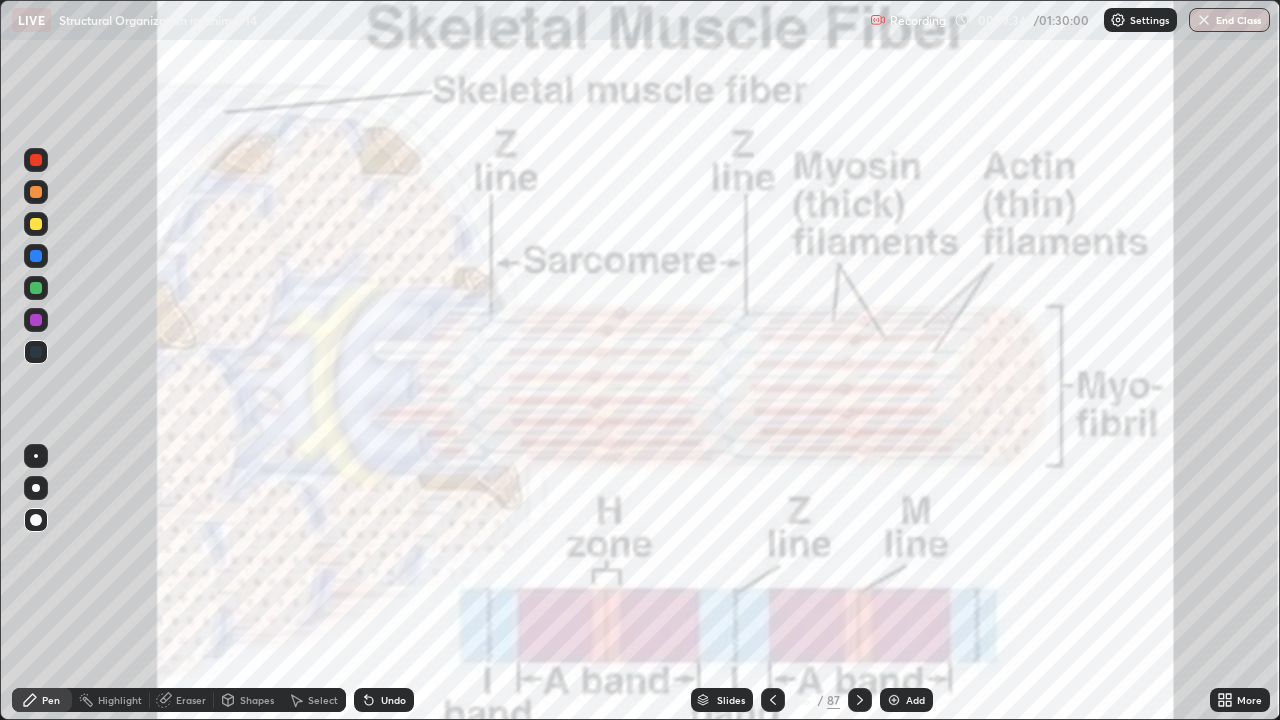 click 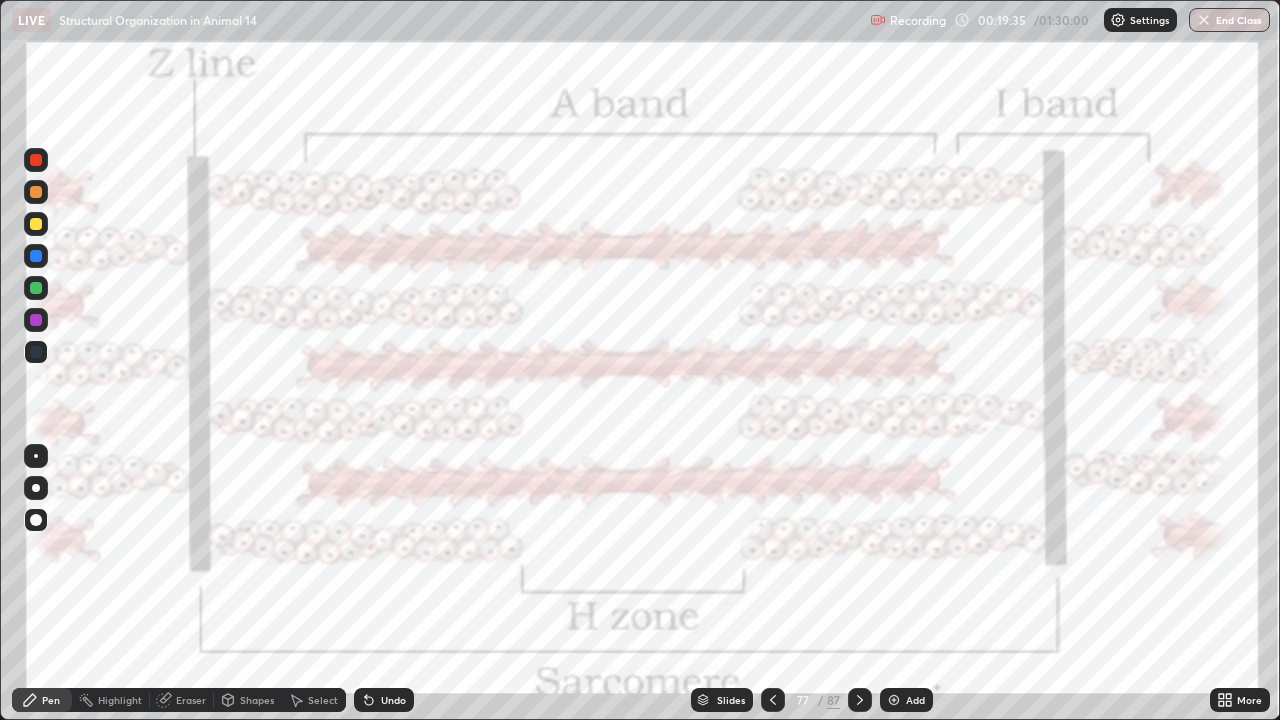 click 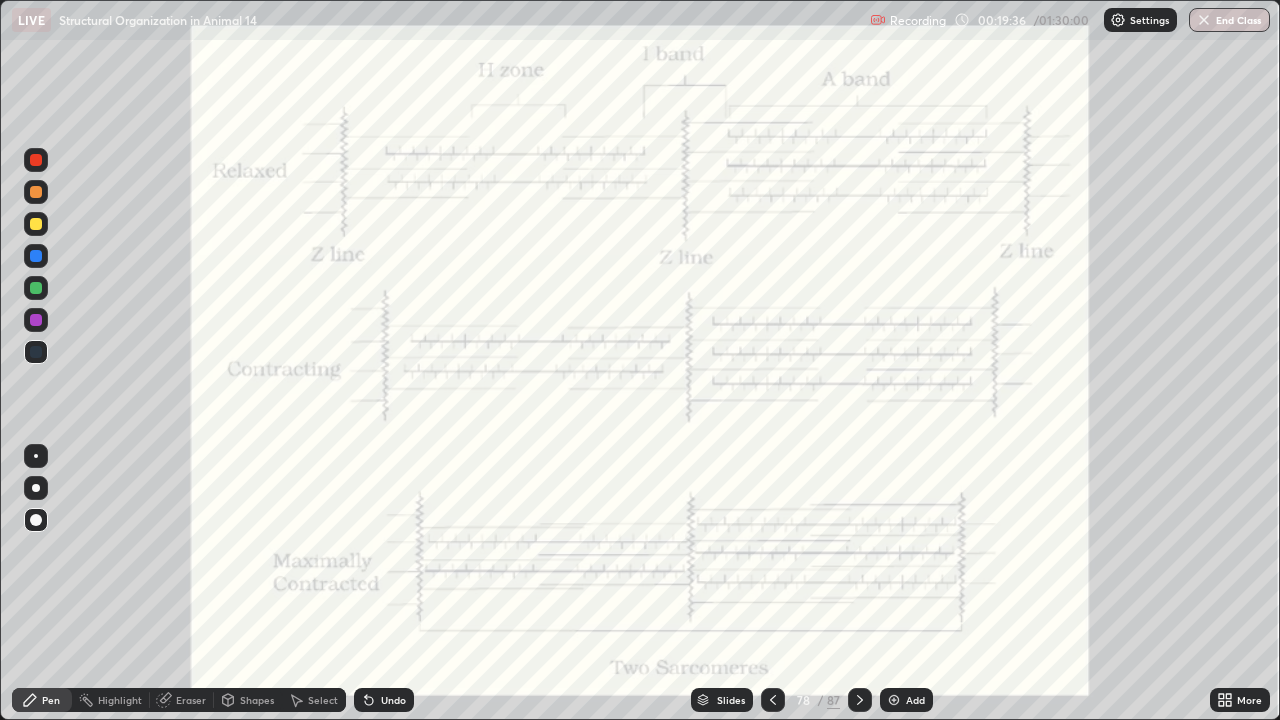 click at bounding box center (860, 700) 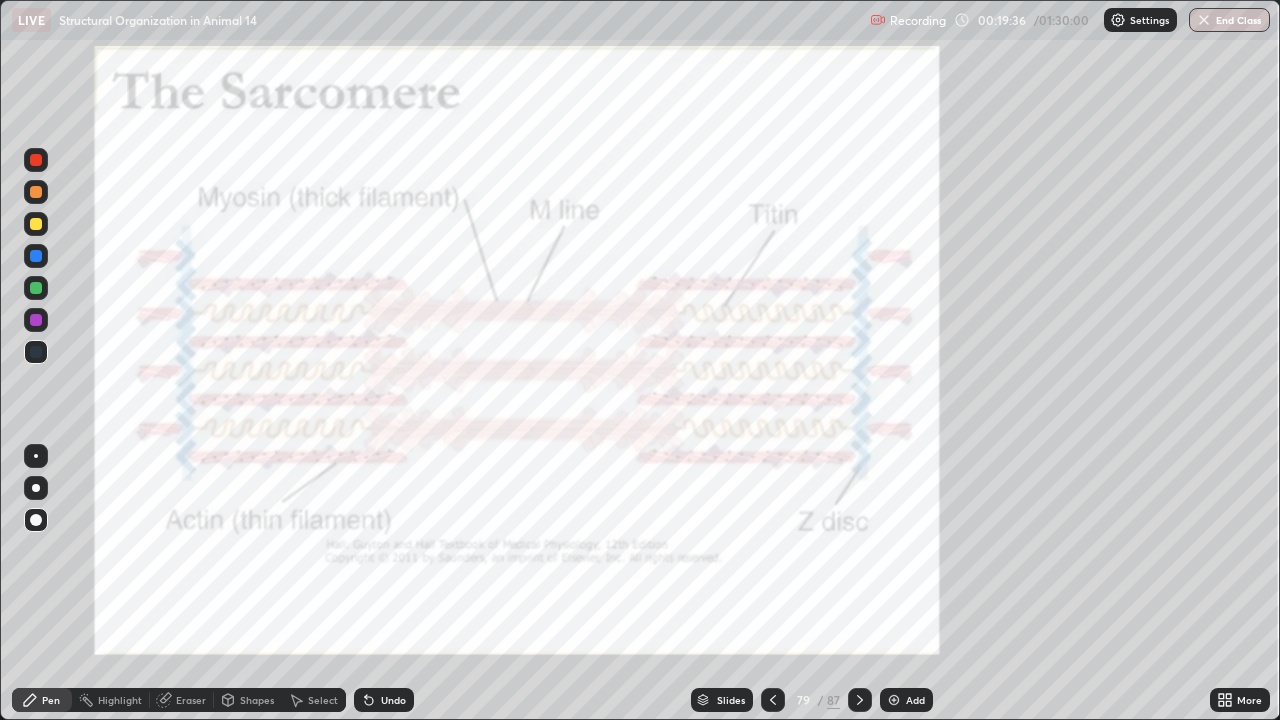 click at bounding box center (860, 700) 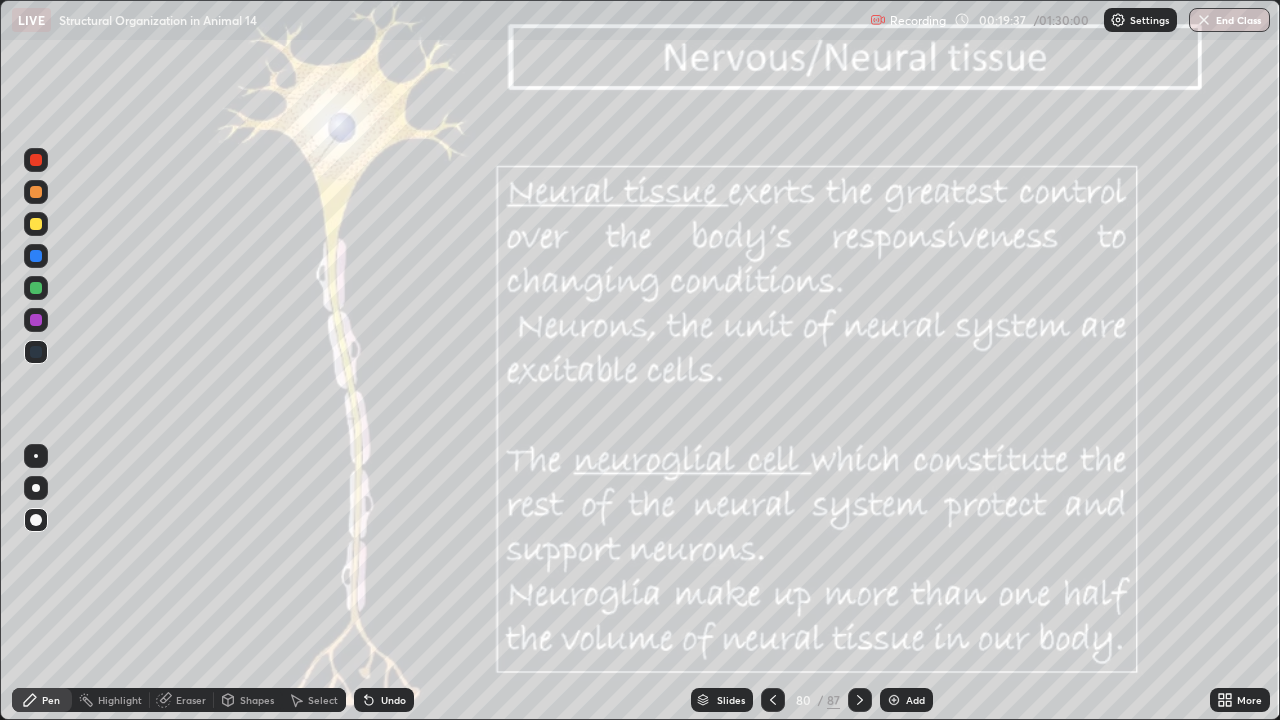 click at bounding box center (860, 700) 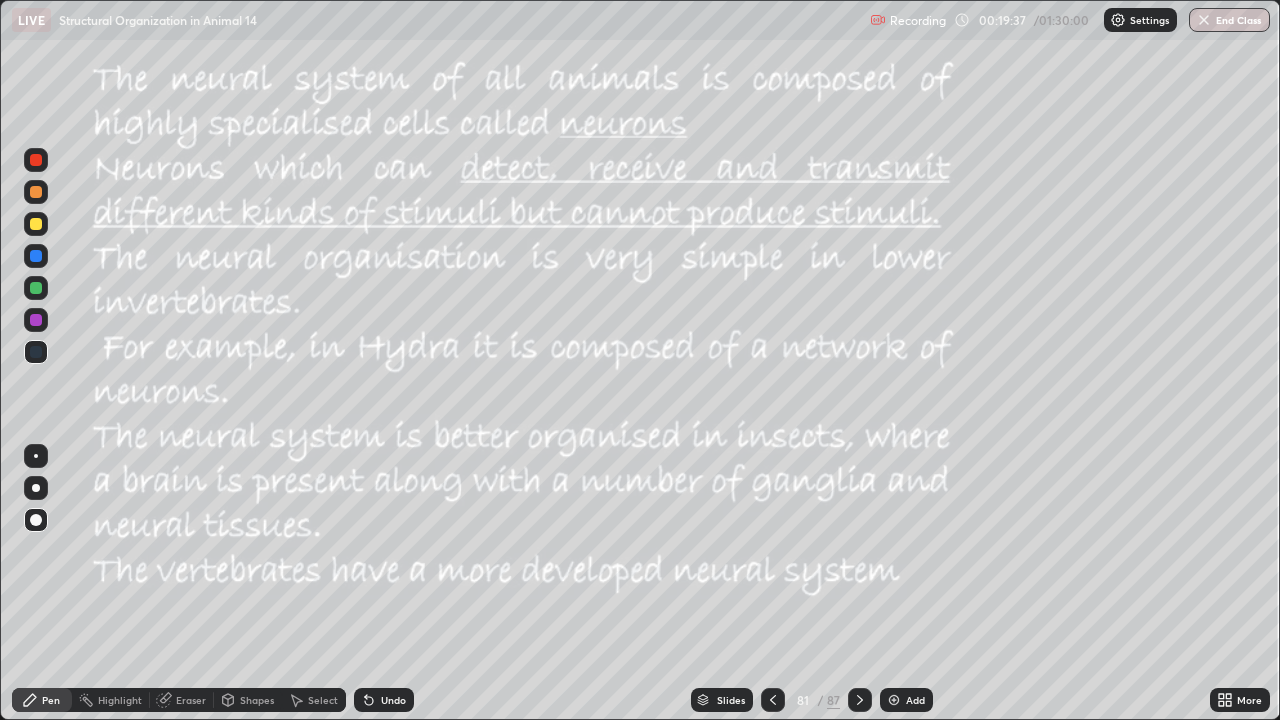 click 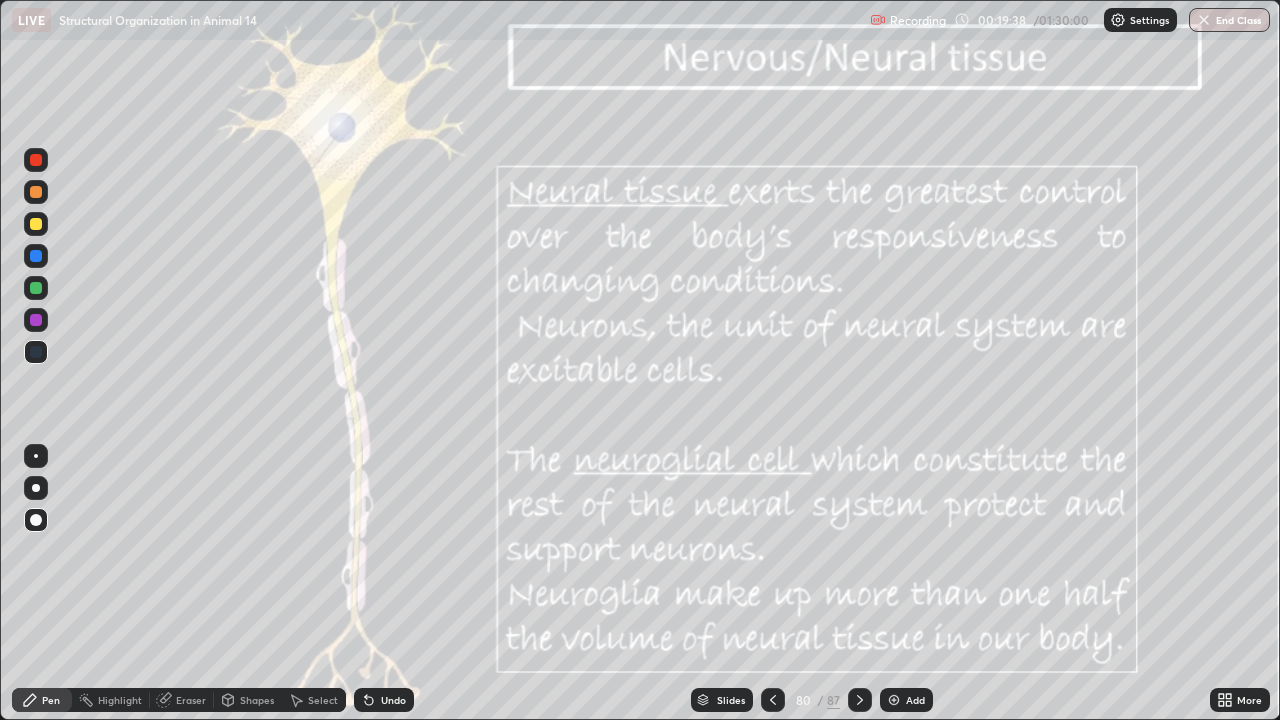 click 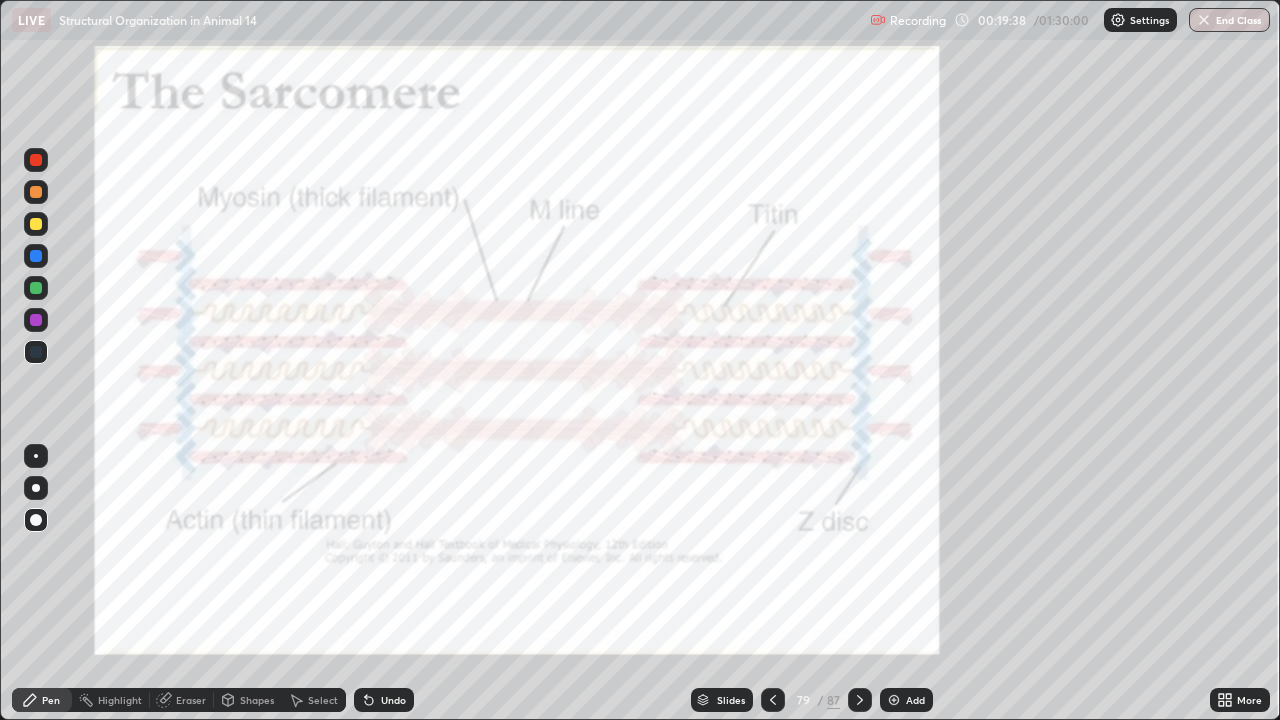 click on "Slides" at bounding box center [731, 700] 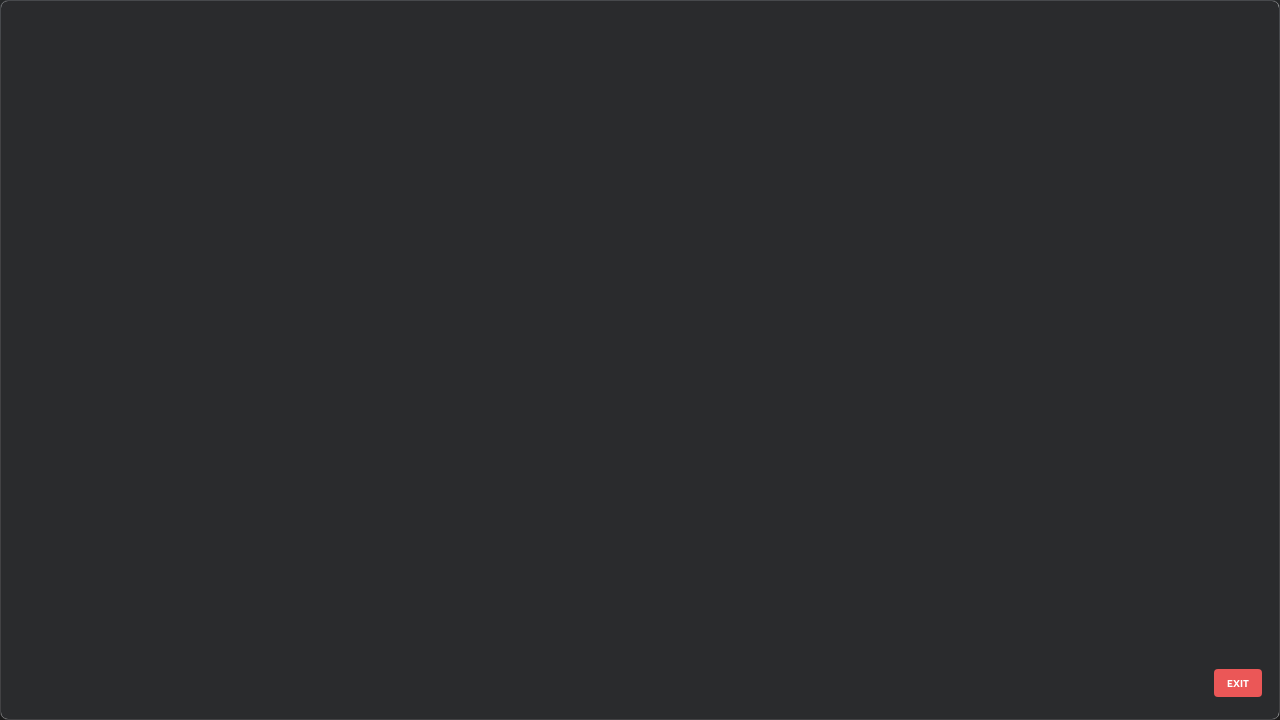 scroll, scrollTop: 5347, scrollLeft: 0, axis: vertical 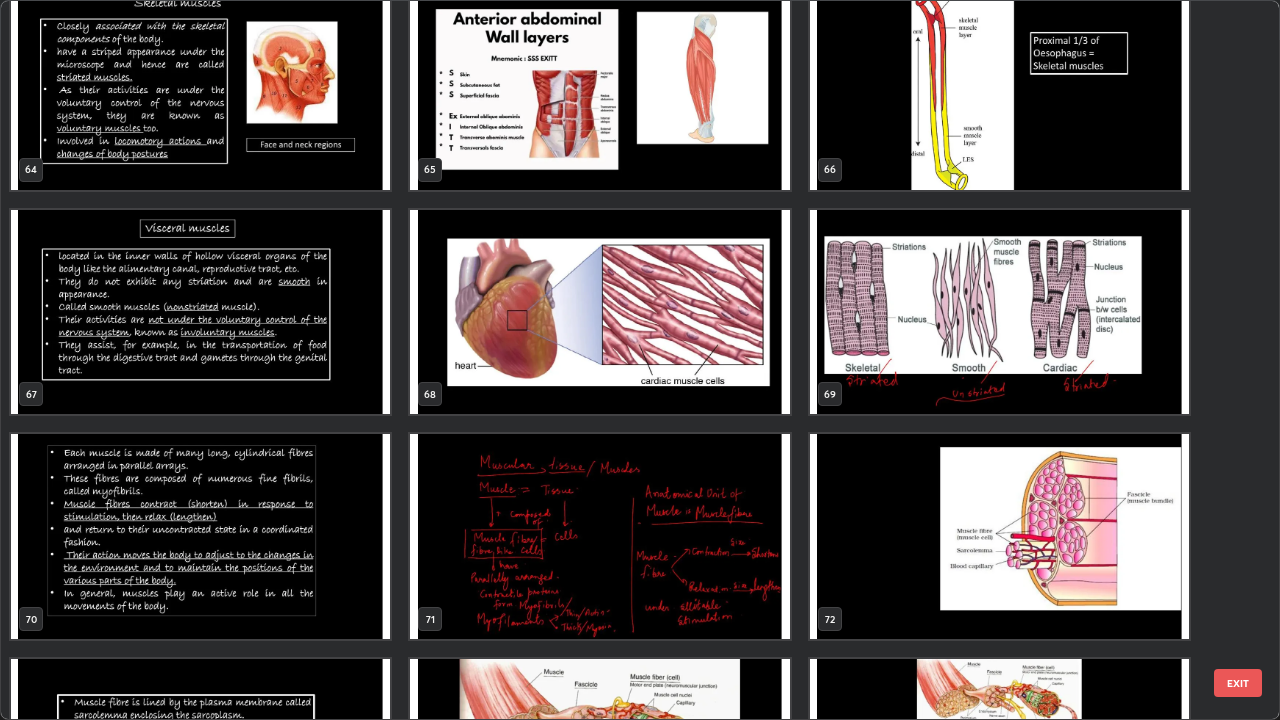 click at bounding box center (999, 536) 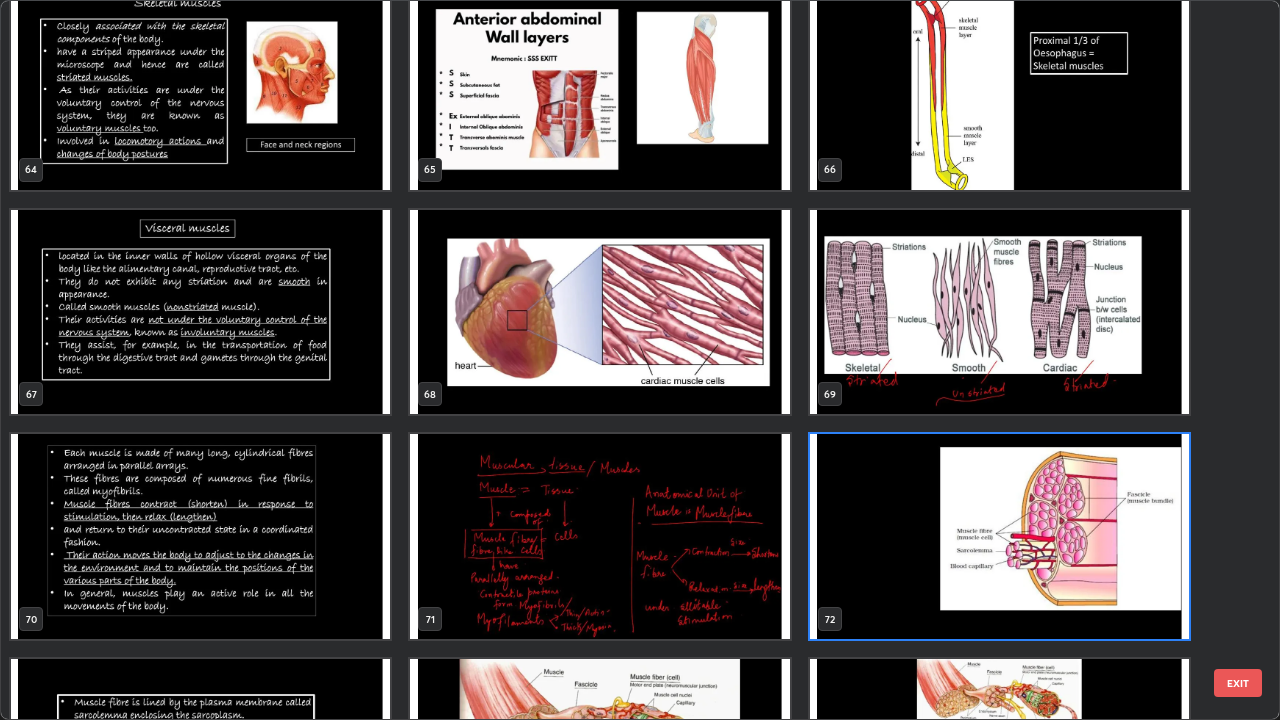 click at bounding box center [999, 536] 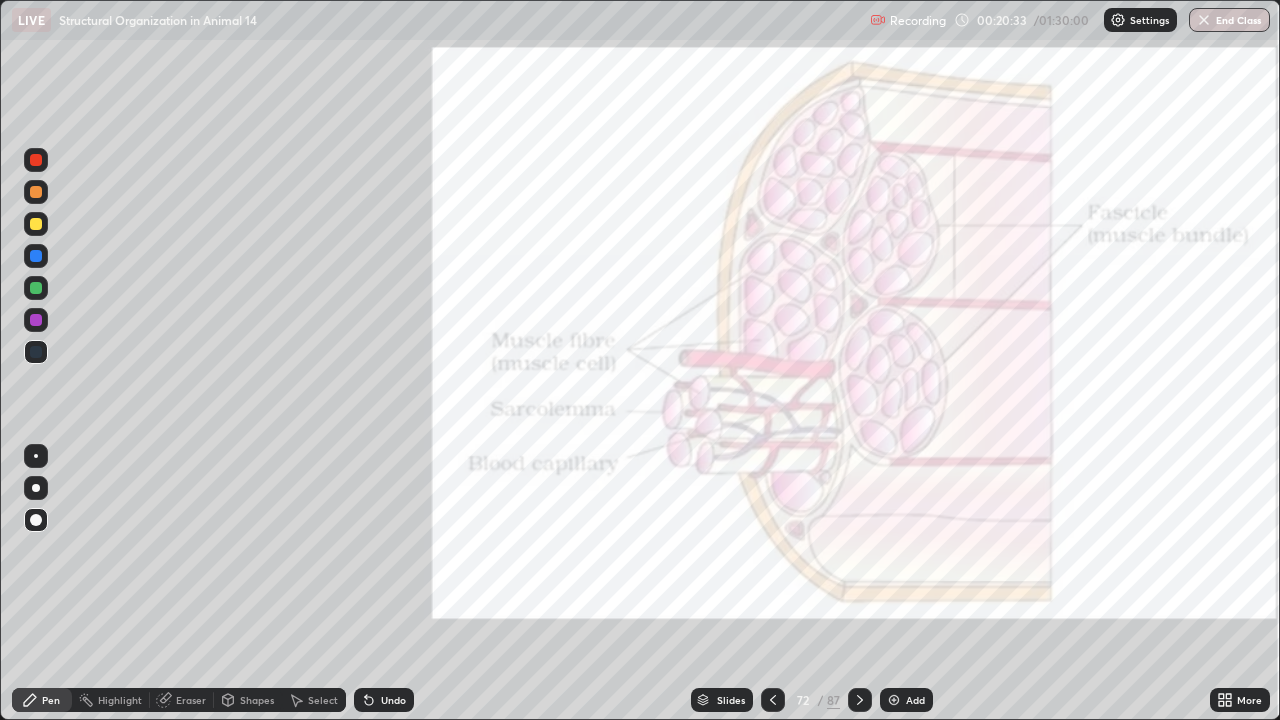 click at bounding box center (773, 700) 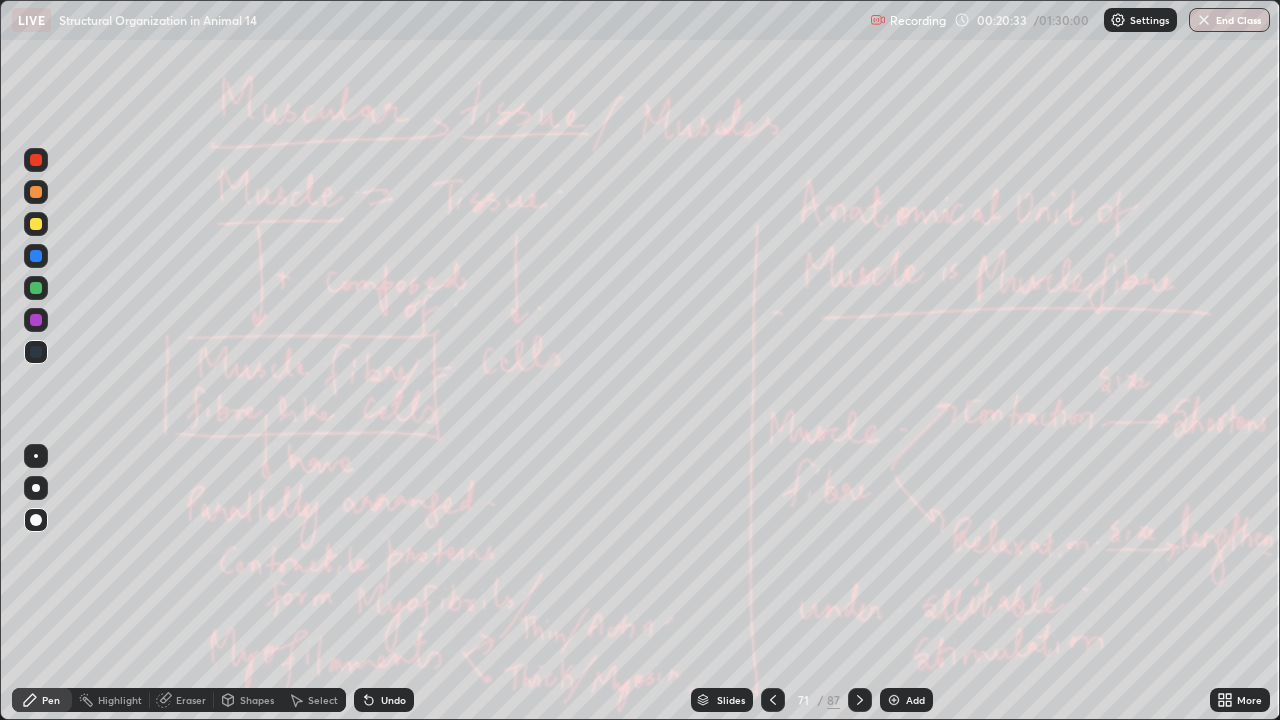 click on "Slides" at bounding box center [731, 700] 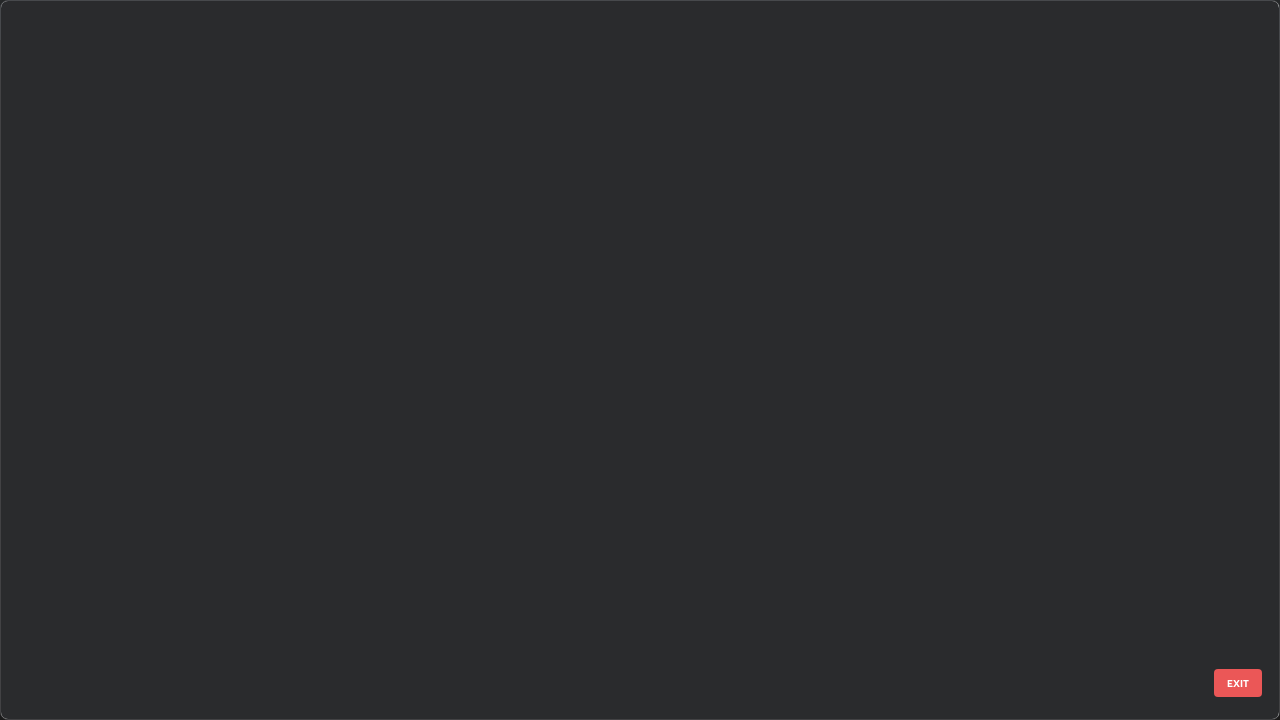 scroll, scrollTop: 4673, scrollLeft: 0, axis: vertical 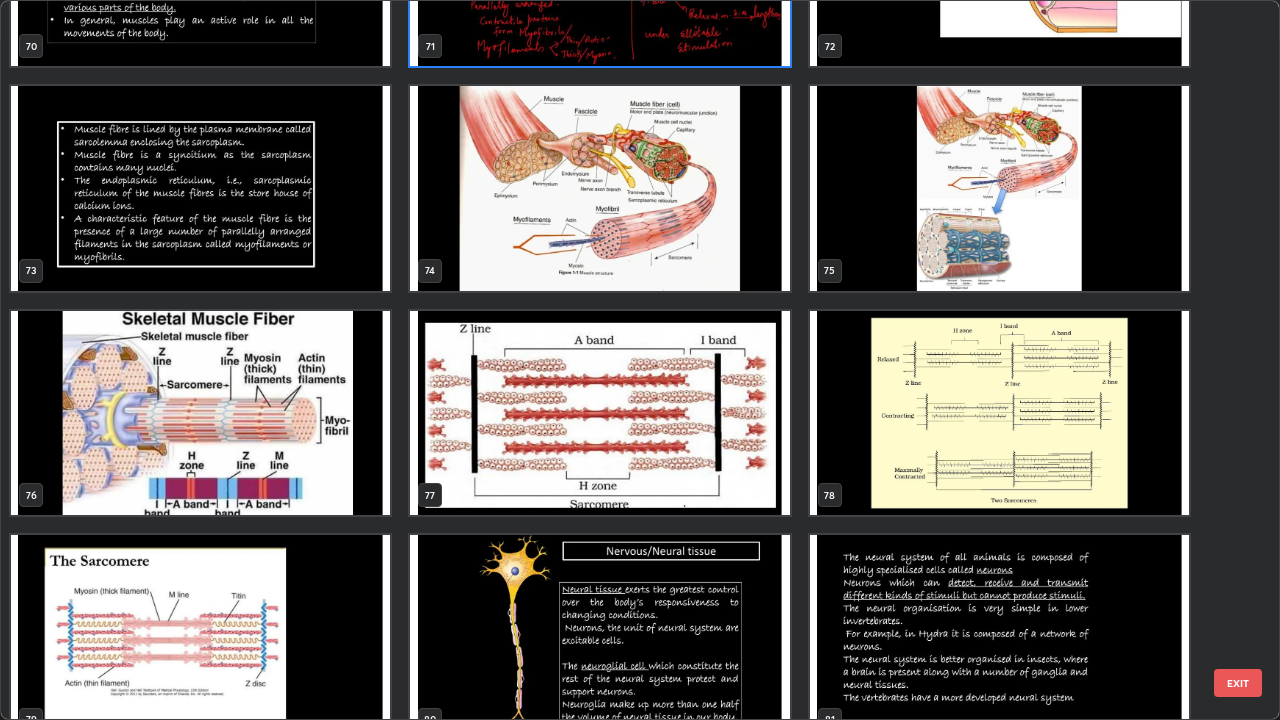 click at bounding box center (599, 188) 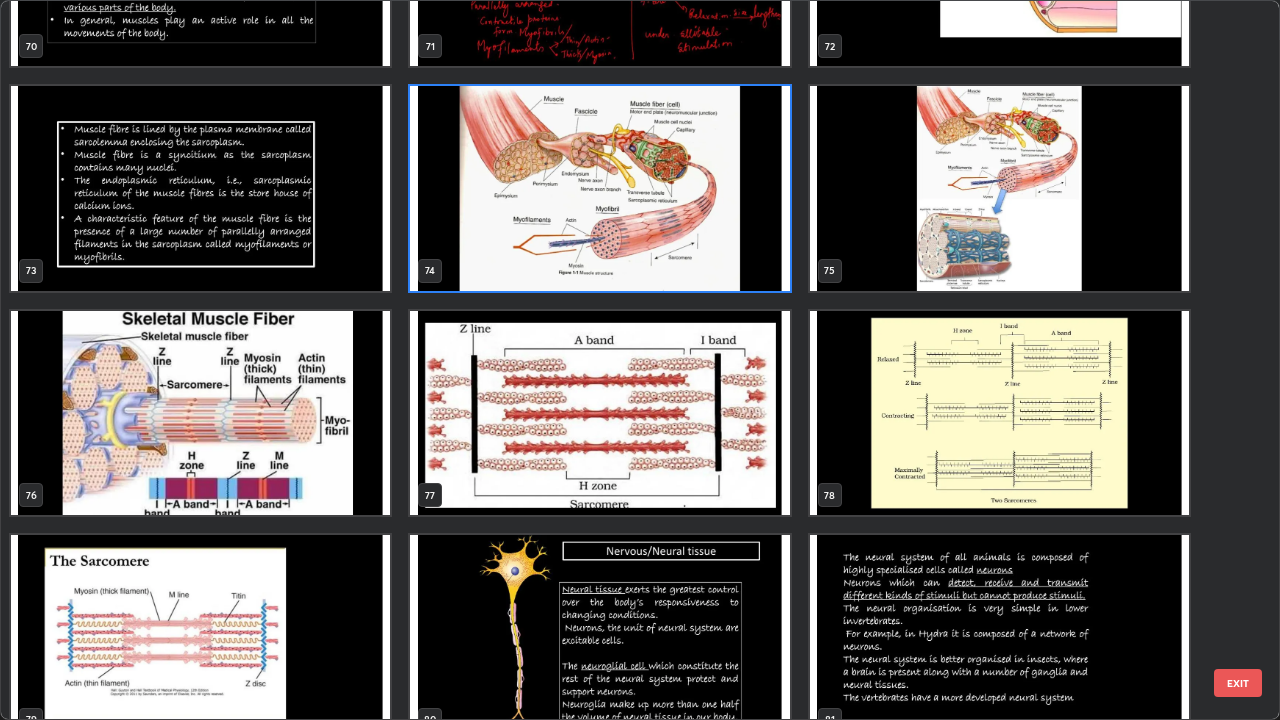 click at bounding box center (599, 188) 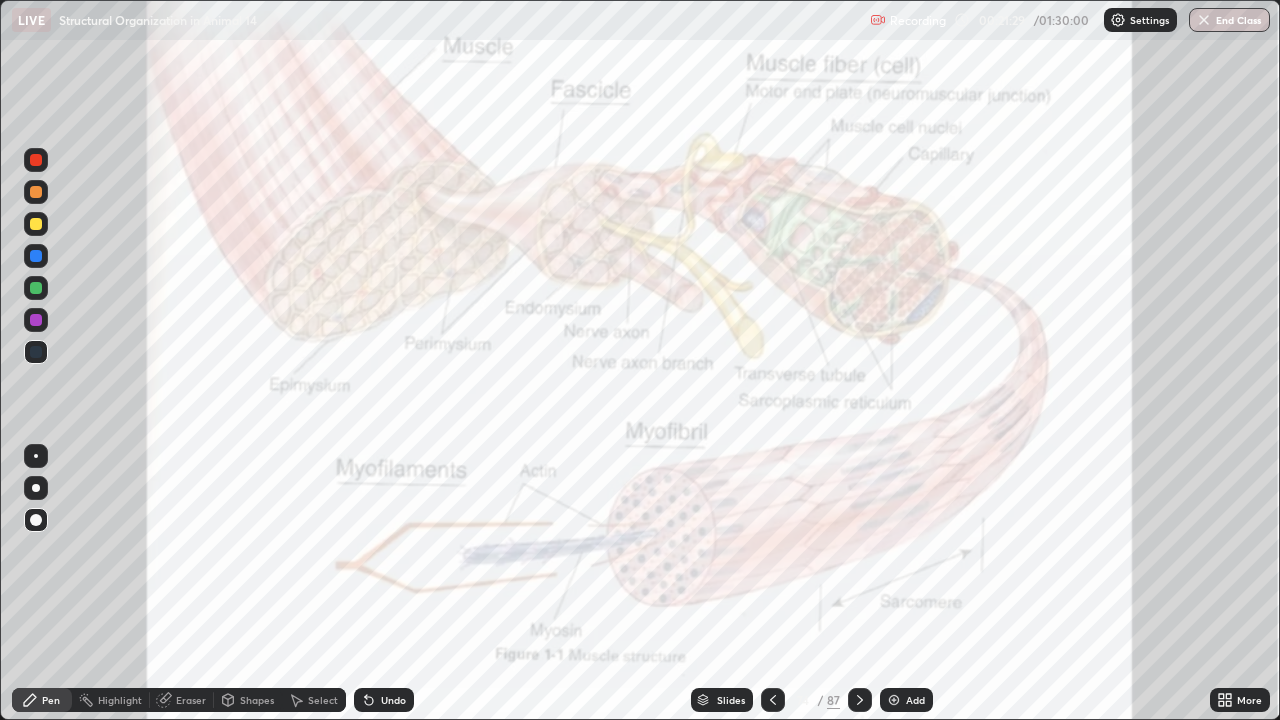 click on "Add" at bounding box center [915, 700] 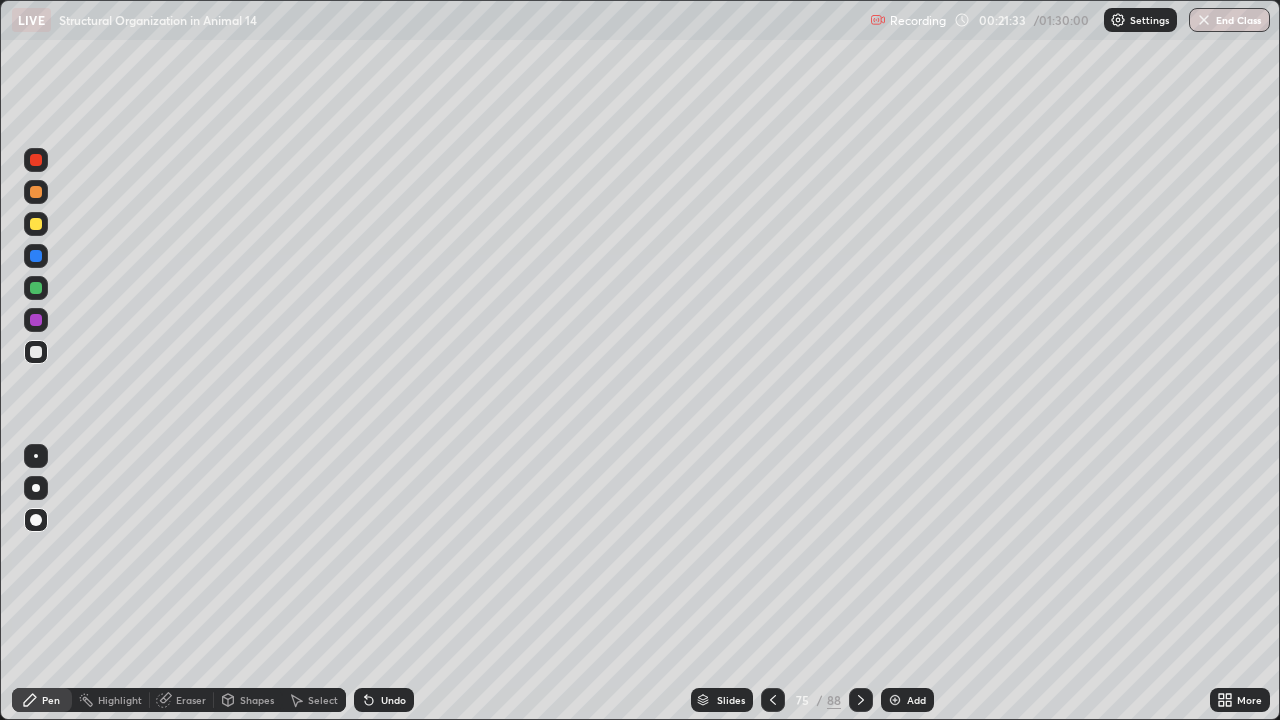 click at bounding box center [36, 160] 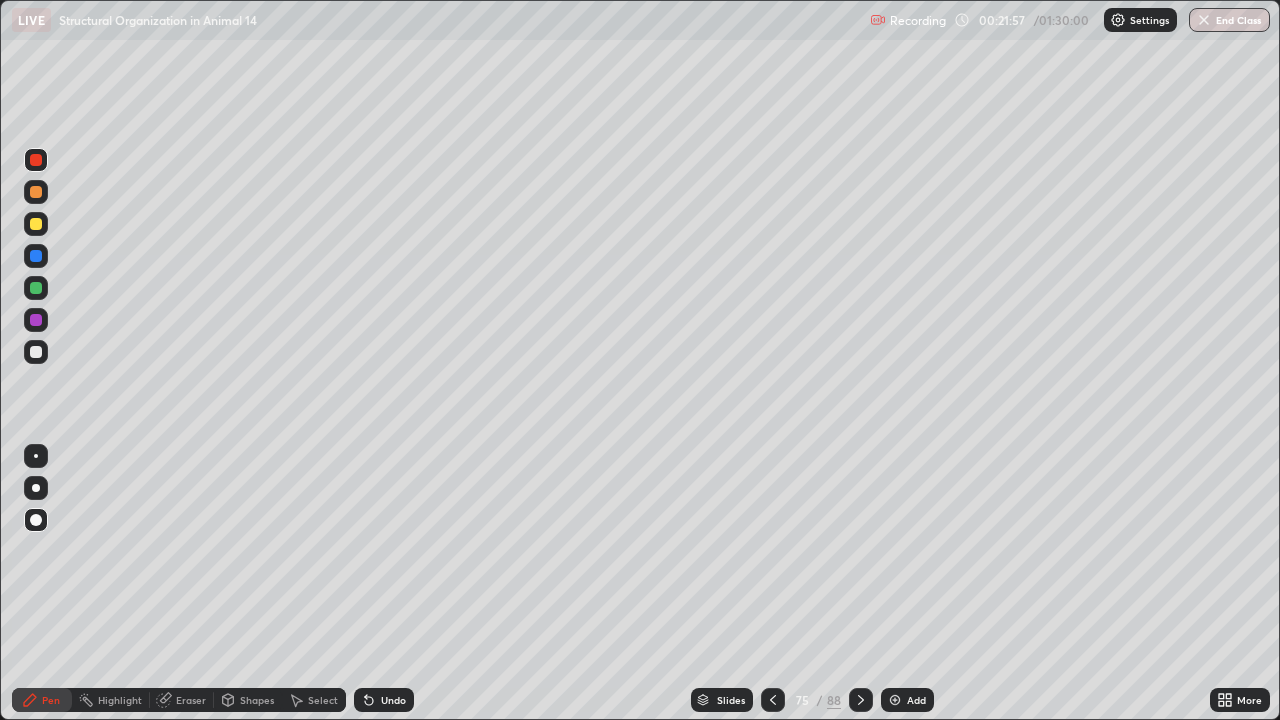 click on "Slides" at bounding box center [731, 700] 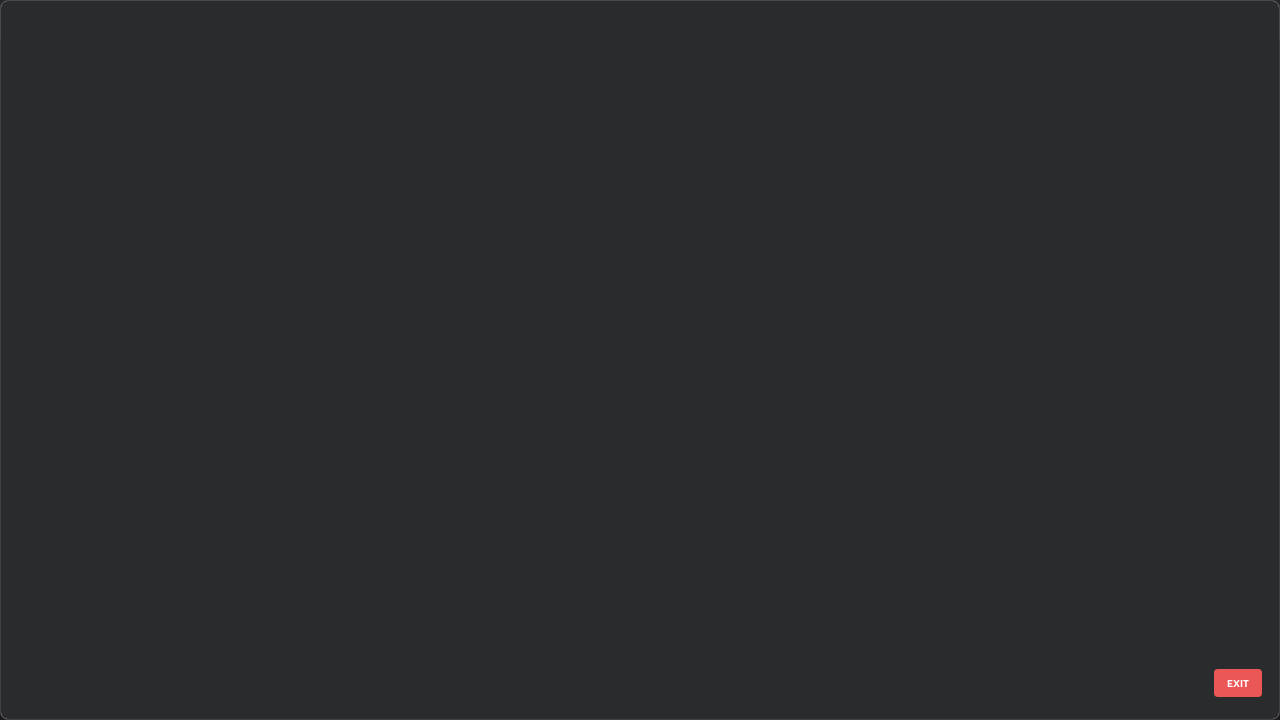 scroll, scrollTop: 4897, scrollLeft: 0, axis: vertical 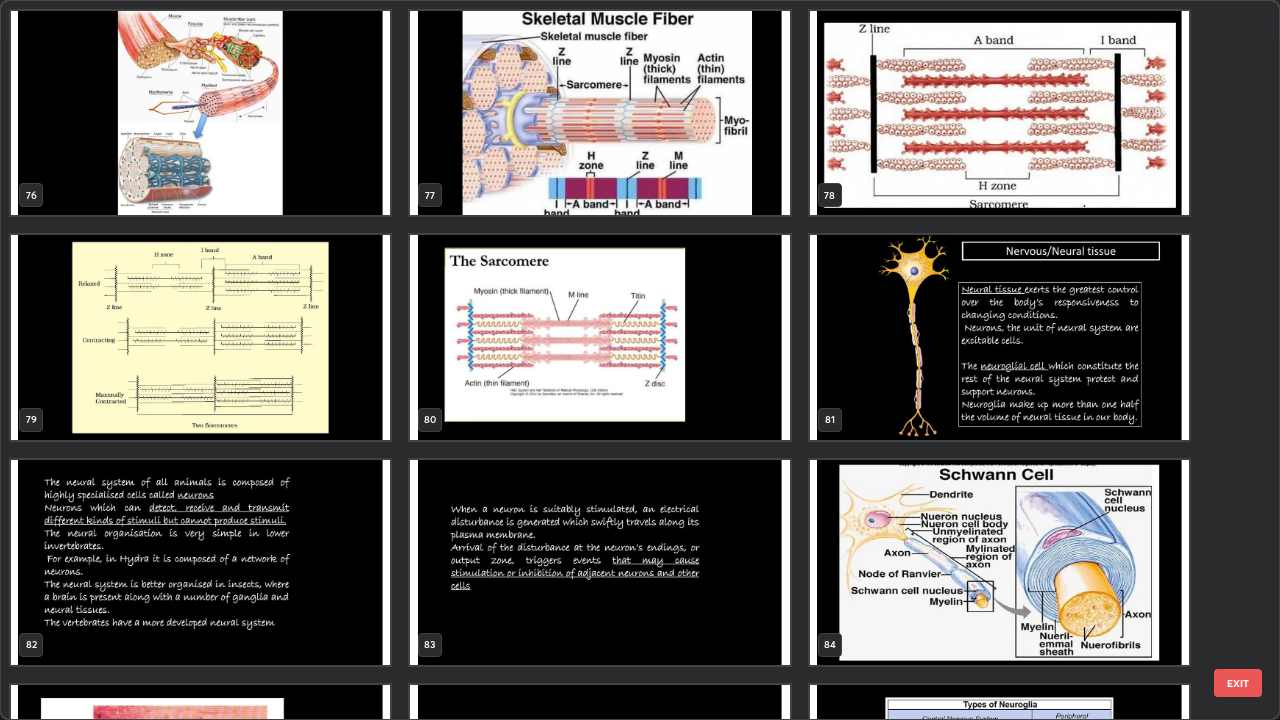 click at bounding box center [200, 337] 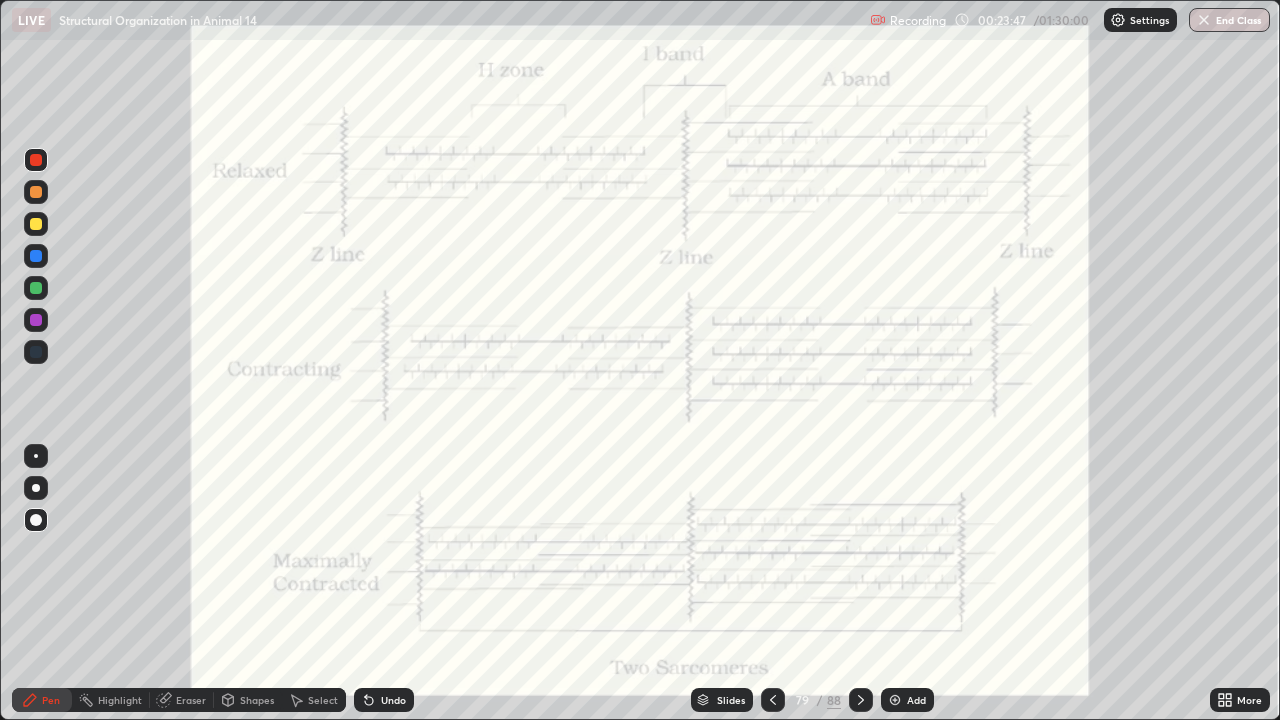 click on "Add" at bounding box center (907, 700) 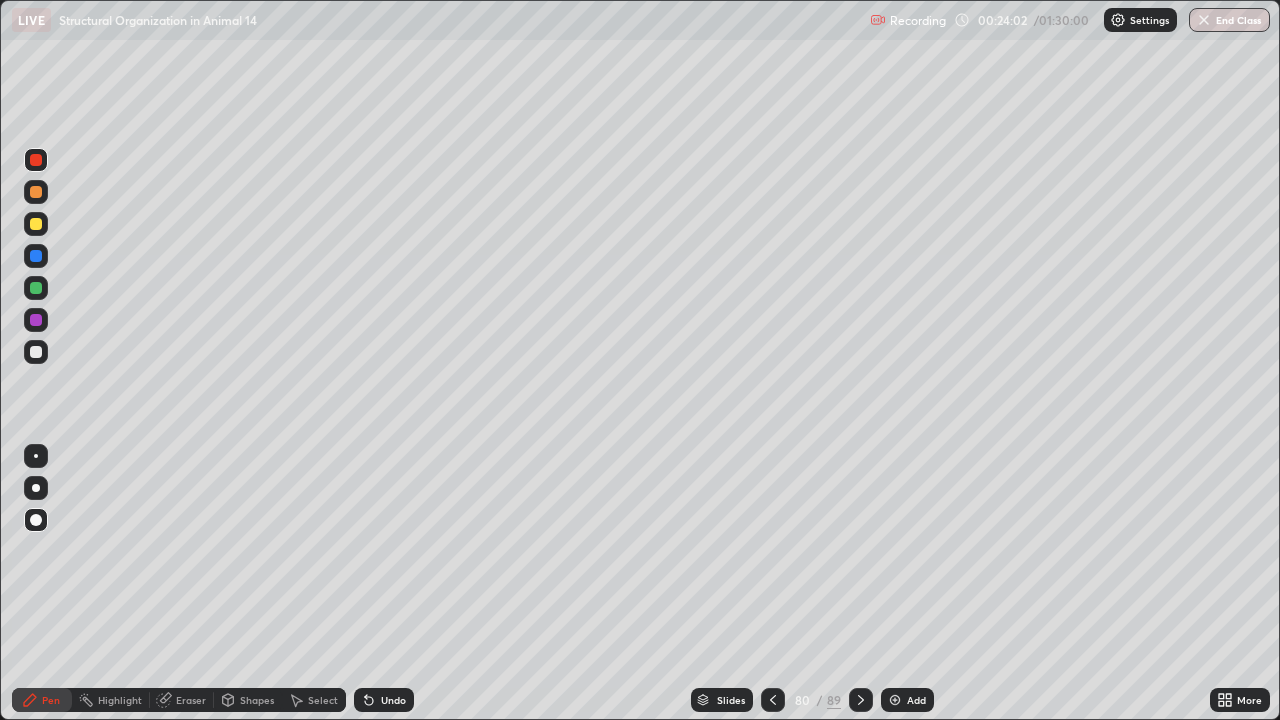 click at bounding box center [36, 352] 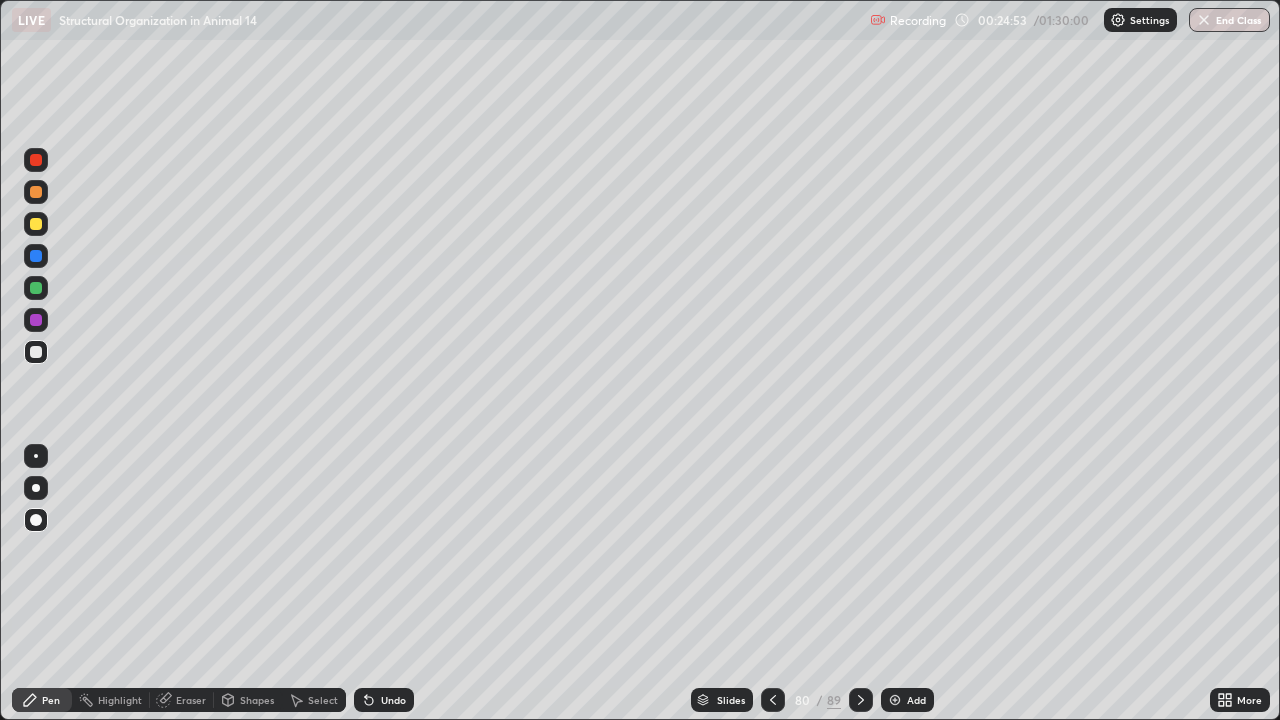 click on "Undo" at bounding box center [393, 700] 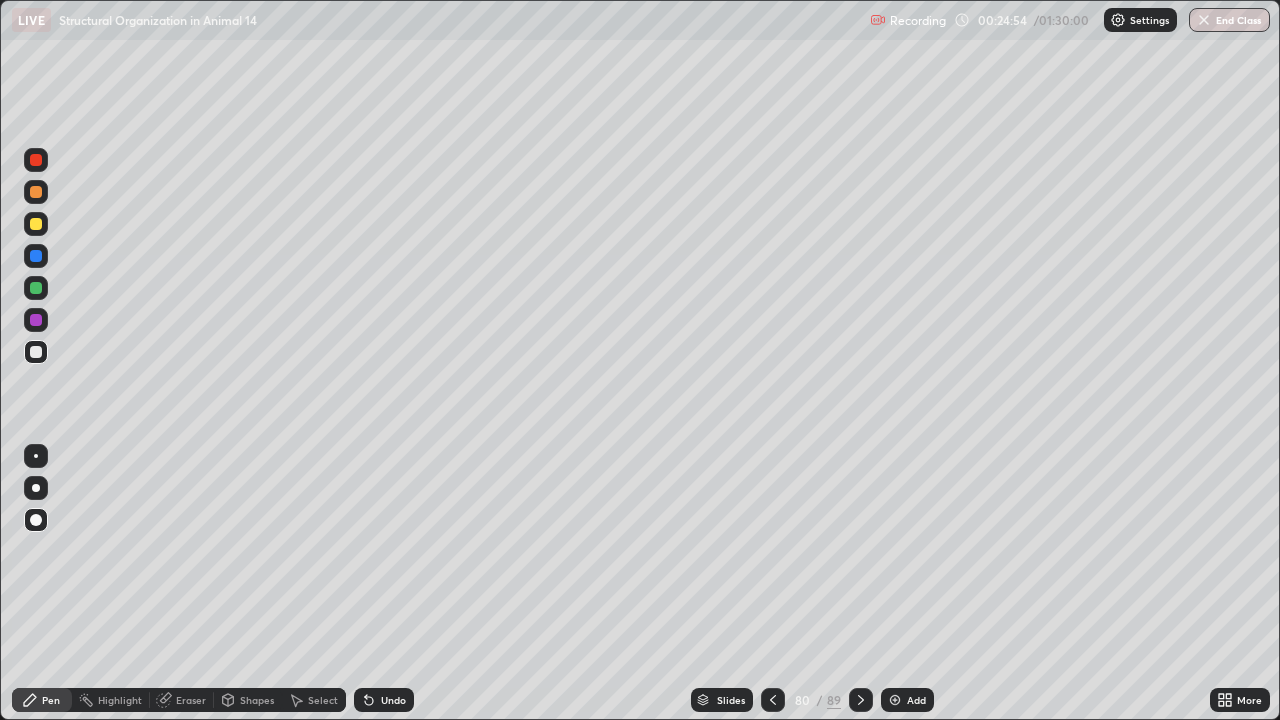 click on "Undo" at bounding box center [384, 700] 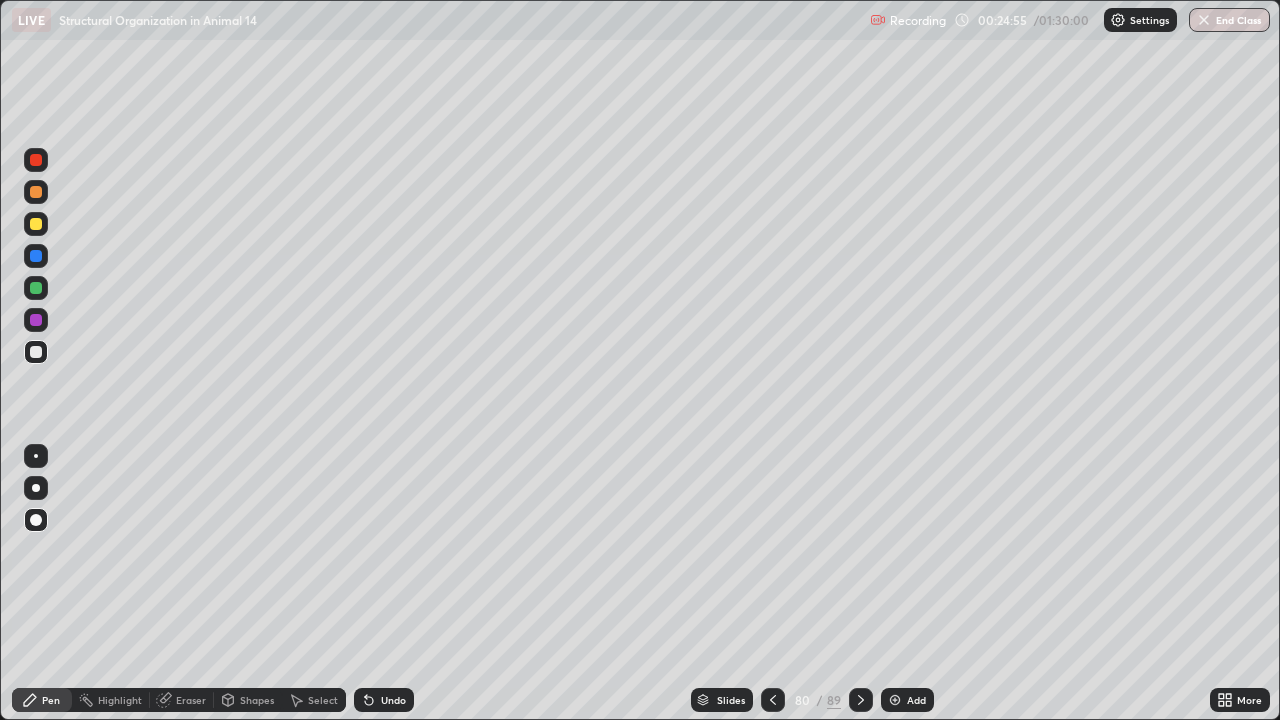 click 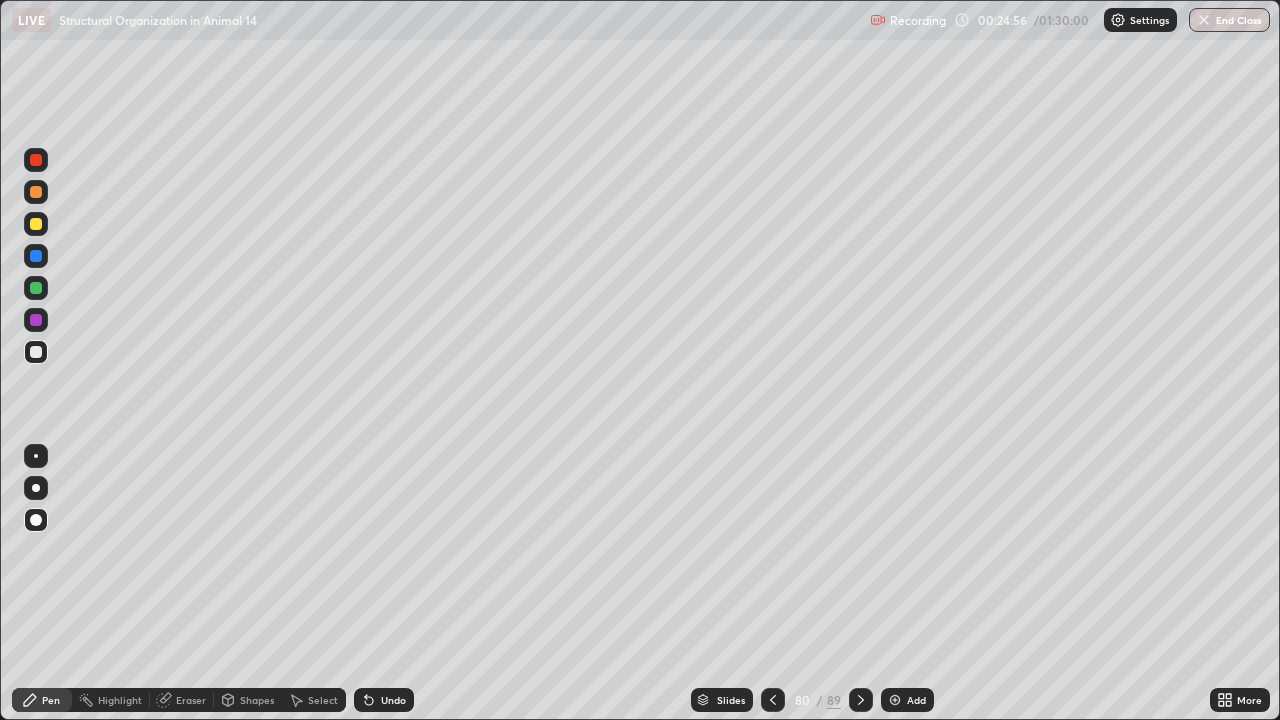 click 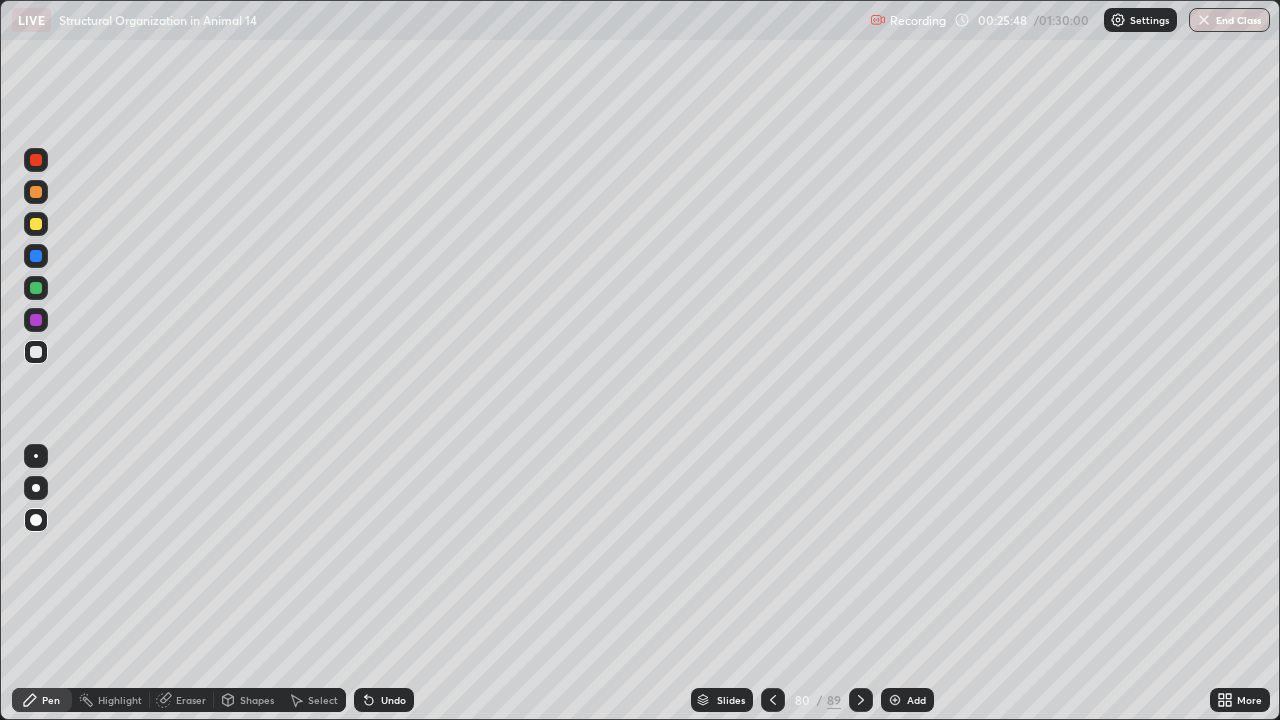 click at bounding box center (36, 224) 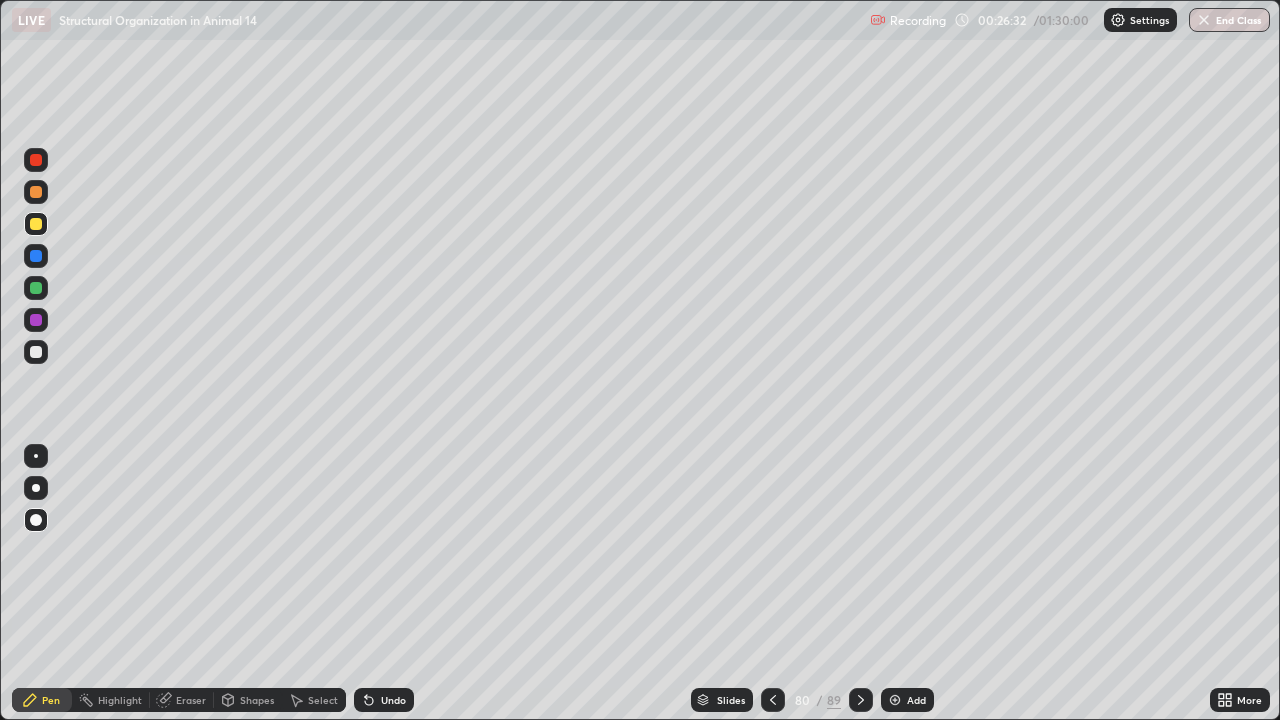 click at bounding box center [773, 700] 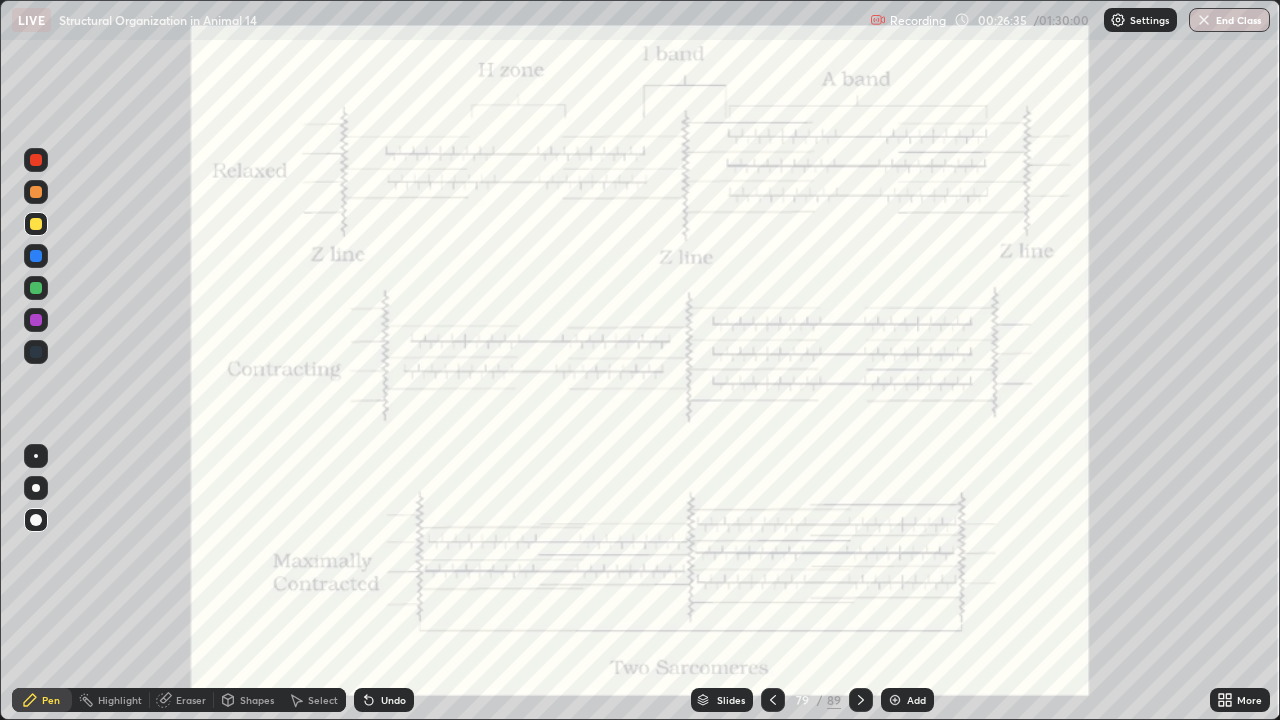 click 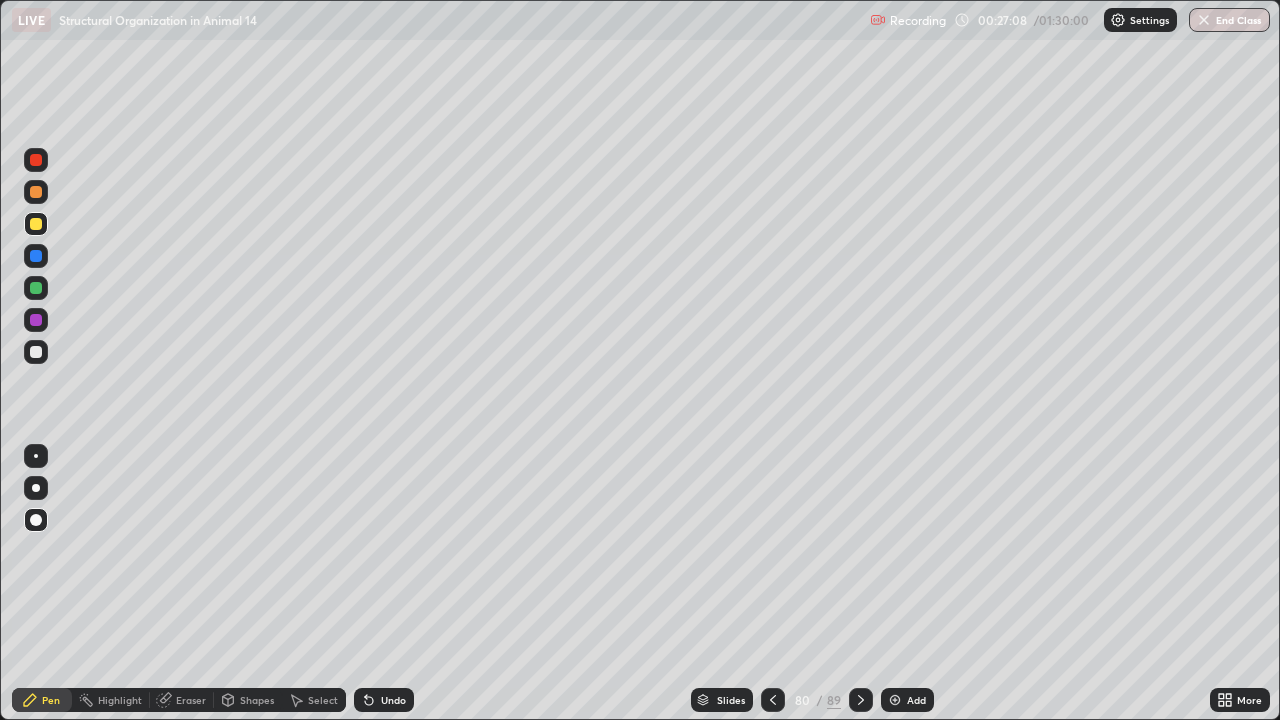 click on "Undo" at bounding box center (384, 700) 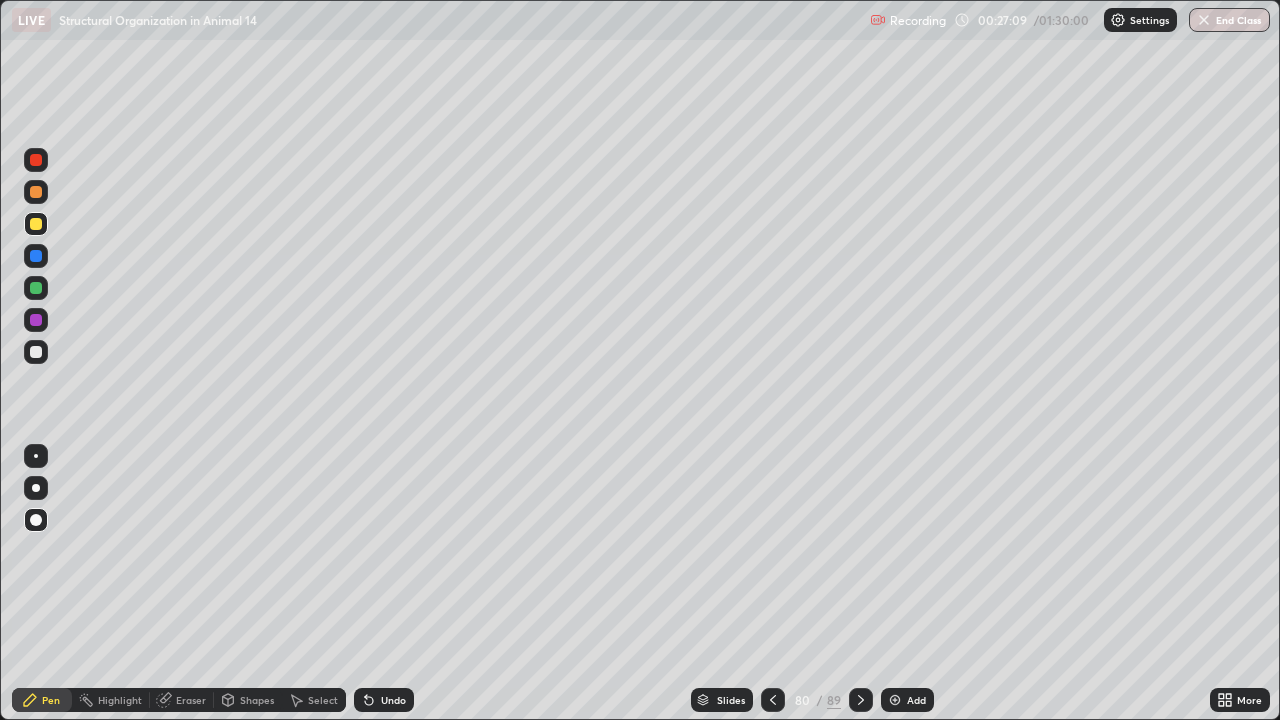 click 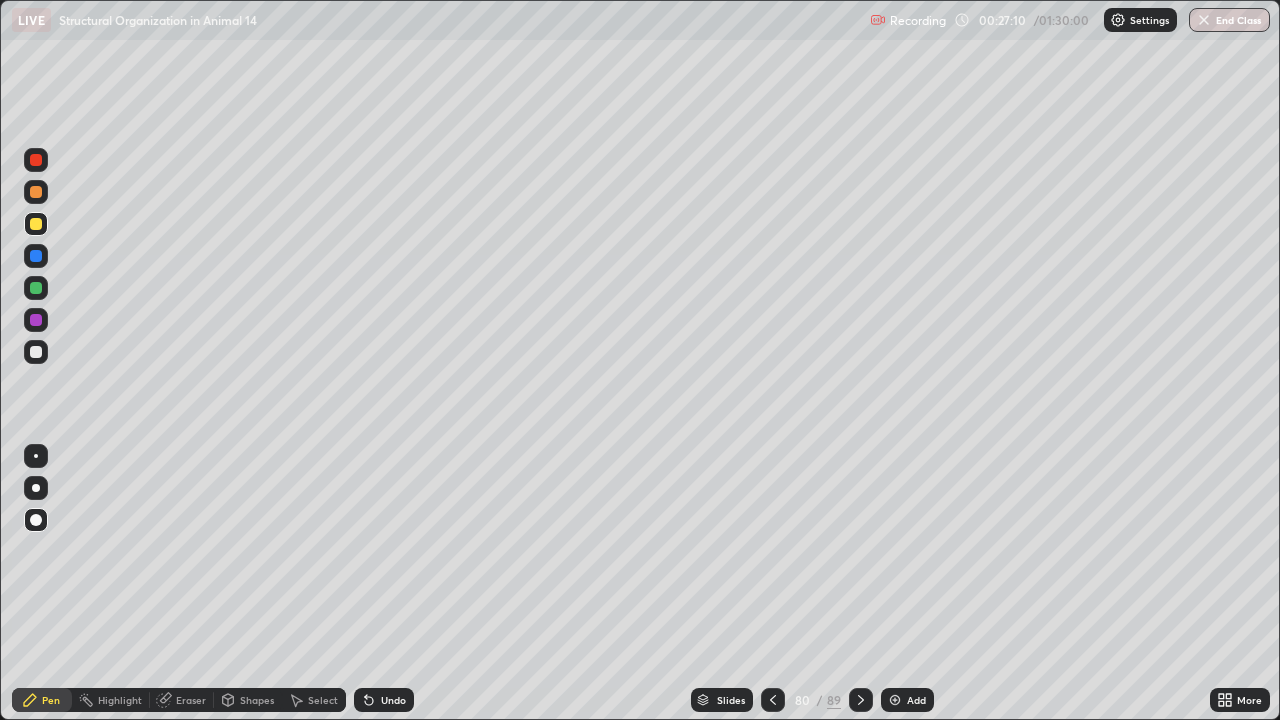 click on "Undo" at bounding box center [393, 700] 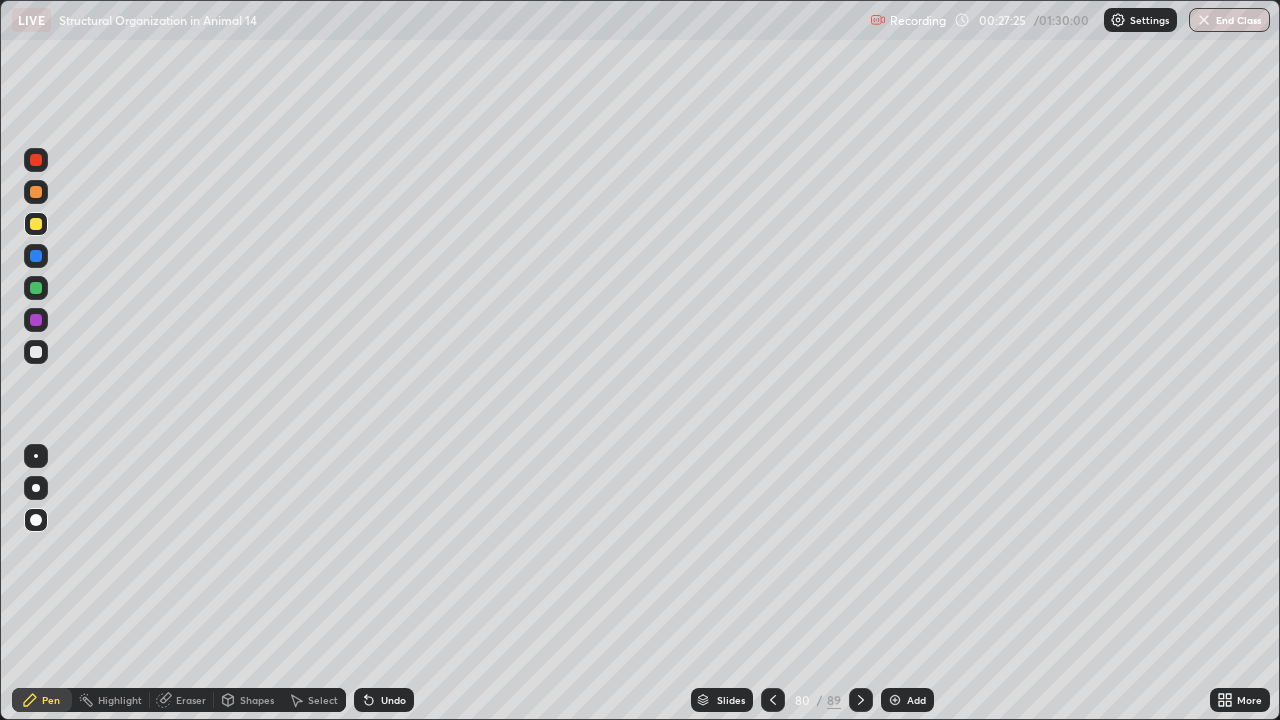 click at bounding box center [36, 352] 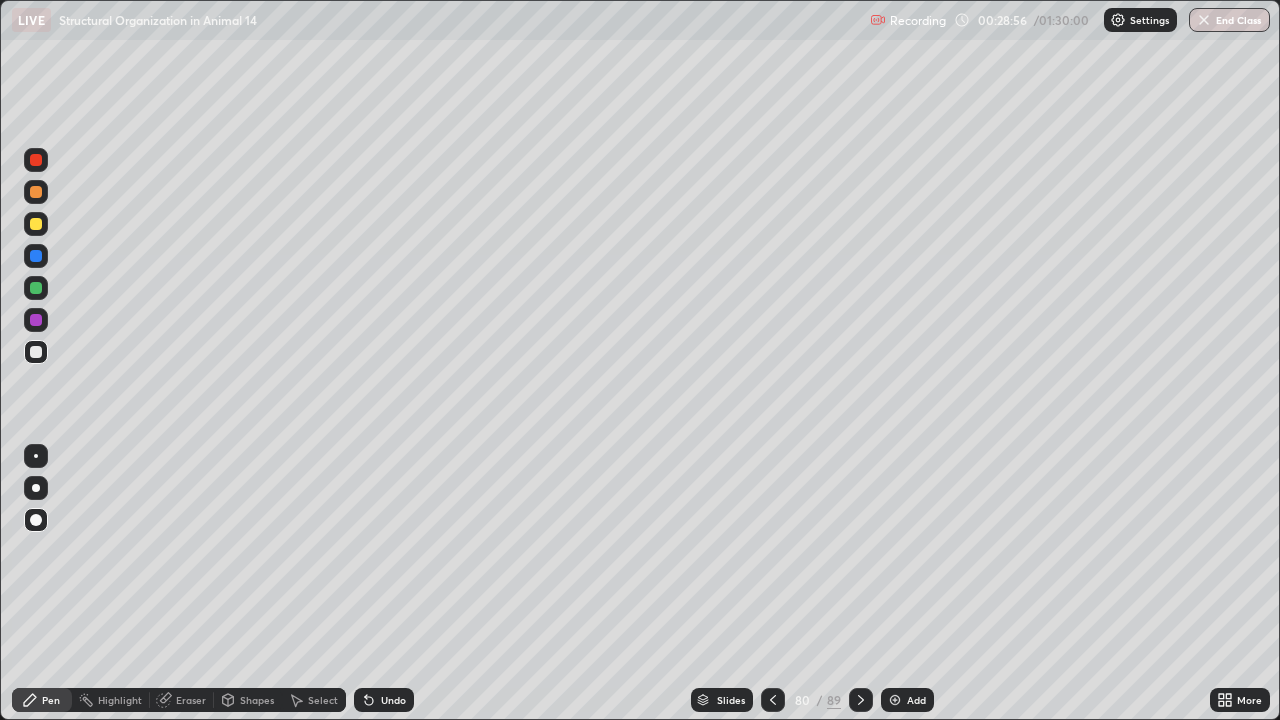 click on "Add" at bounding box center [907, 700] 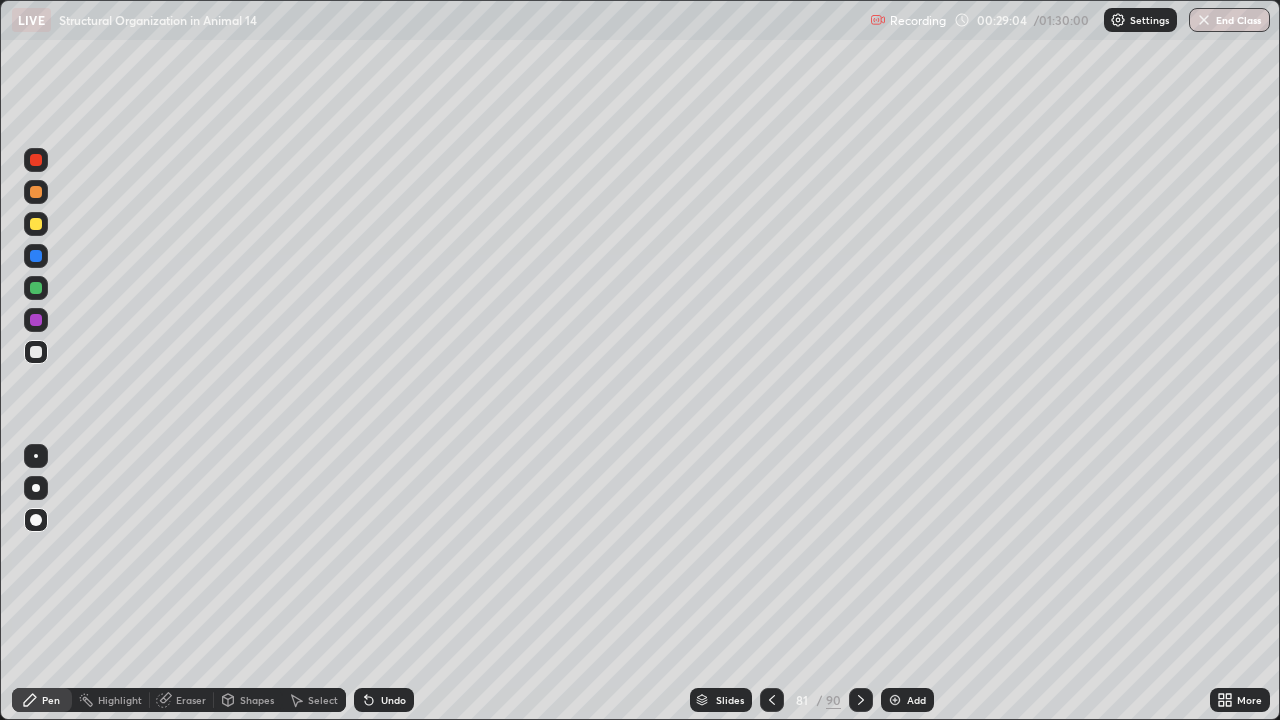 click on "Undo" at bounding box center [384, 700] 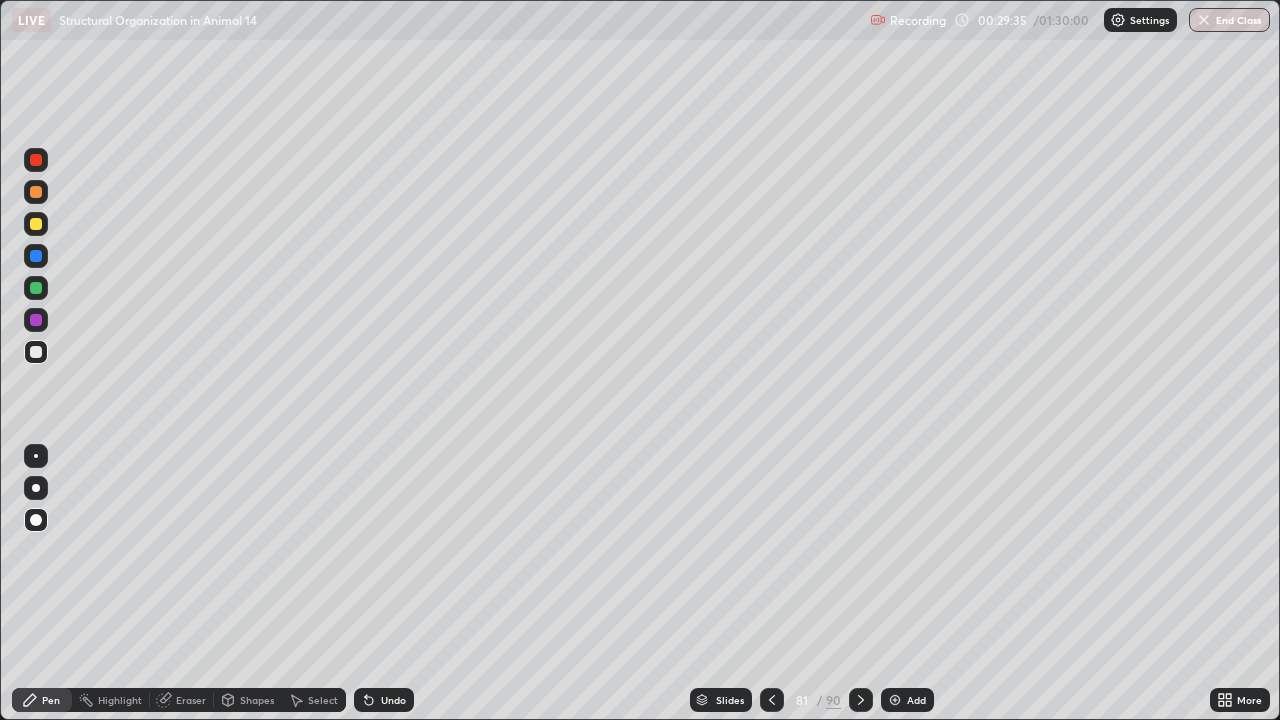 click at bounding box center [36, 488] 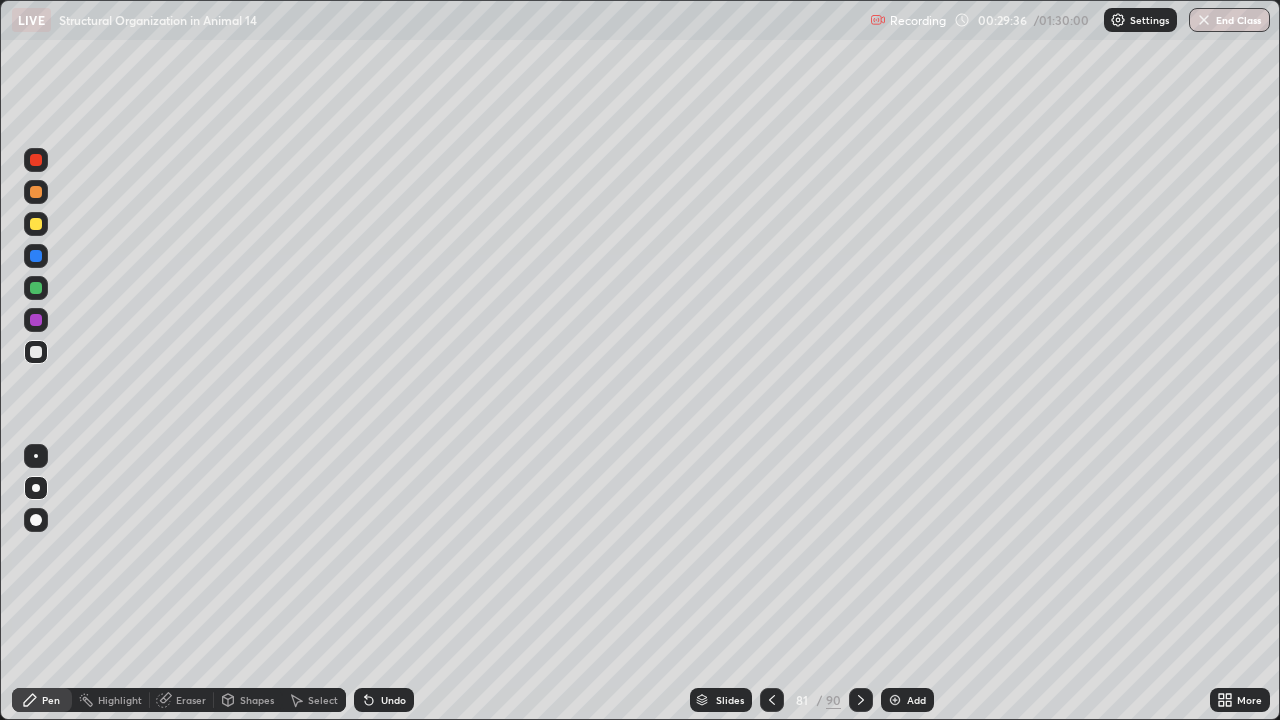 click at bounding box center (36, 456) 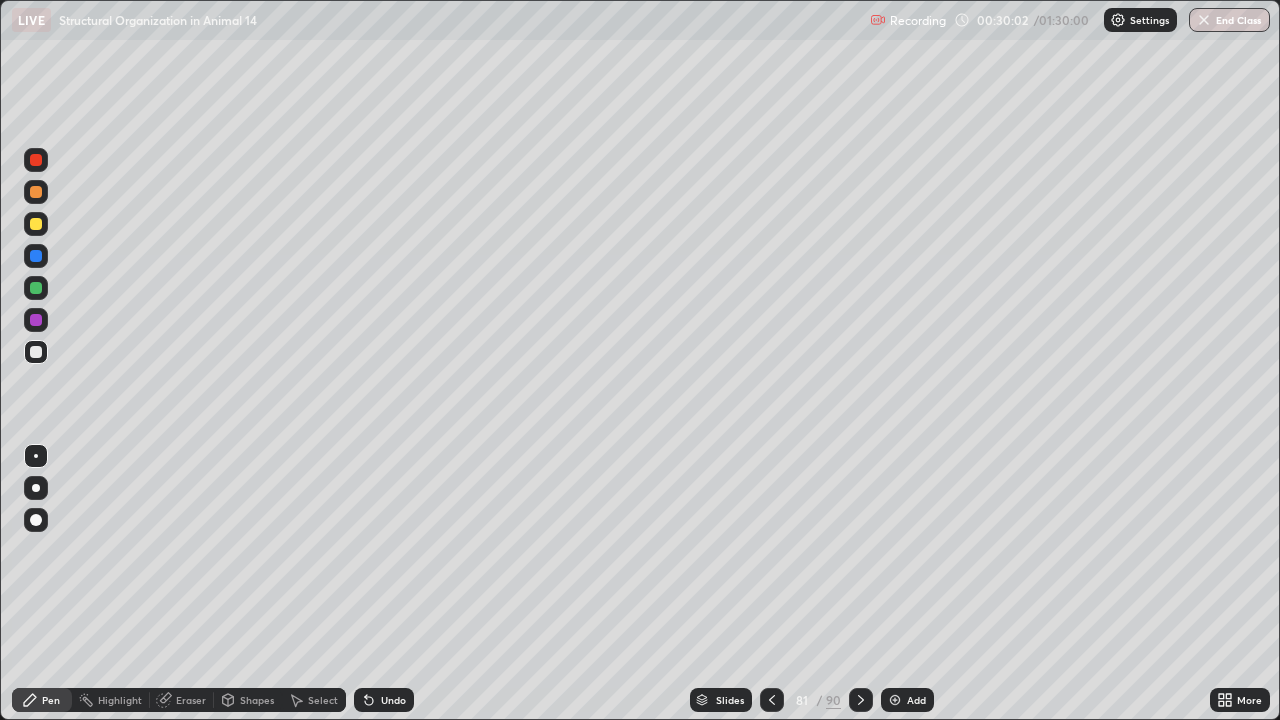 click at bounding box center [36, 224] 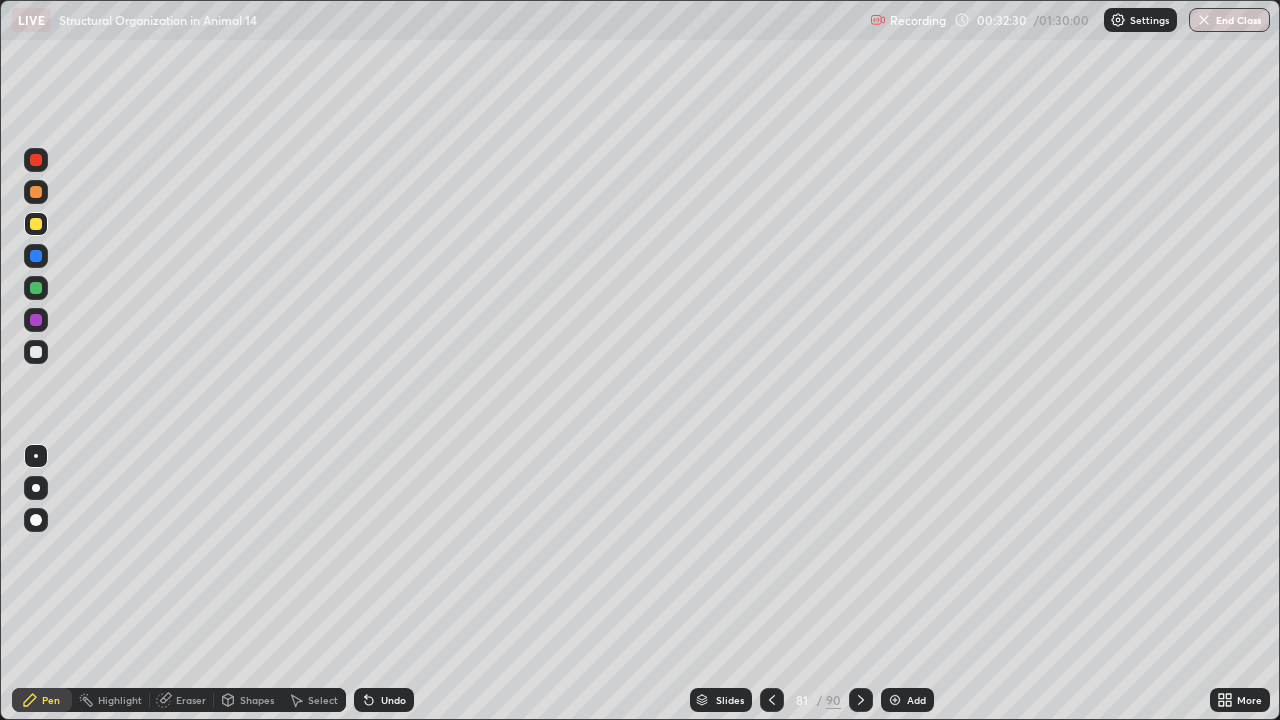 click at bounding box center [36, 352] 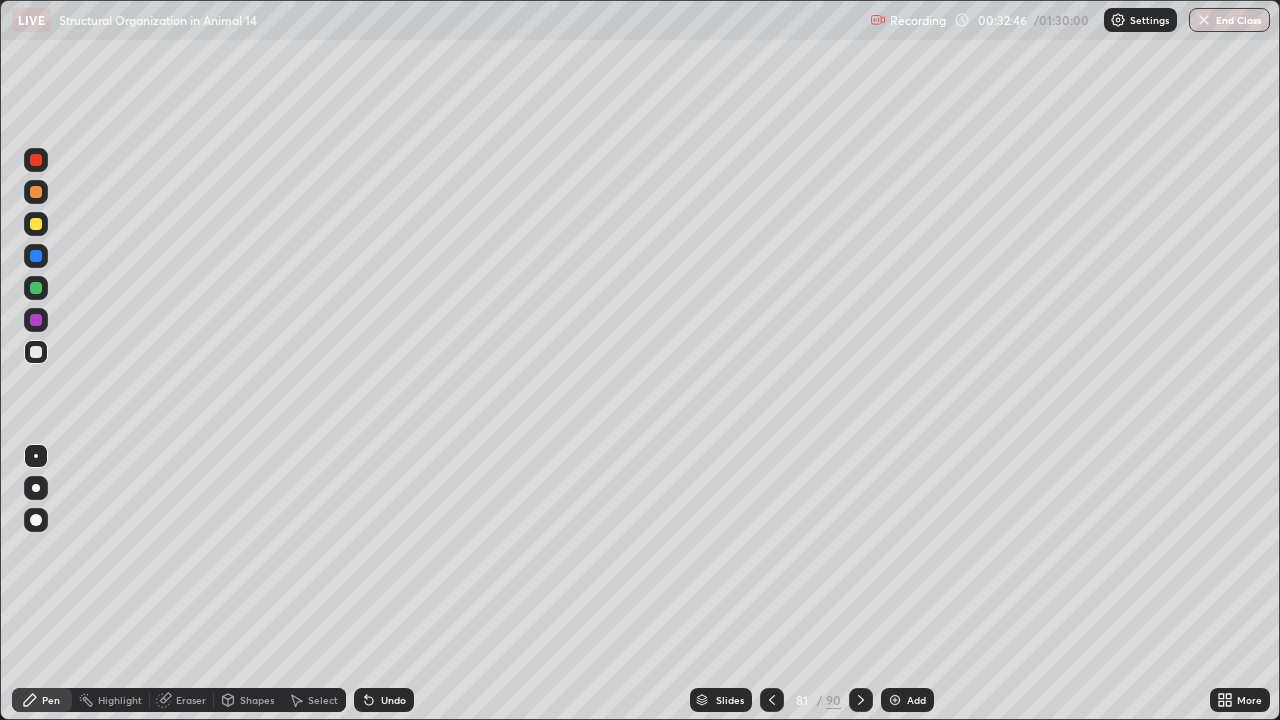 click at bounding box center [36, 488] 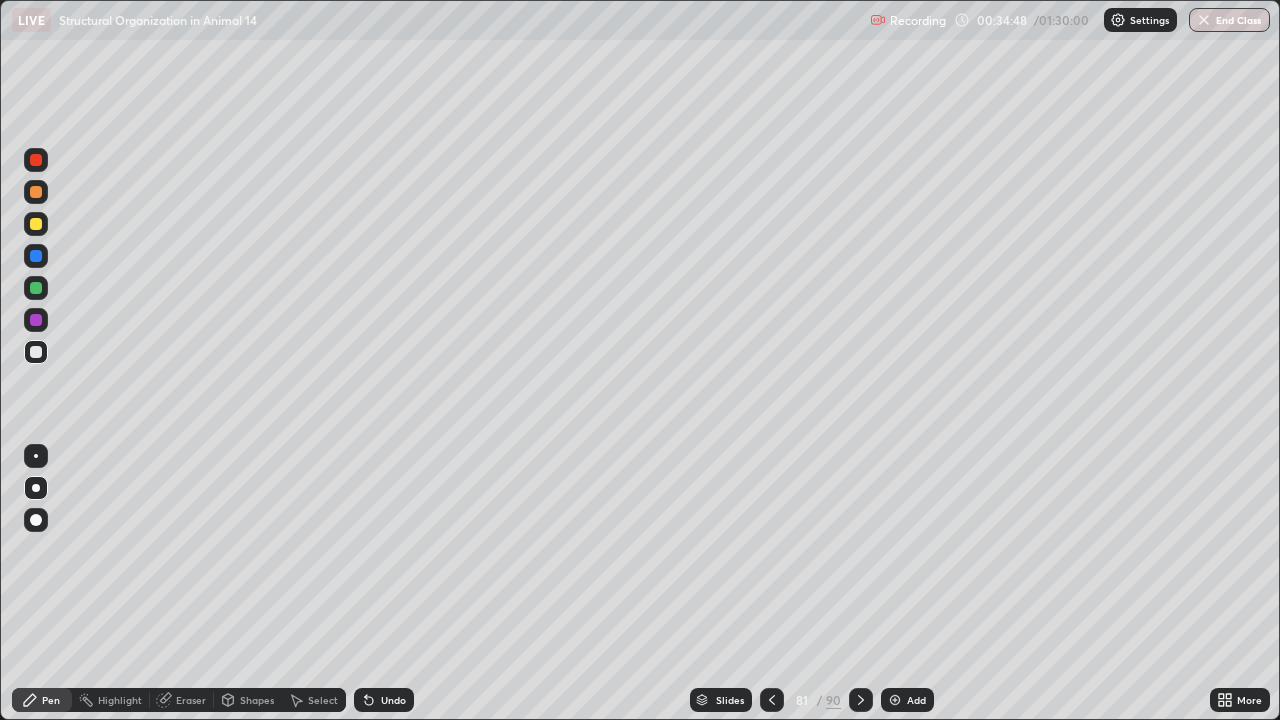 click at bounding box center [36, 224] 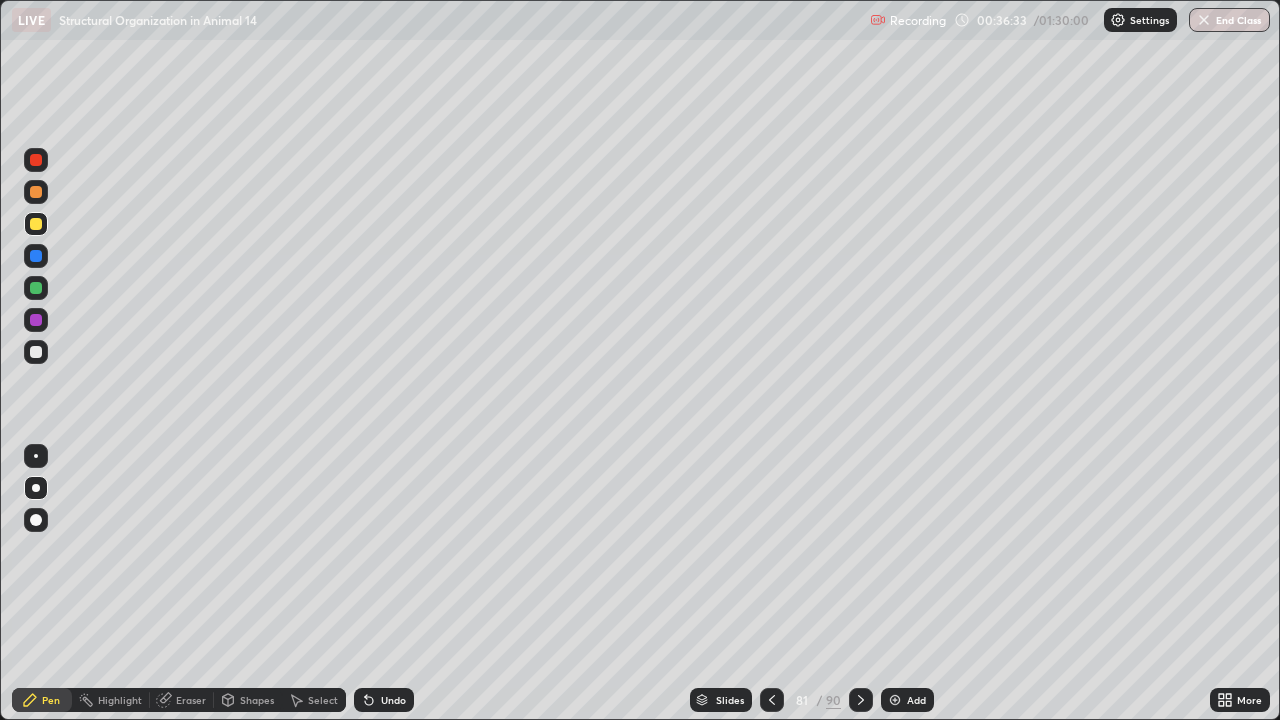 click at bounding box center (36, 288) 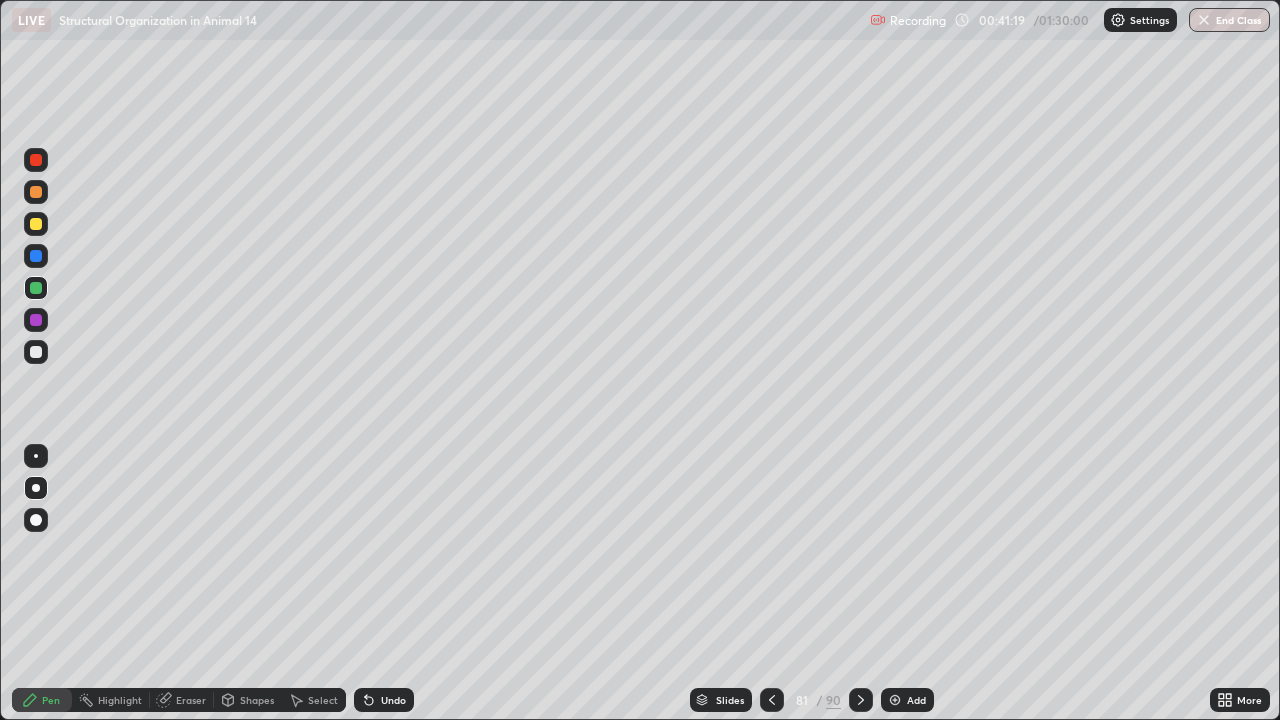 click on "Add" at bounding box center [907, 700] 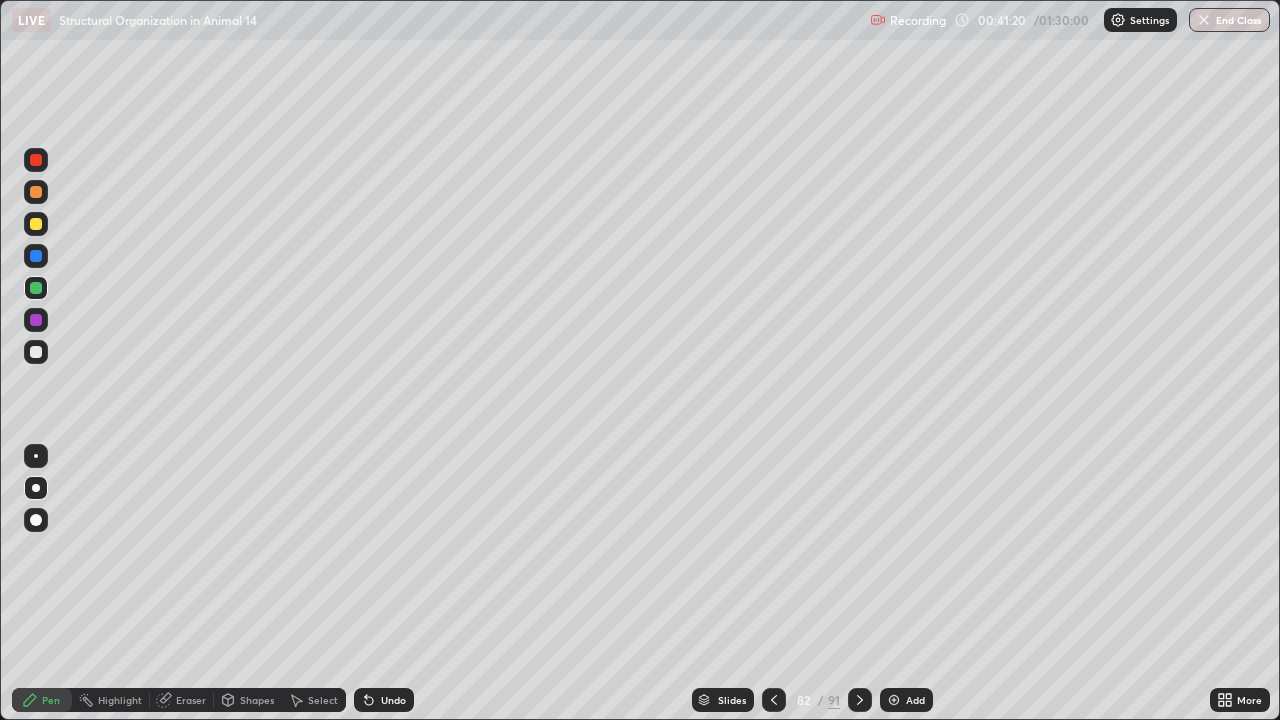 click at bounding box center (36, 352) 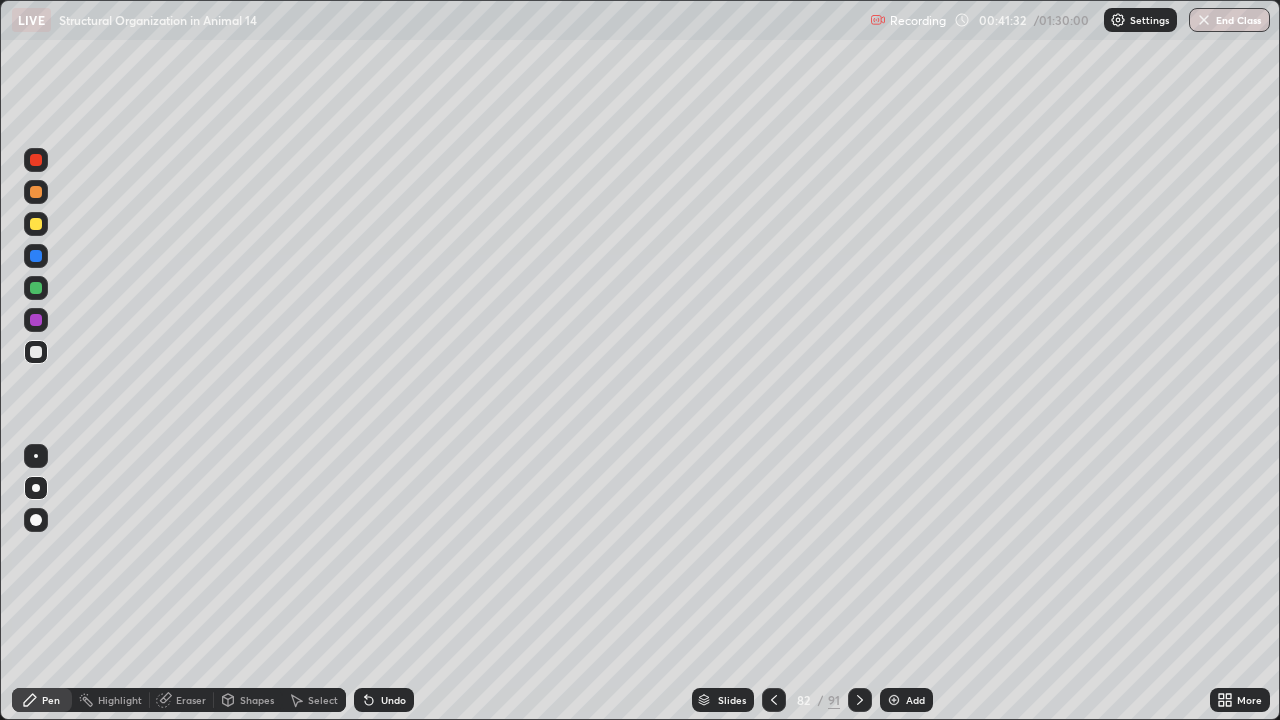 click at bounding box center (36, 352) 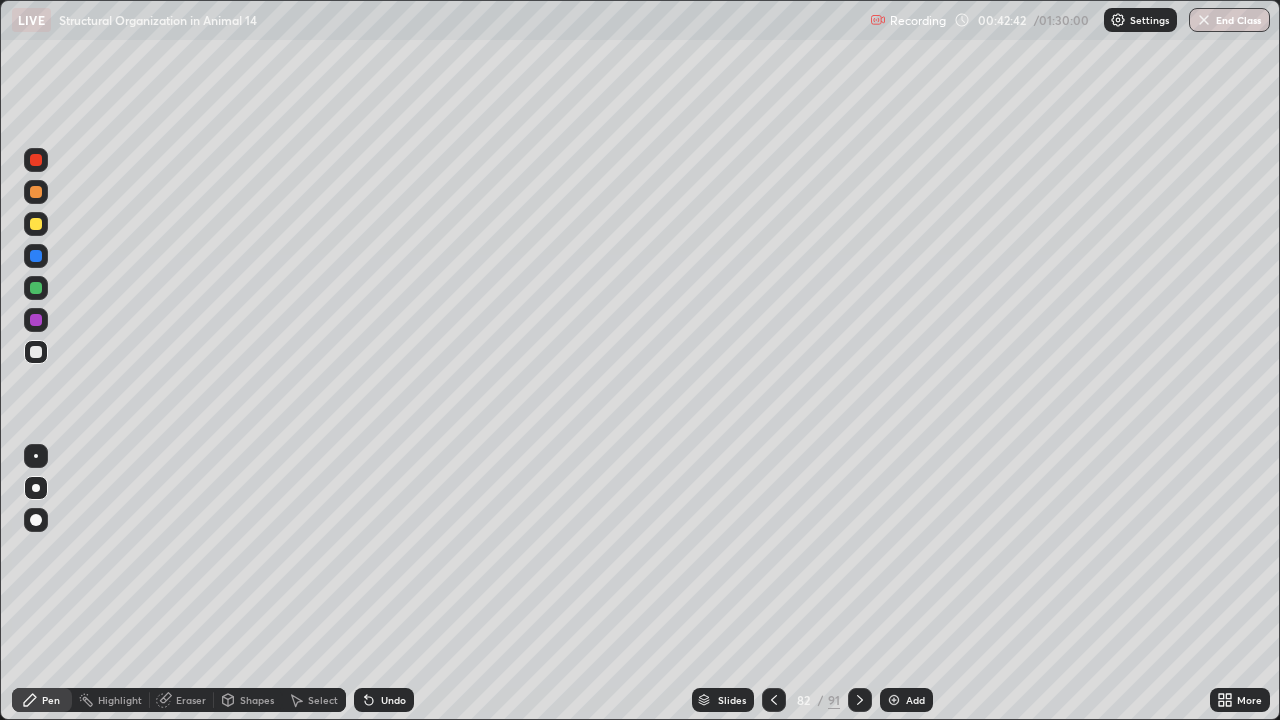 click at bounding box center [36, 160] 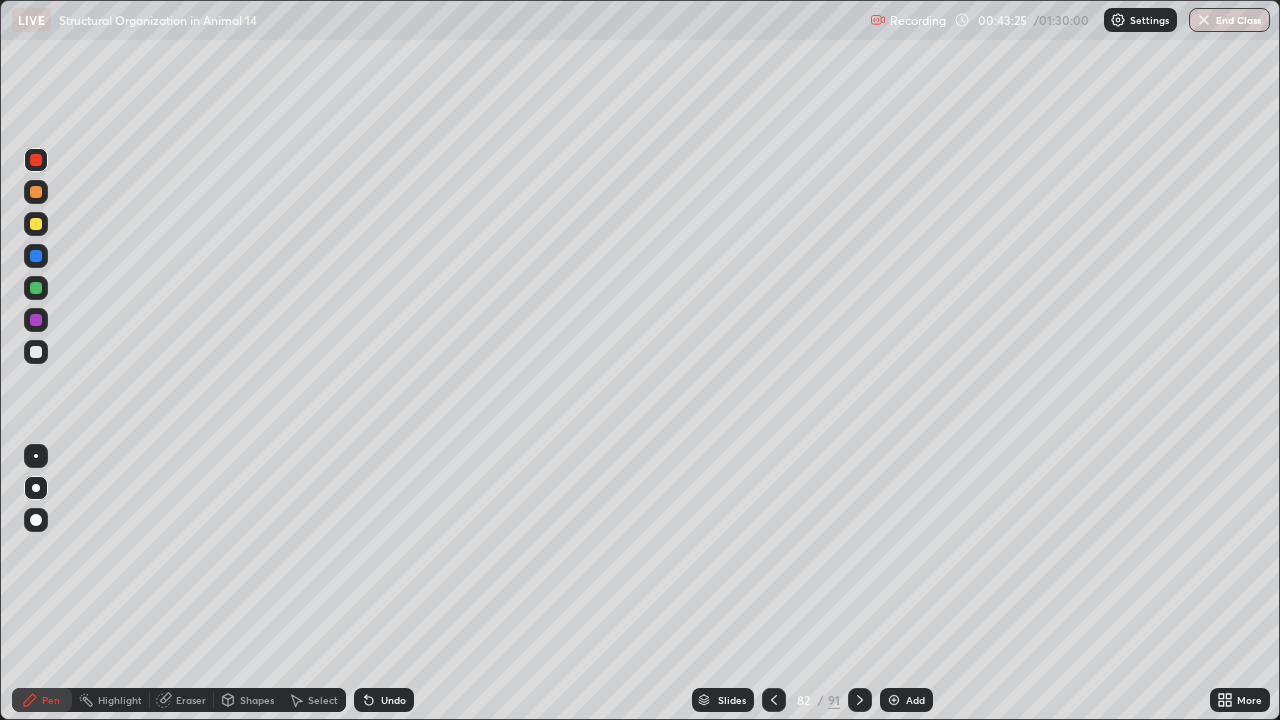 click at bounding box center (36, 192) 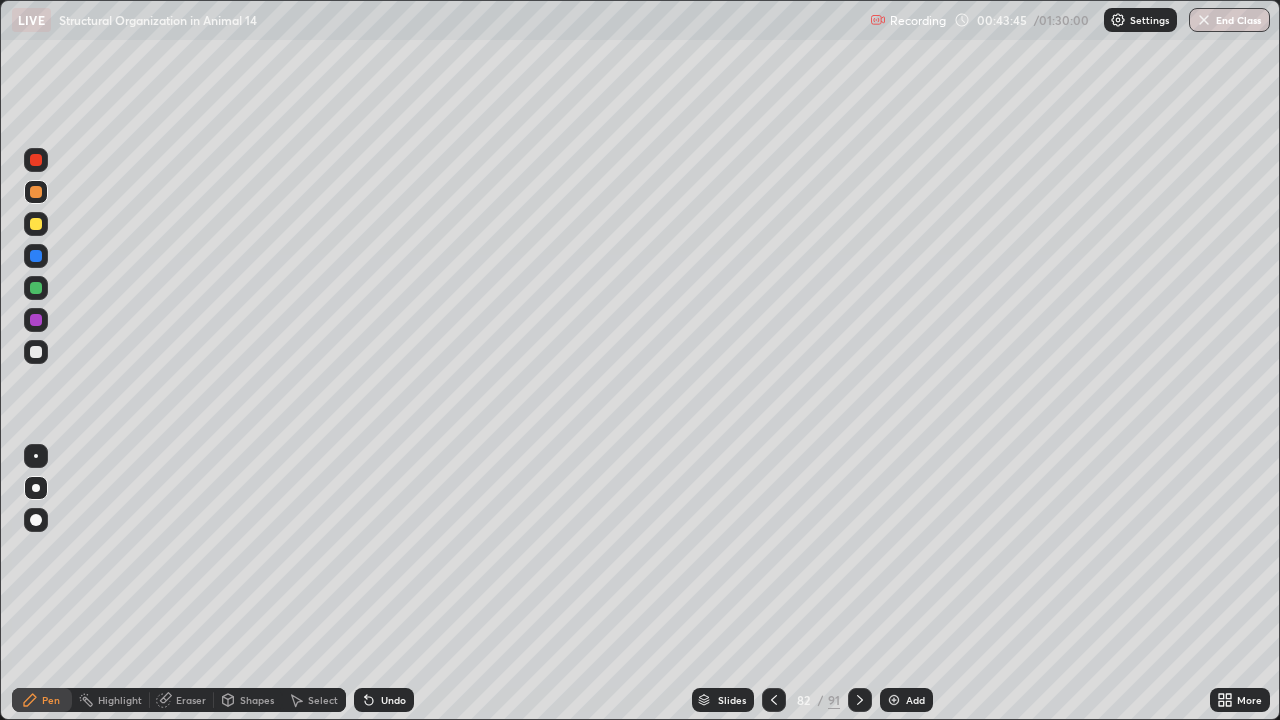 click at bounding box center [36, 456] 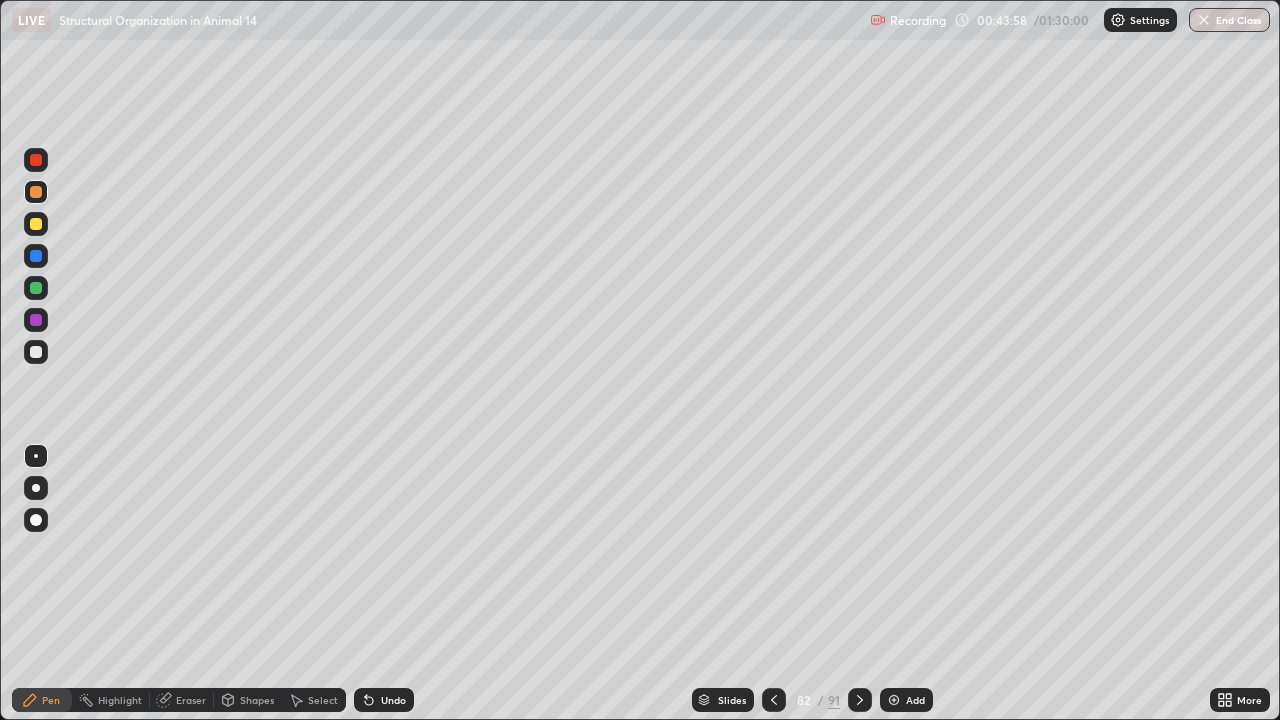 click at bounding box center [36, 352] 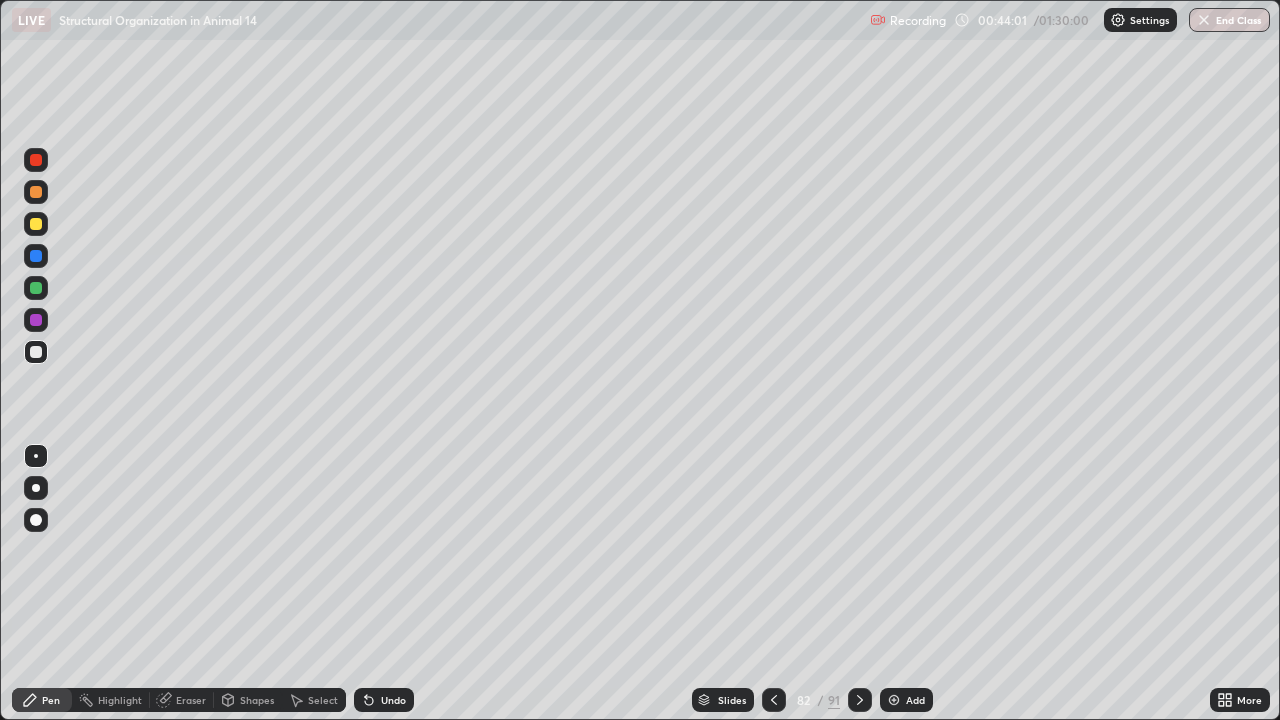 click at bounding box center [36, 520] 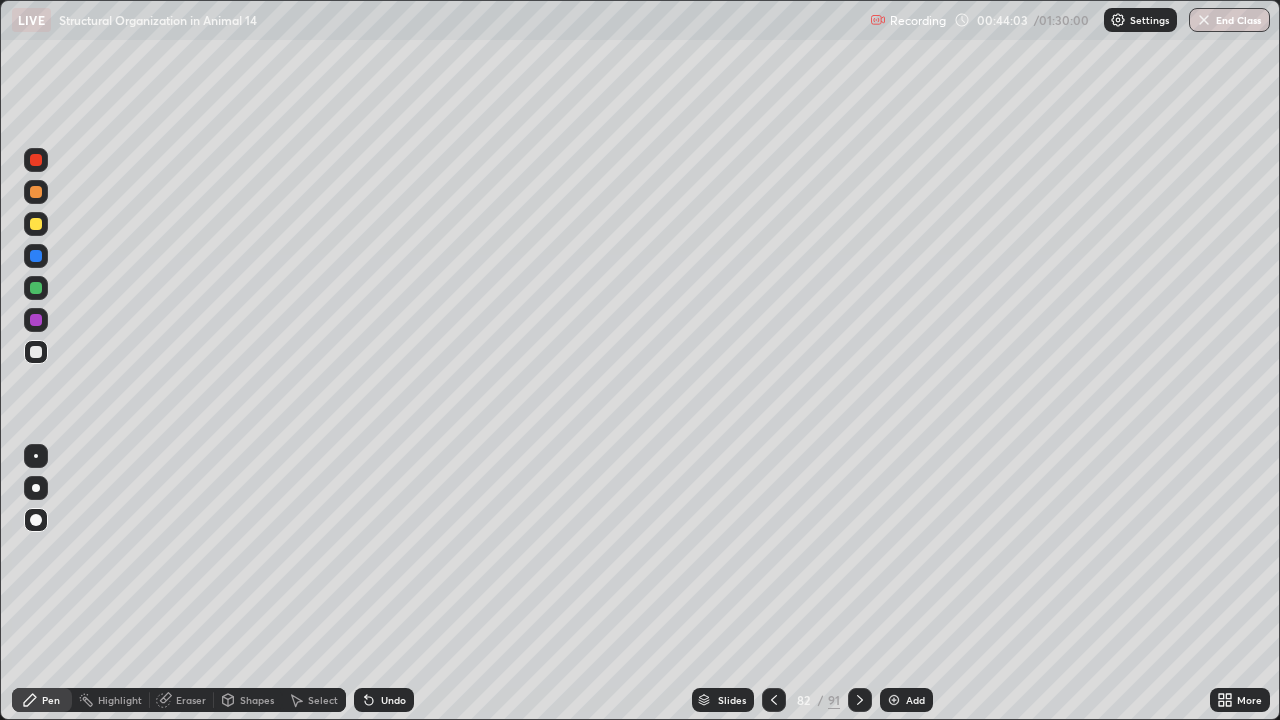 click at bounding box center (36, 488) 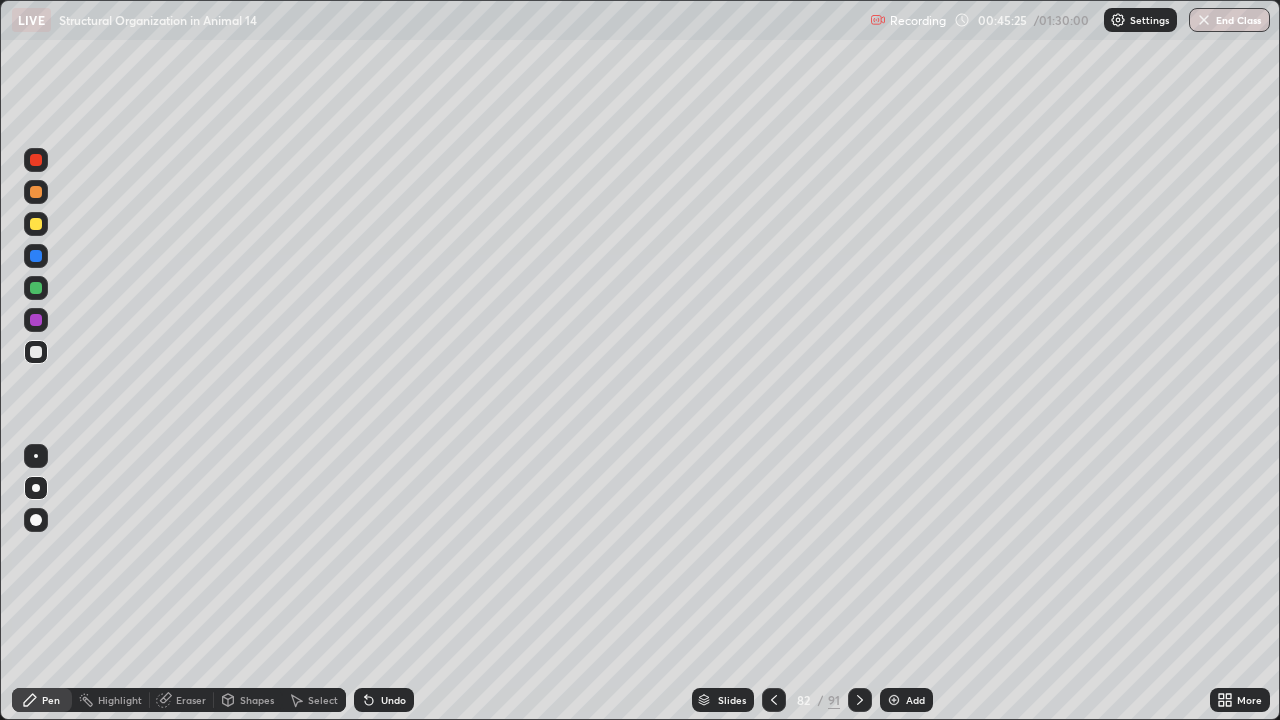 click at bounding box center [36, 456] 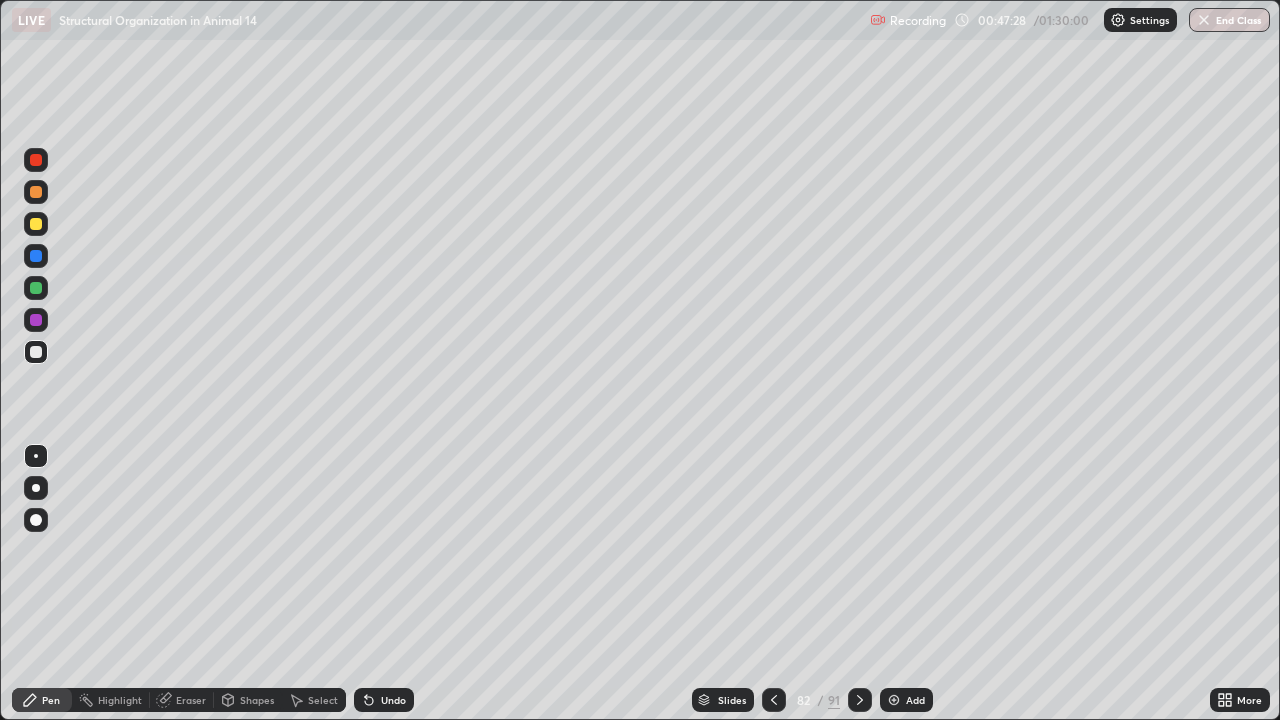 click at bounding box center (36, 224) 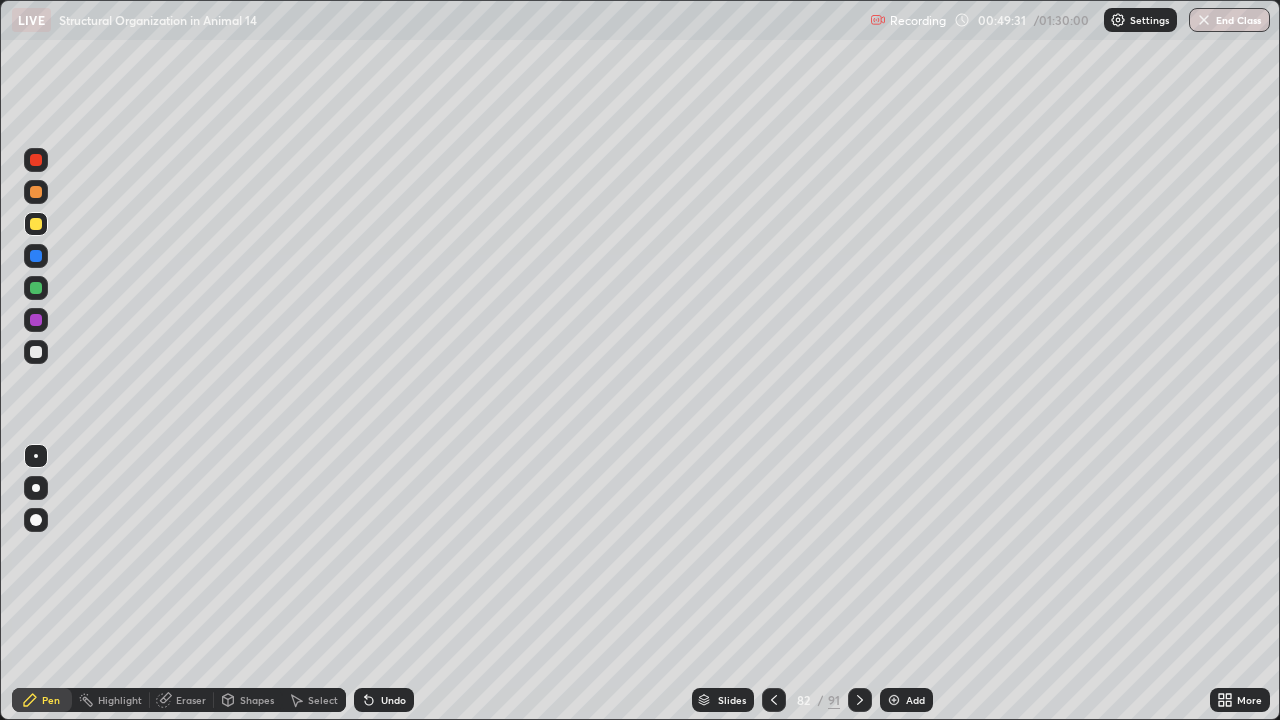 click at bounding box center (36, 192) 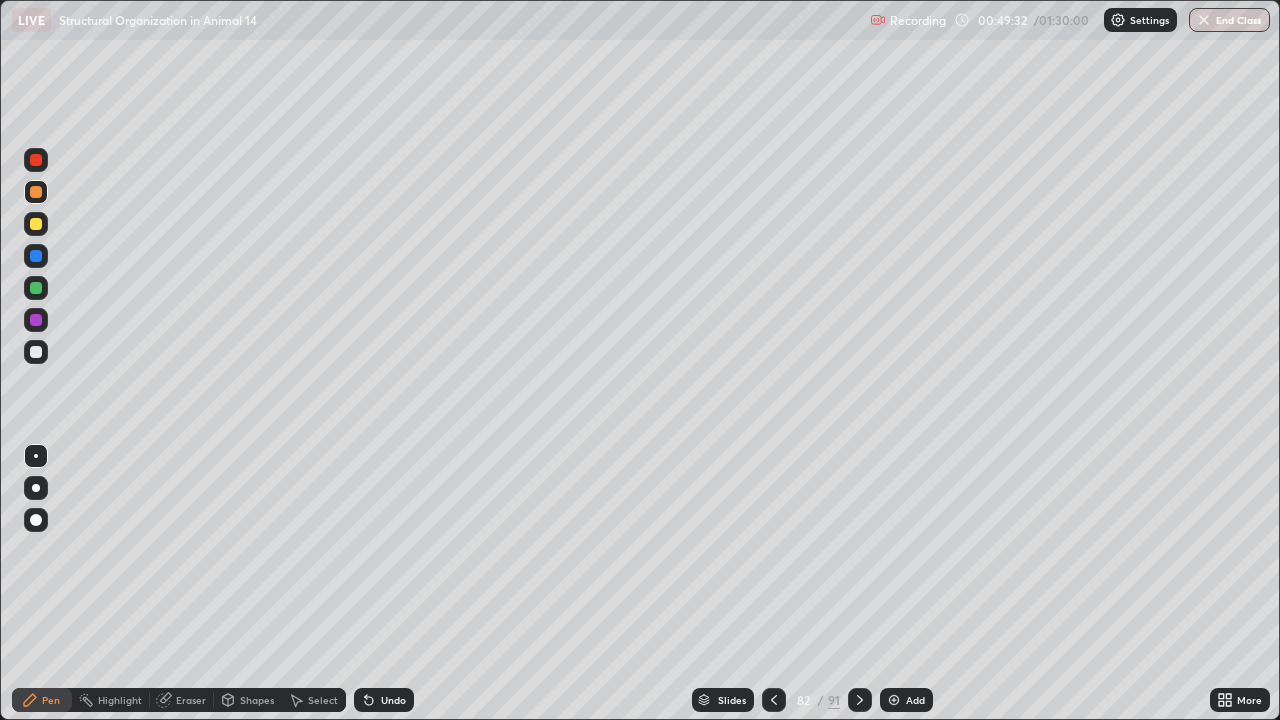 click at bounding box center [36, 488] 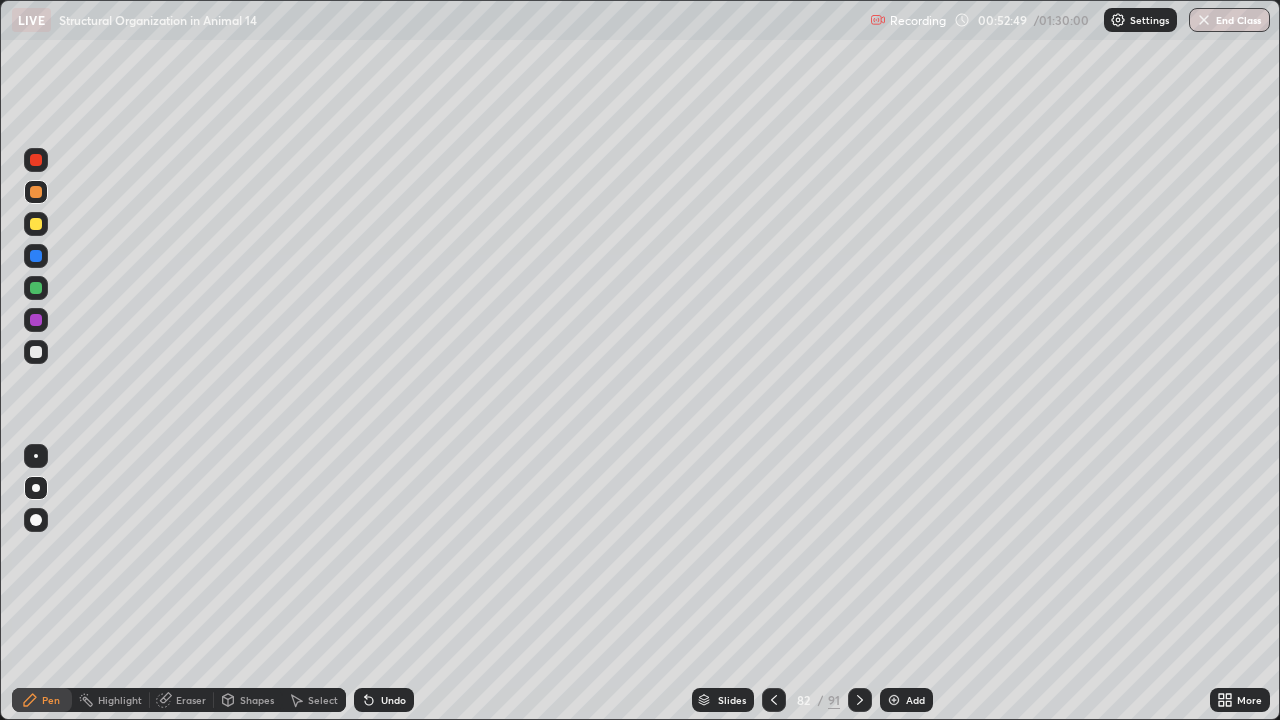 click at bounding box center [36, 224] 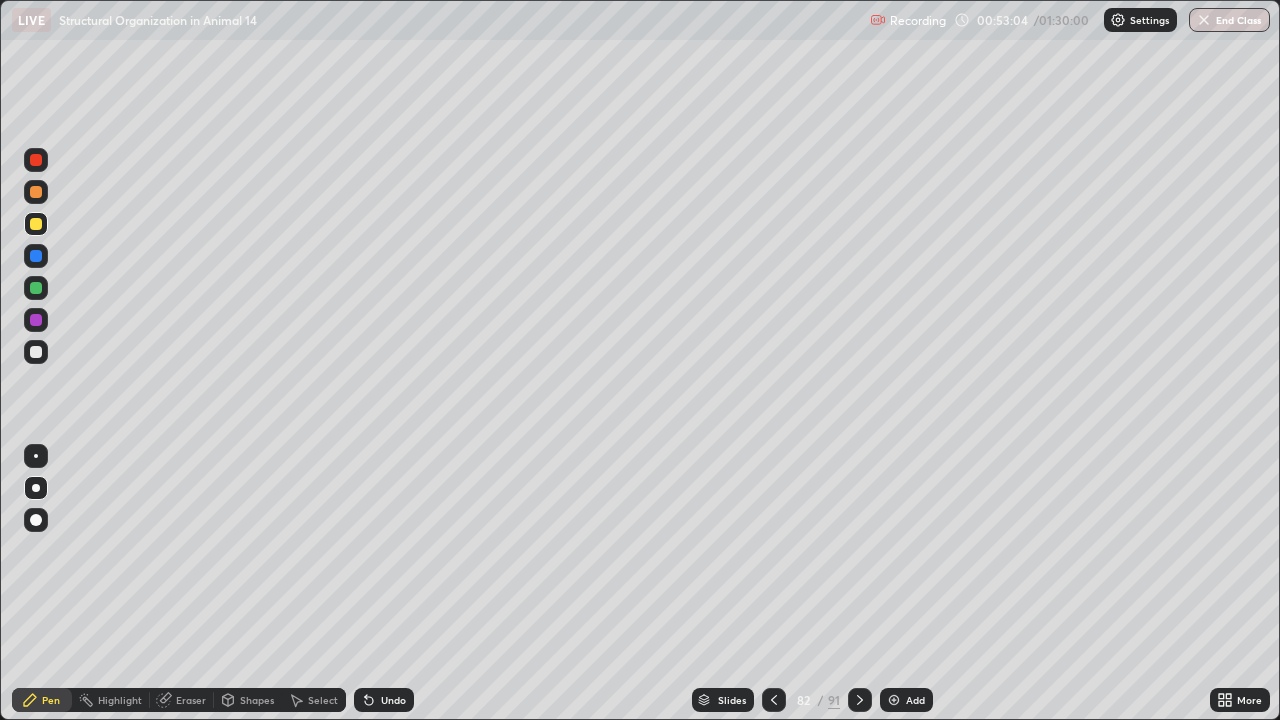 click at bounding box center [36, 224] 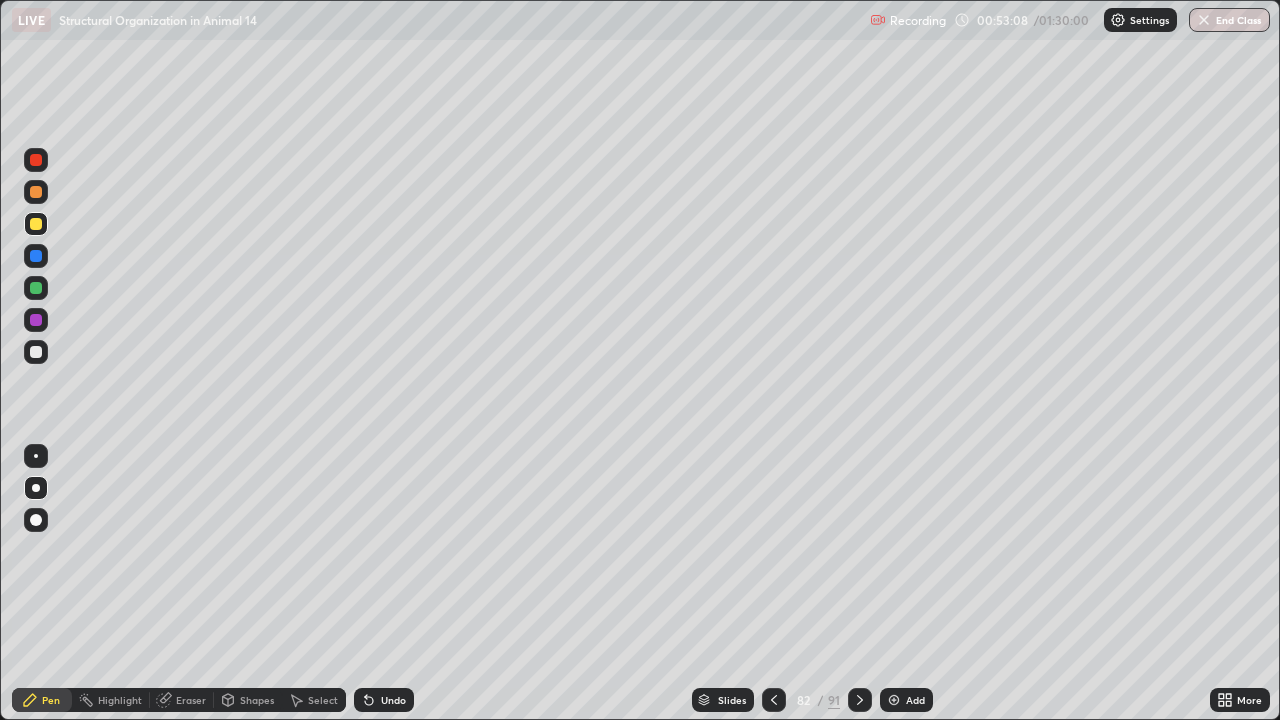 click at bounding box center [36, 456] 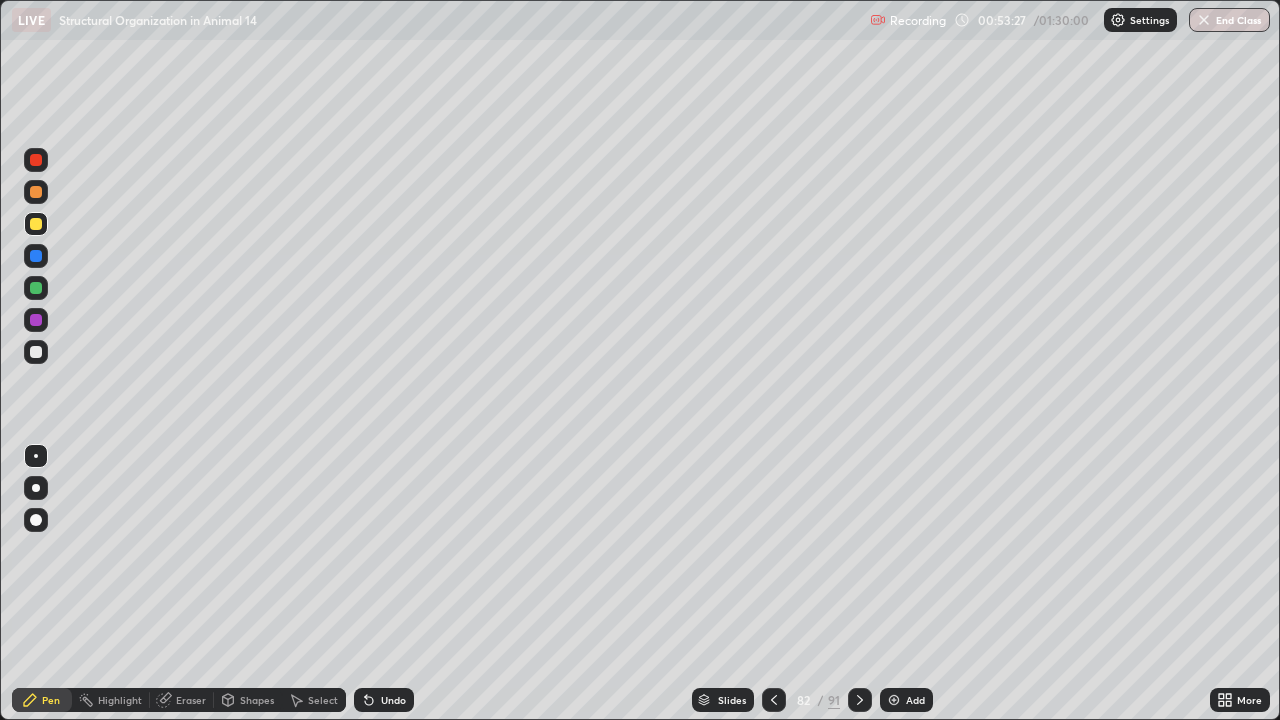 click at bounding box center (36, 288) 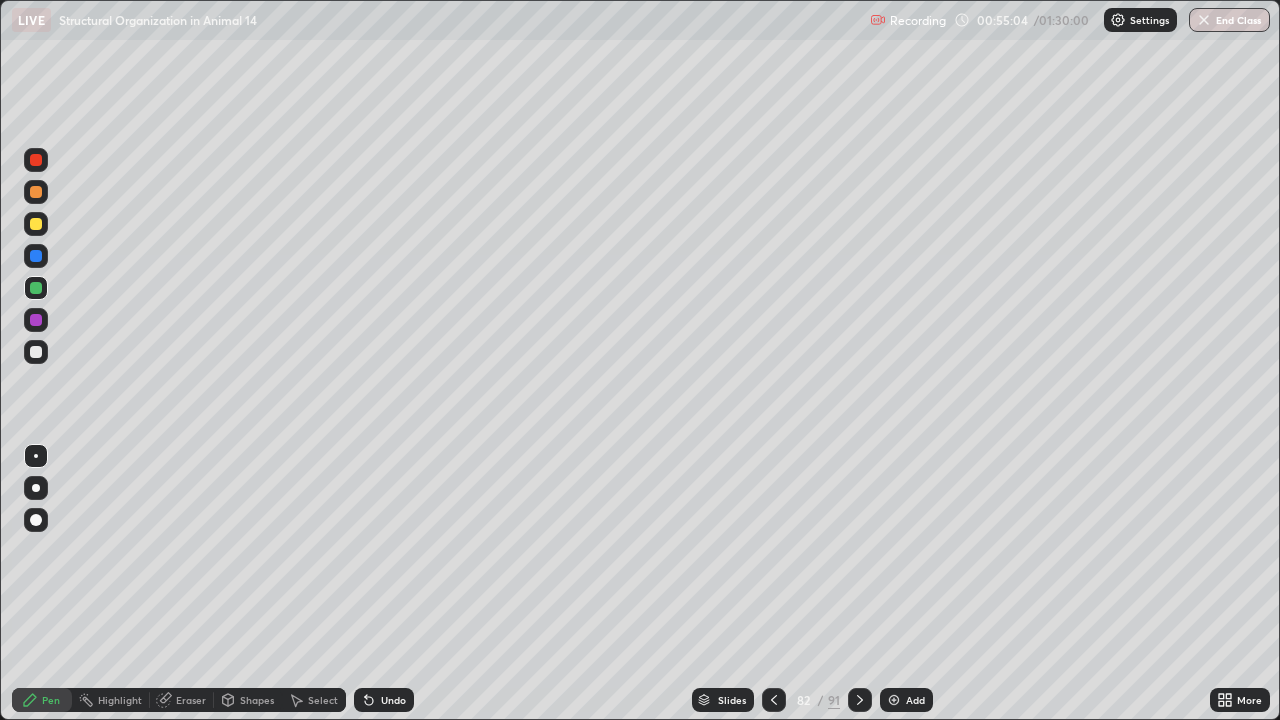 click at bounding box center (36, 352) 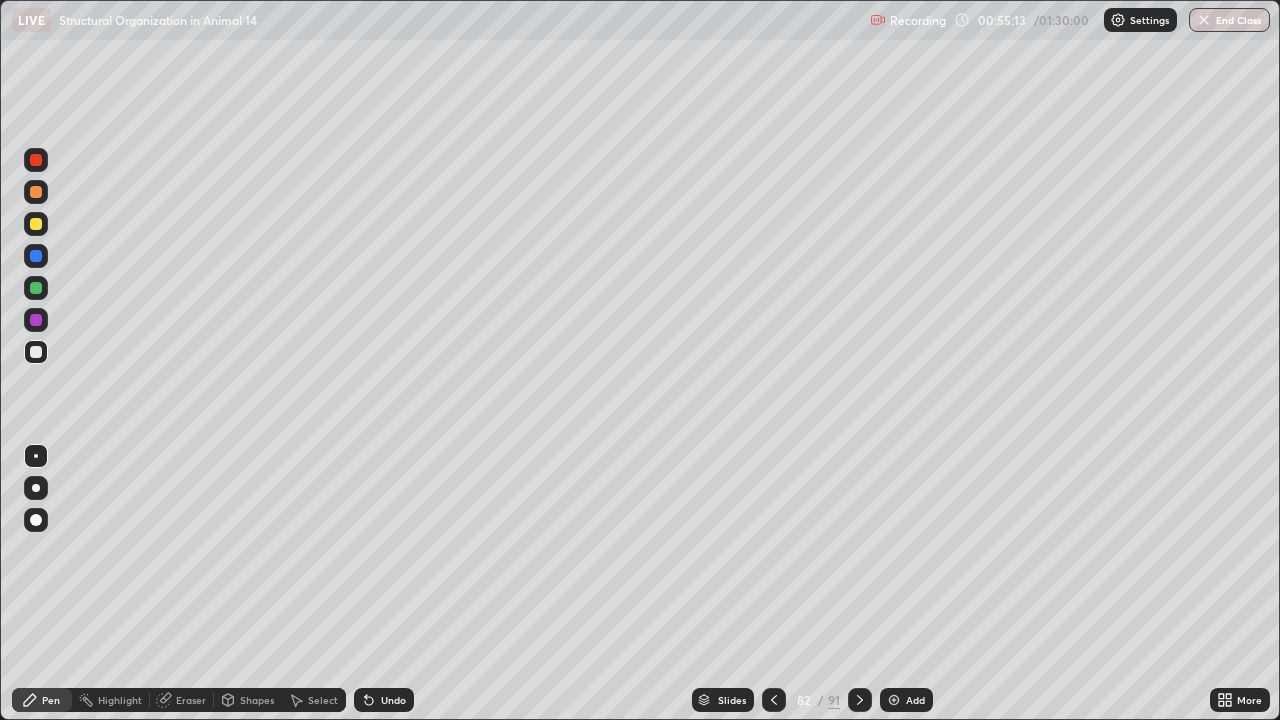 click on "Slides 82 / 91 Add" at bounding box center [812, 700] 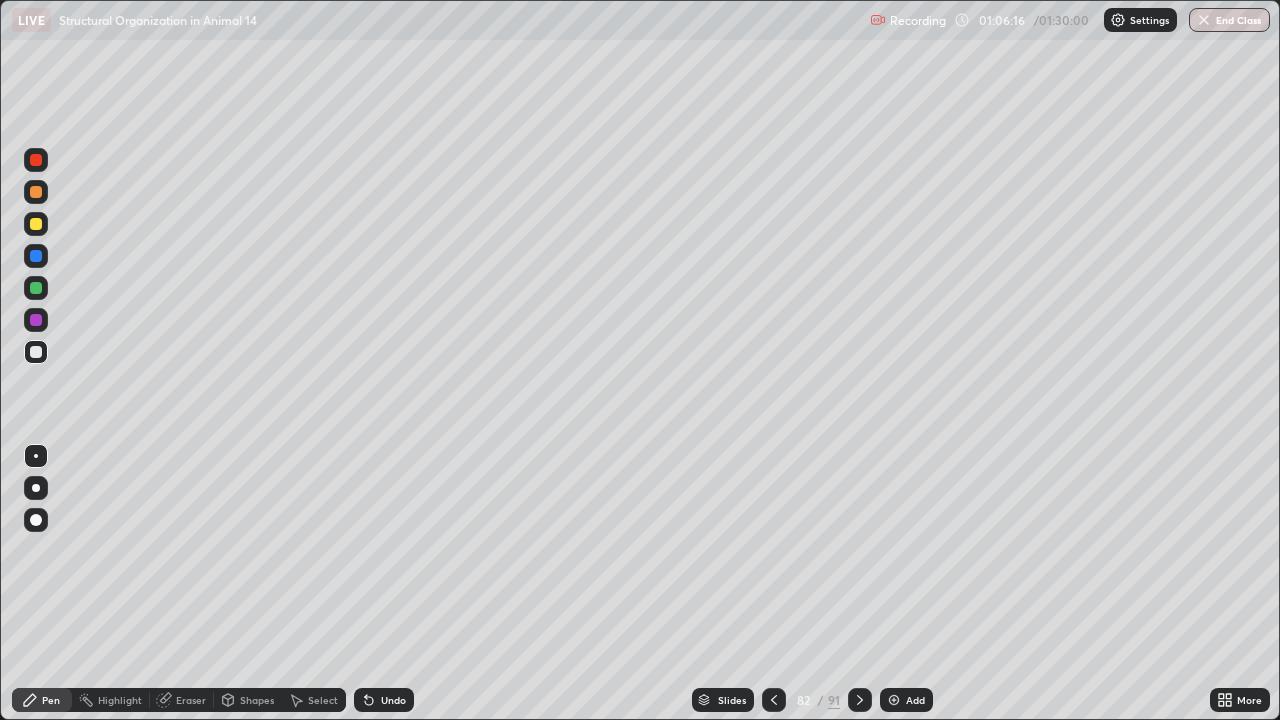 click on "Add" at bounding box center [906, 700] 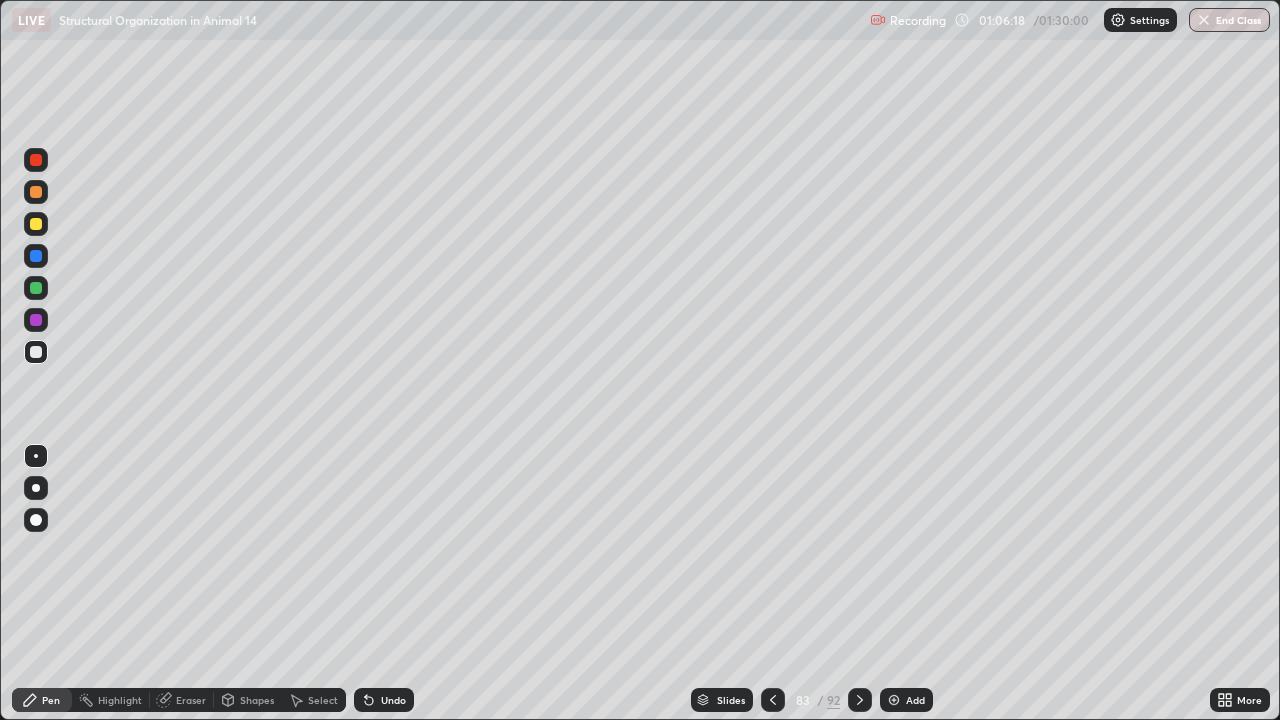 click at bounding box center [36, 224] 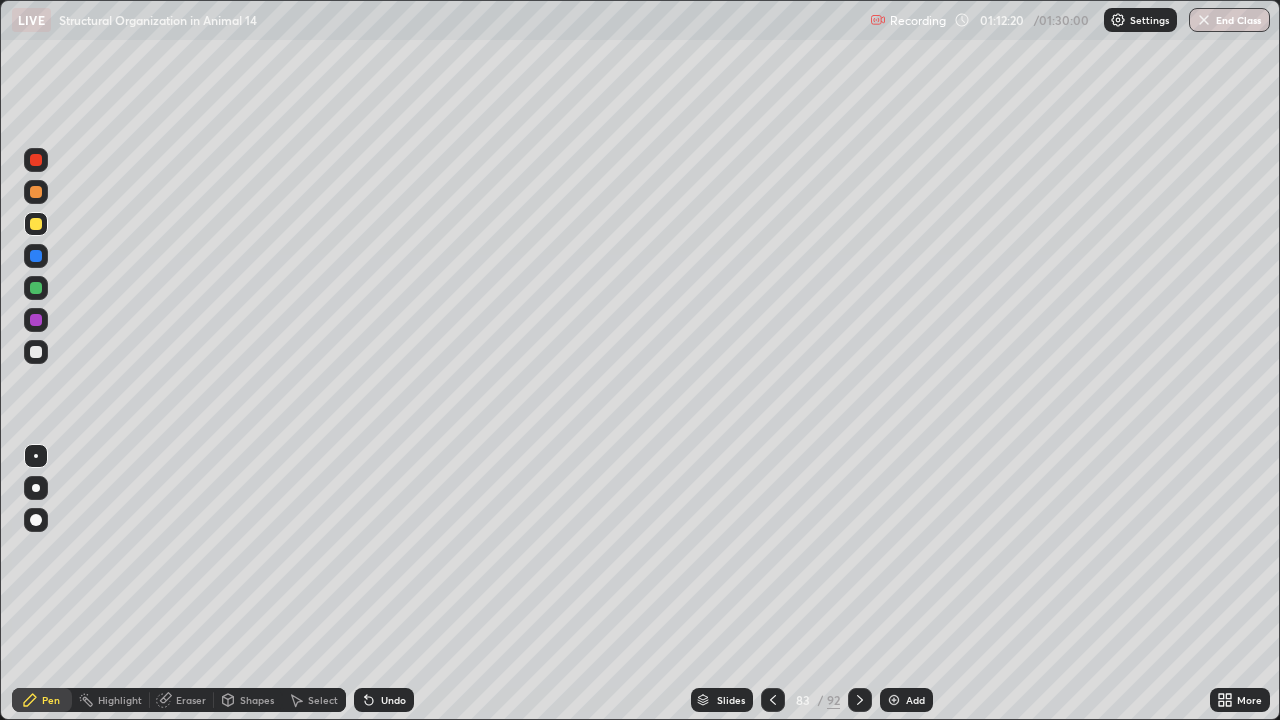 click on "Add" at bounding box center [915, 700] 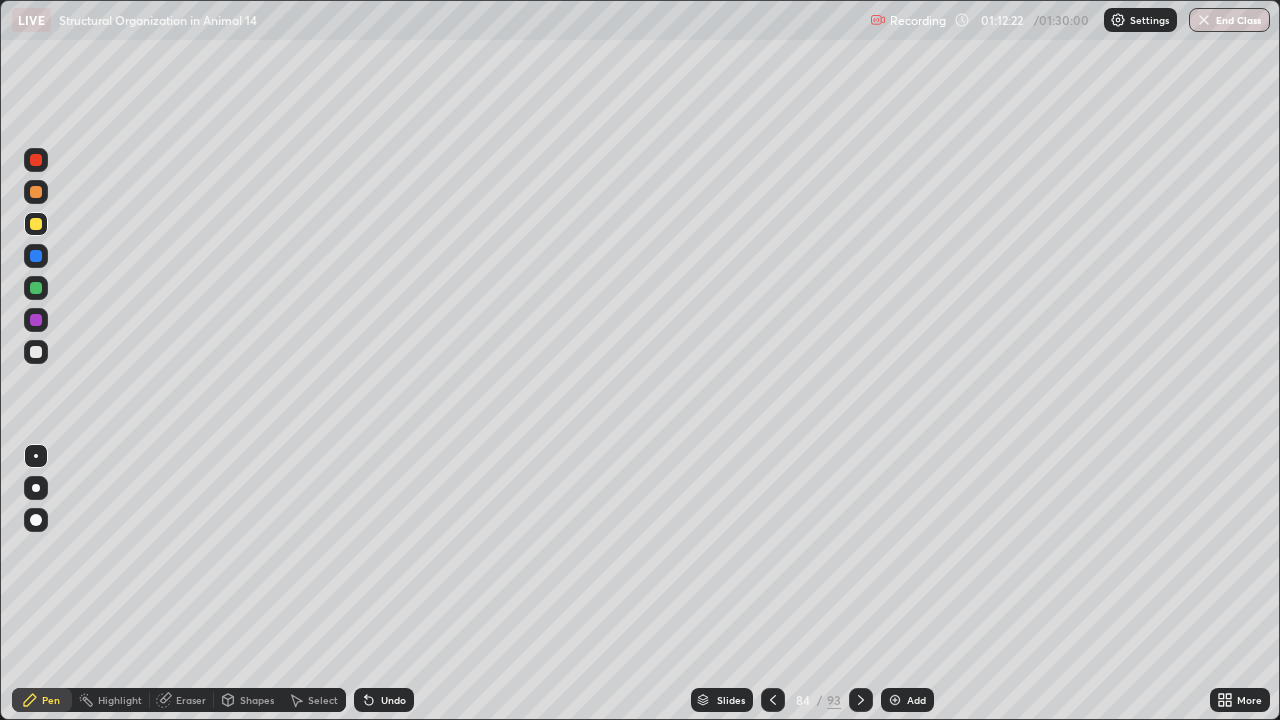 click at bounding box center (36, 352) 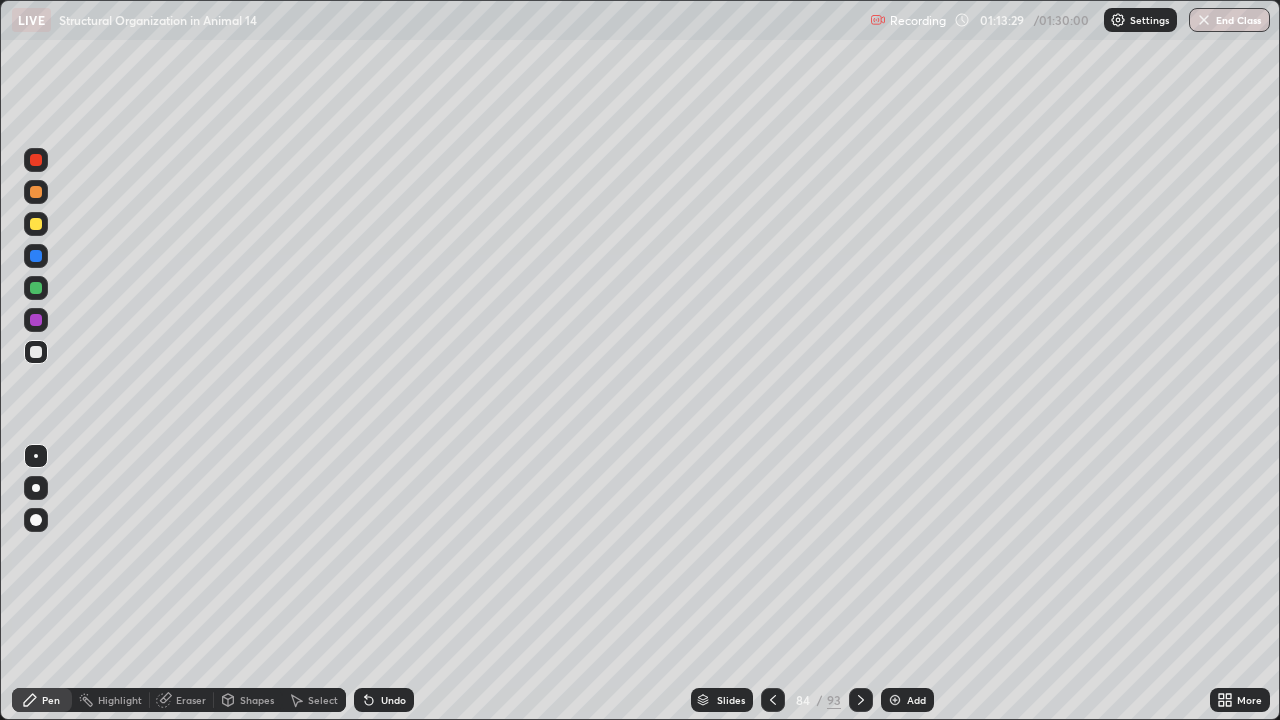 click at bounding box center (36, 224) 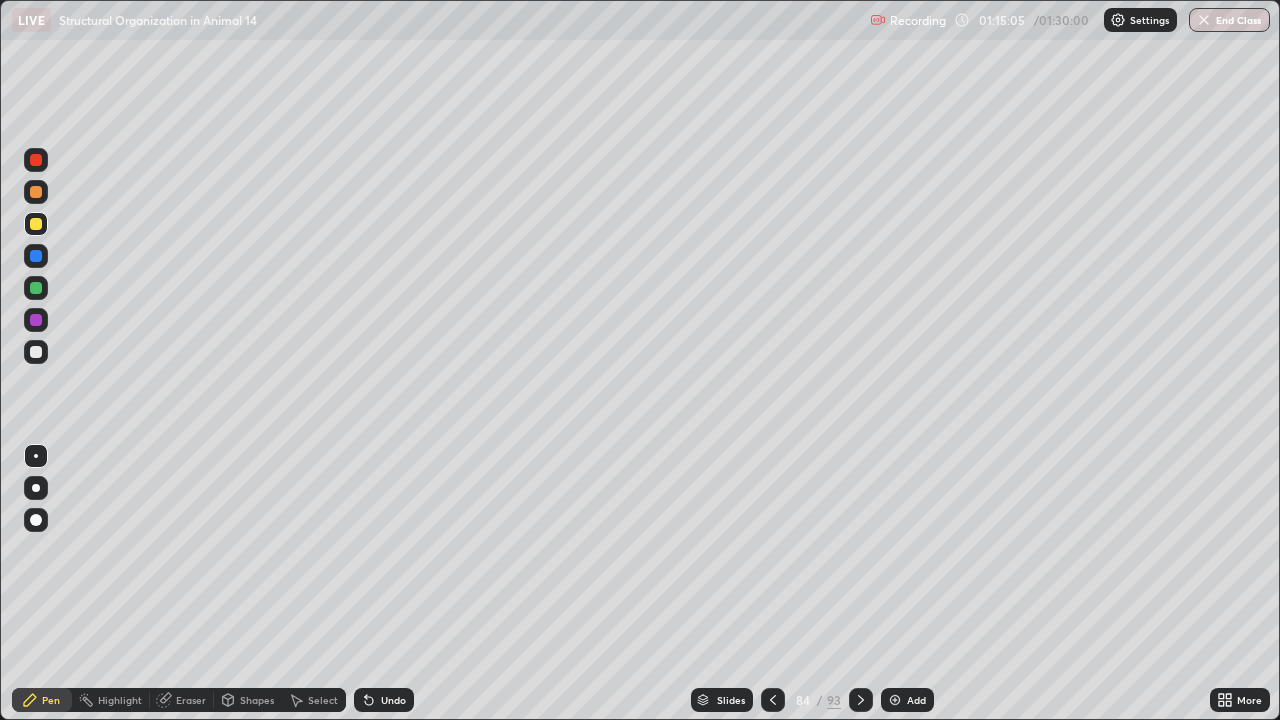 click 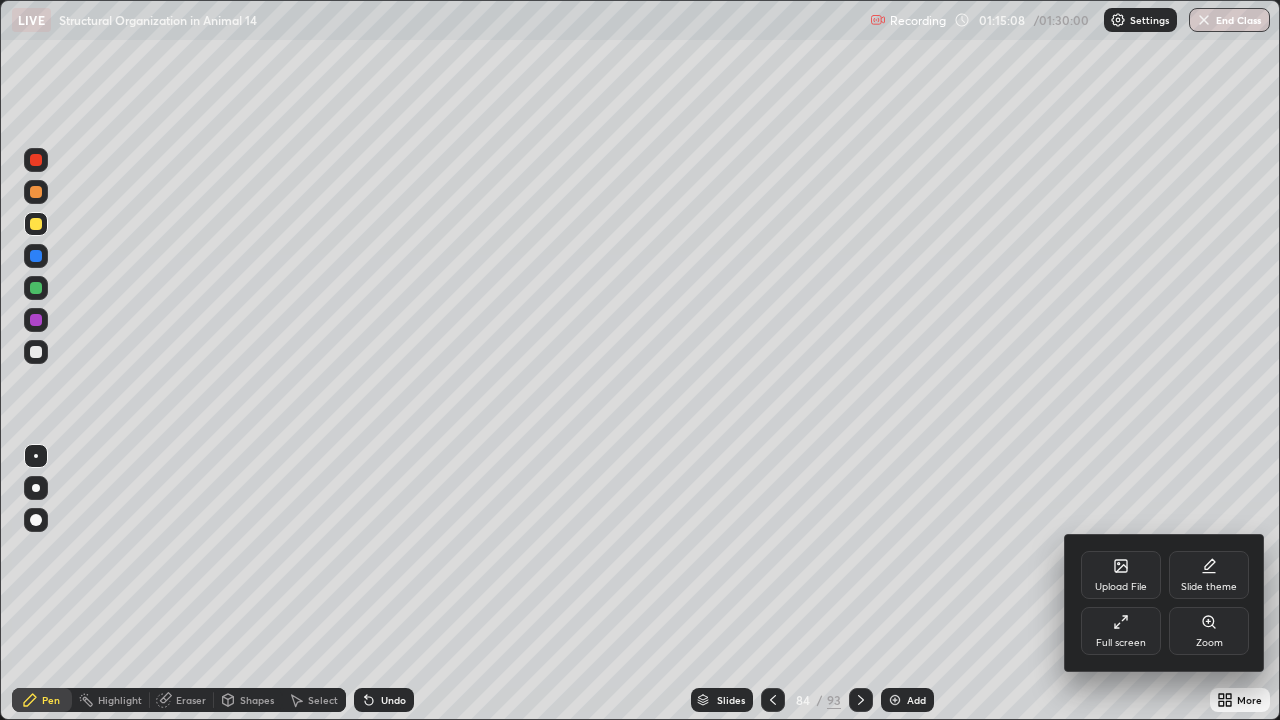 click at bounding box center (640, 360) 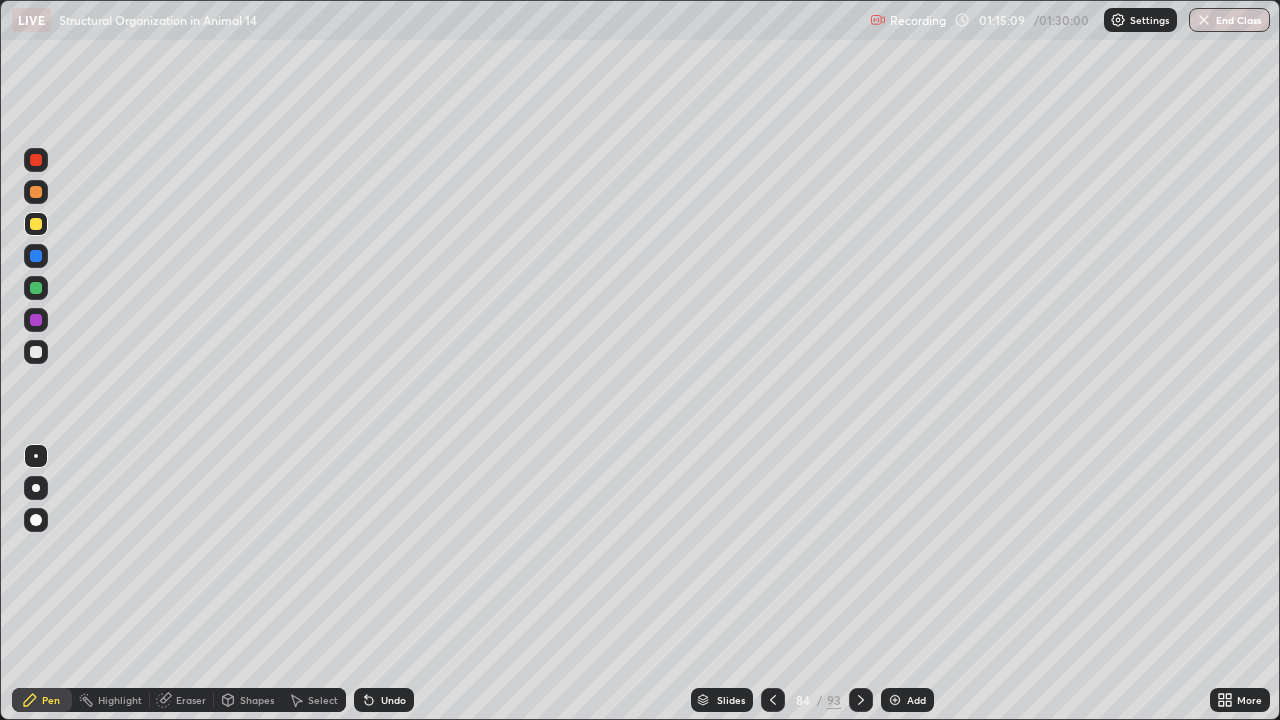 click on "Slides" at bounding box center (722, 700) 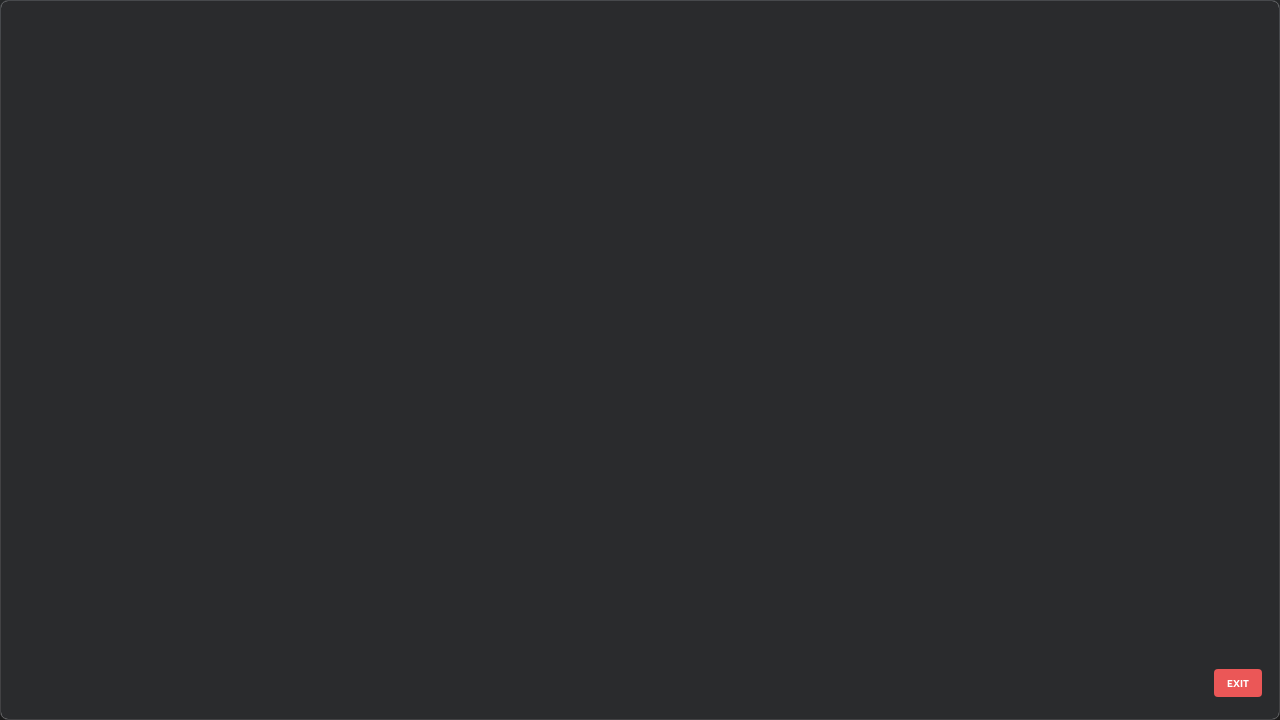 scroll, scrollTop: 5571, scrollLeft: 0, axis: vertical 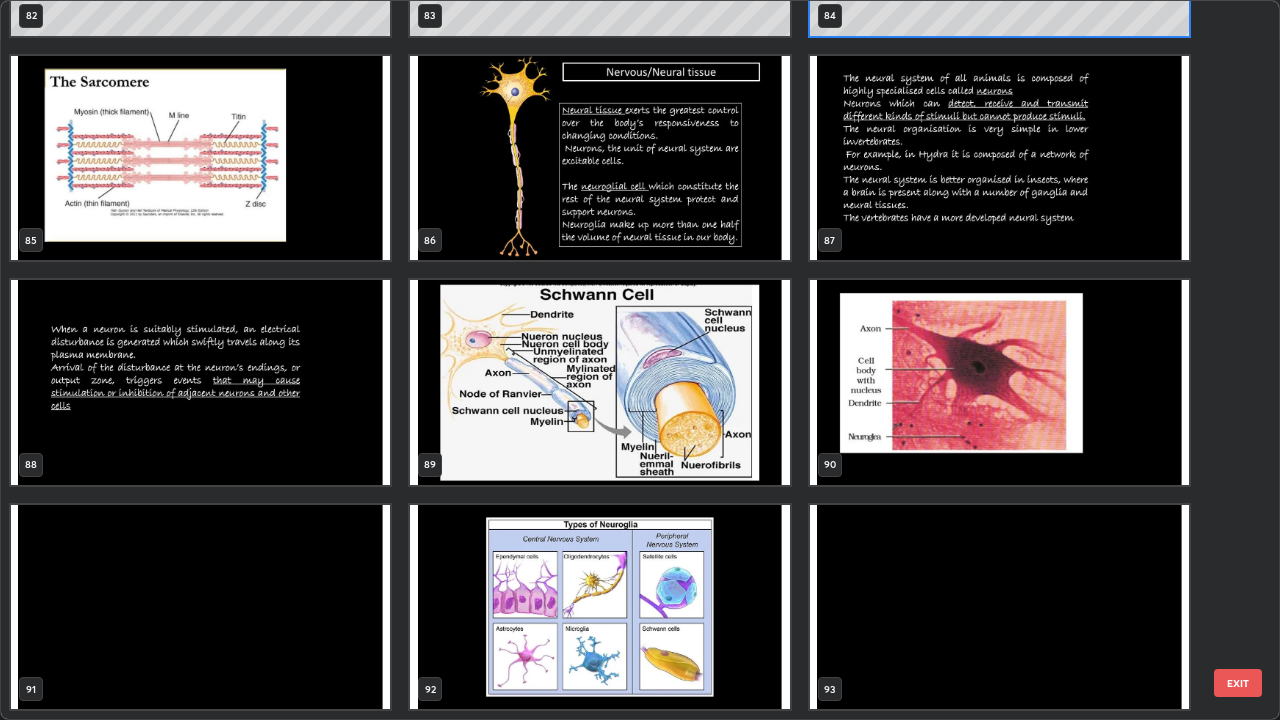 click at bounding box center [599, 382] 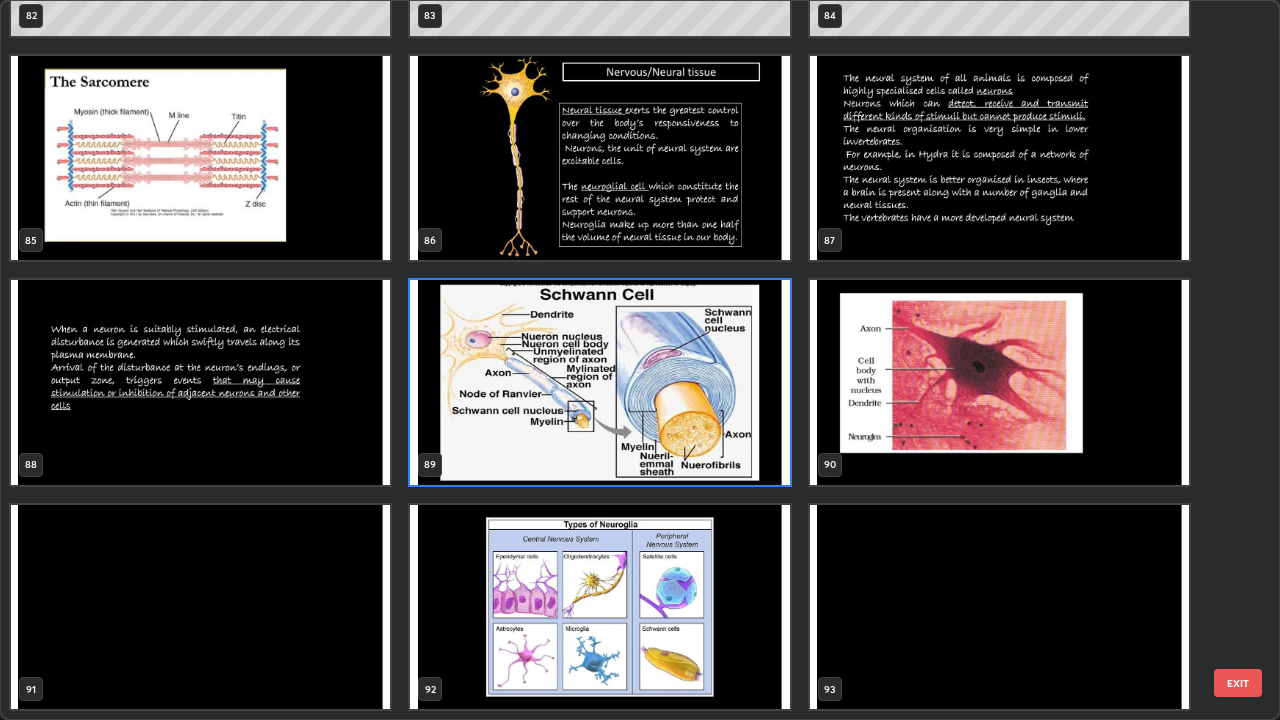 click at bounding box center [599, 382] 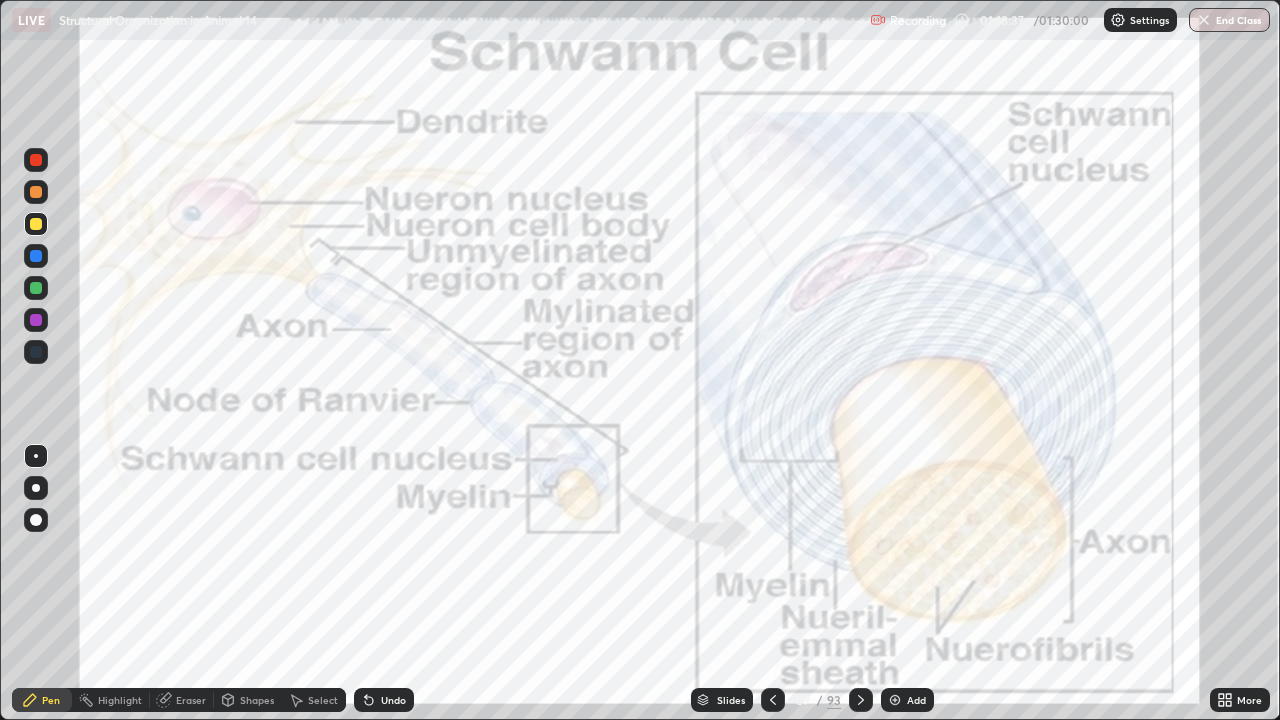 click on "Slides" at bounding box center (731, 700) 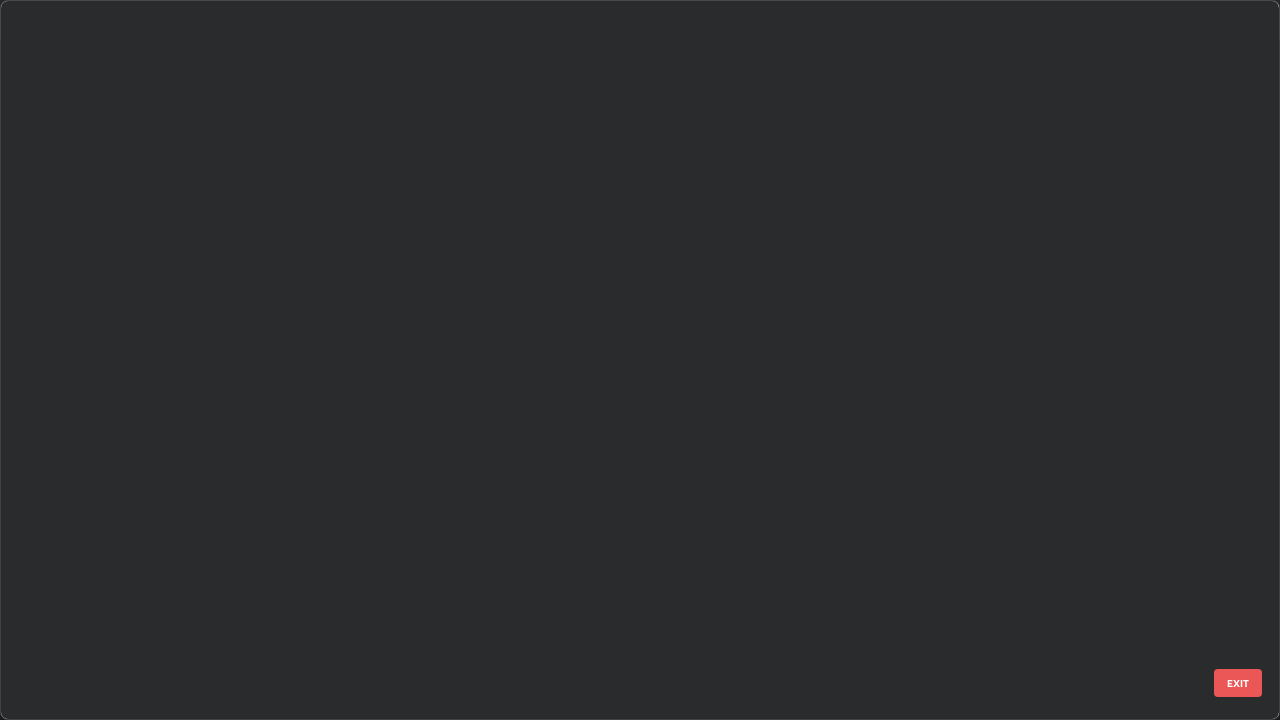 scroll, scrollTop: 6020, scrollLeft: 0, axis: vertical 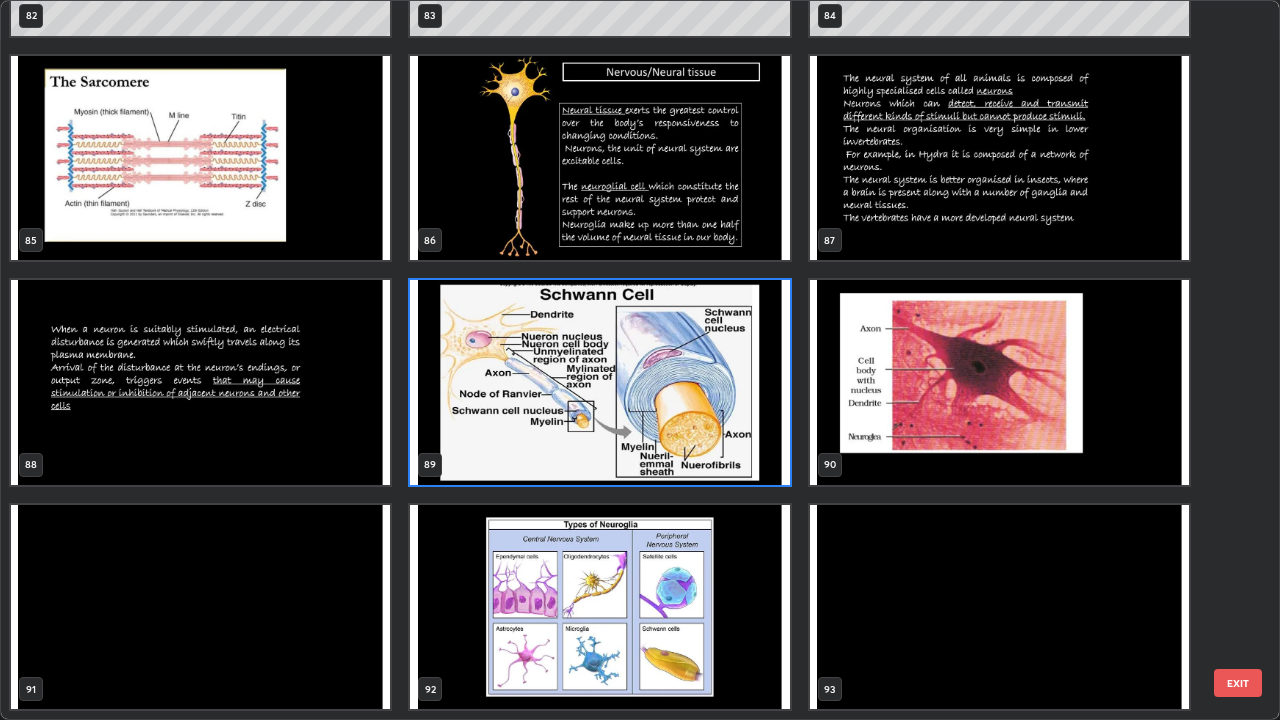 click at bounding box center [599, 607] 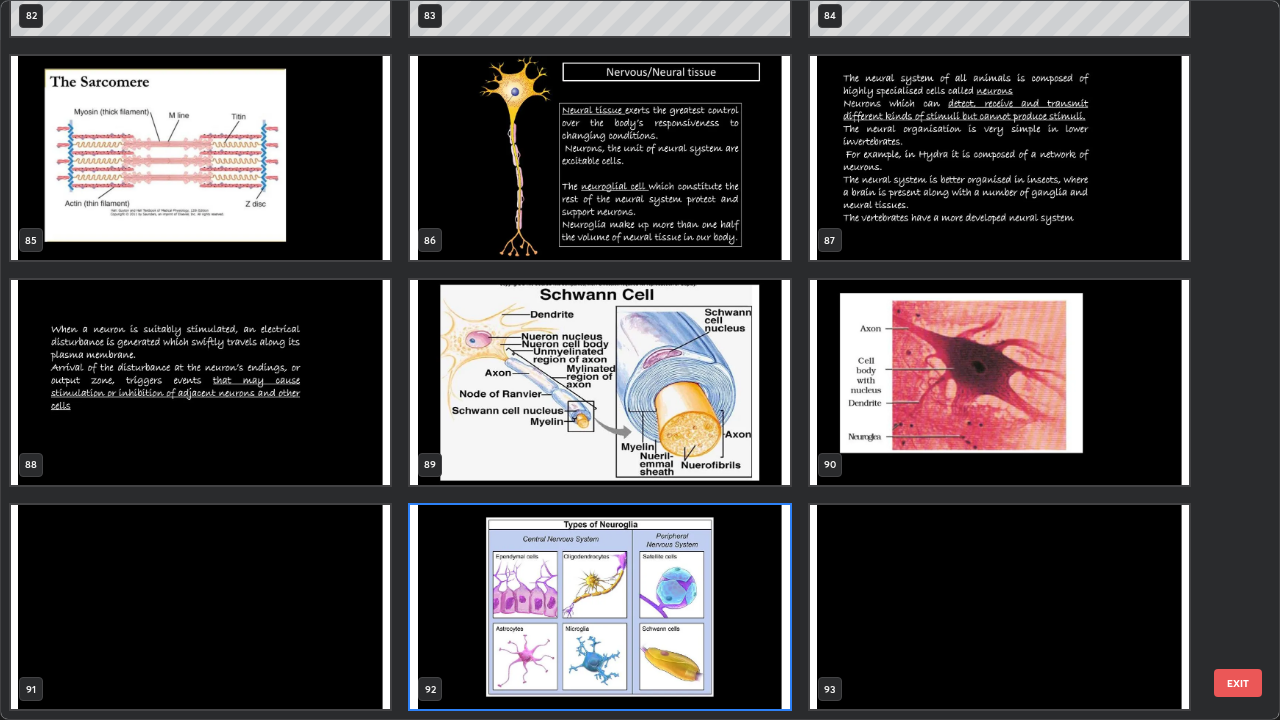 click at bounding box center [599, 607] 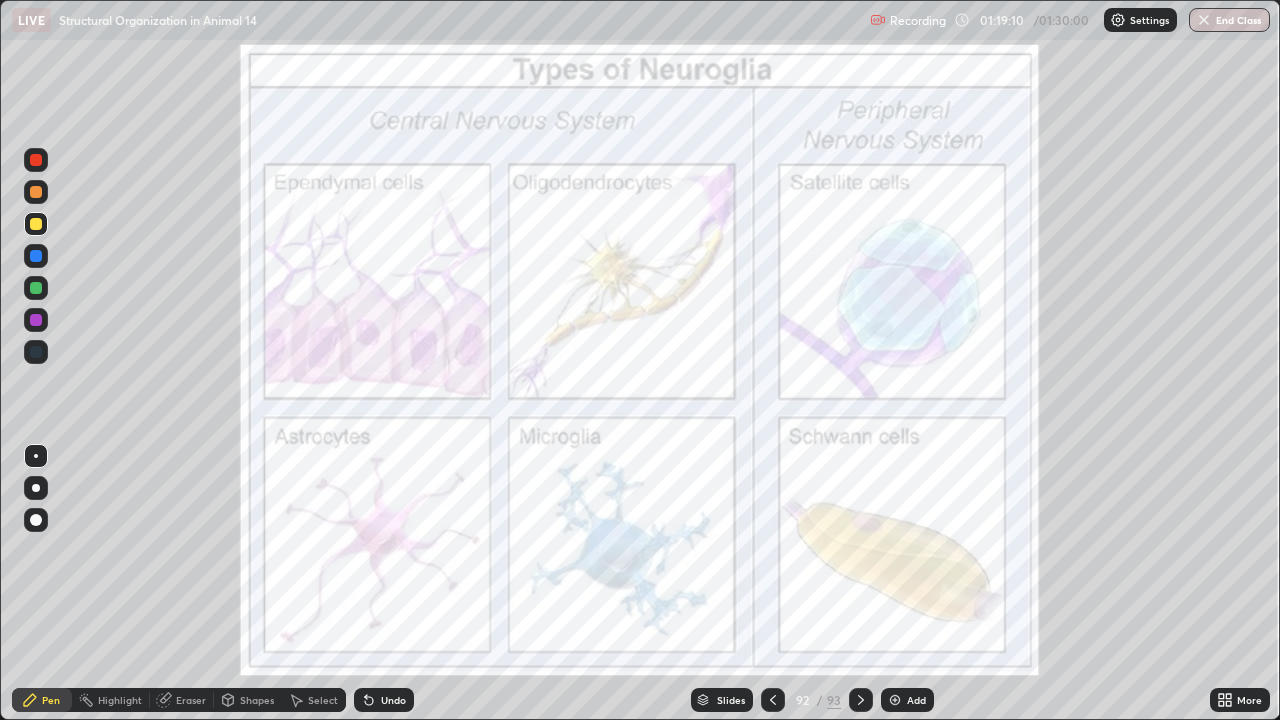 click 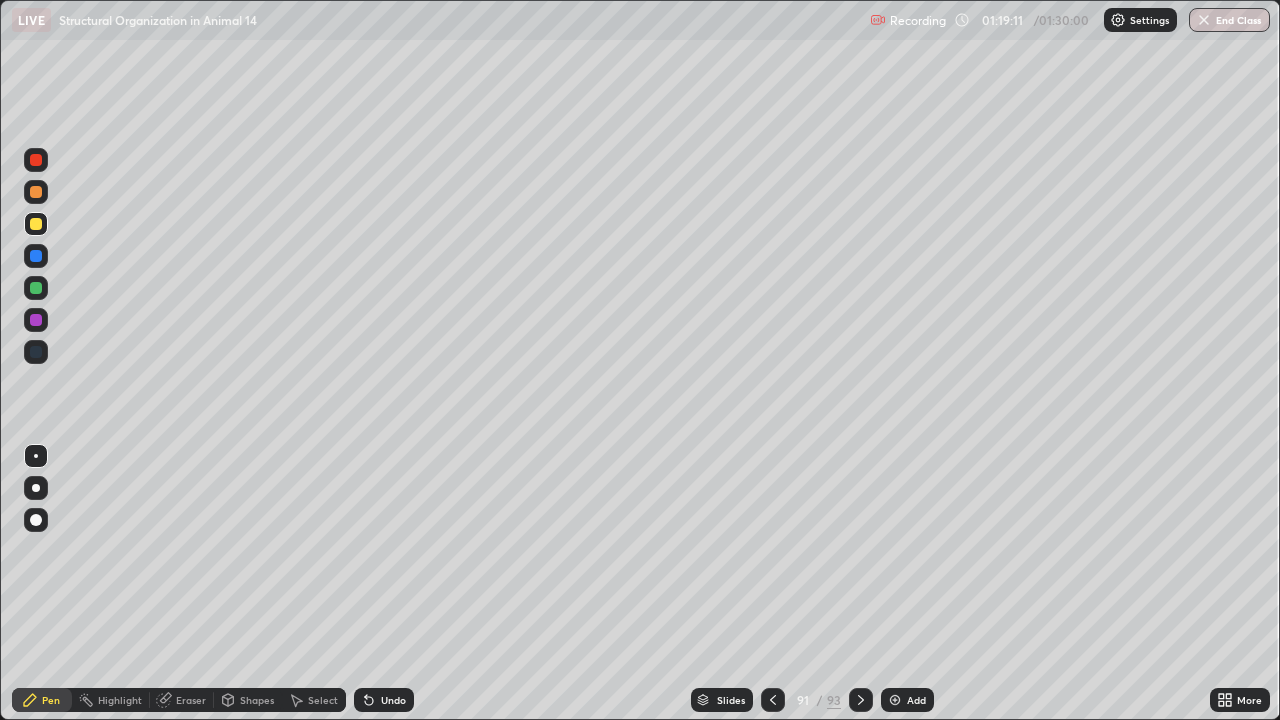 click on "Add" at bounding box center [916, 700] 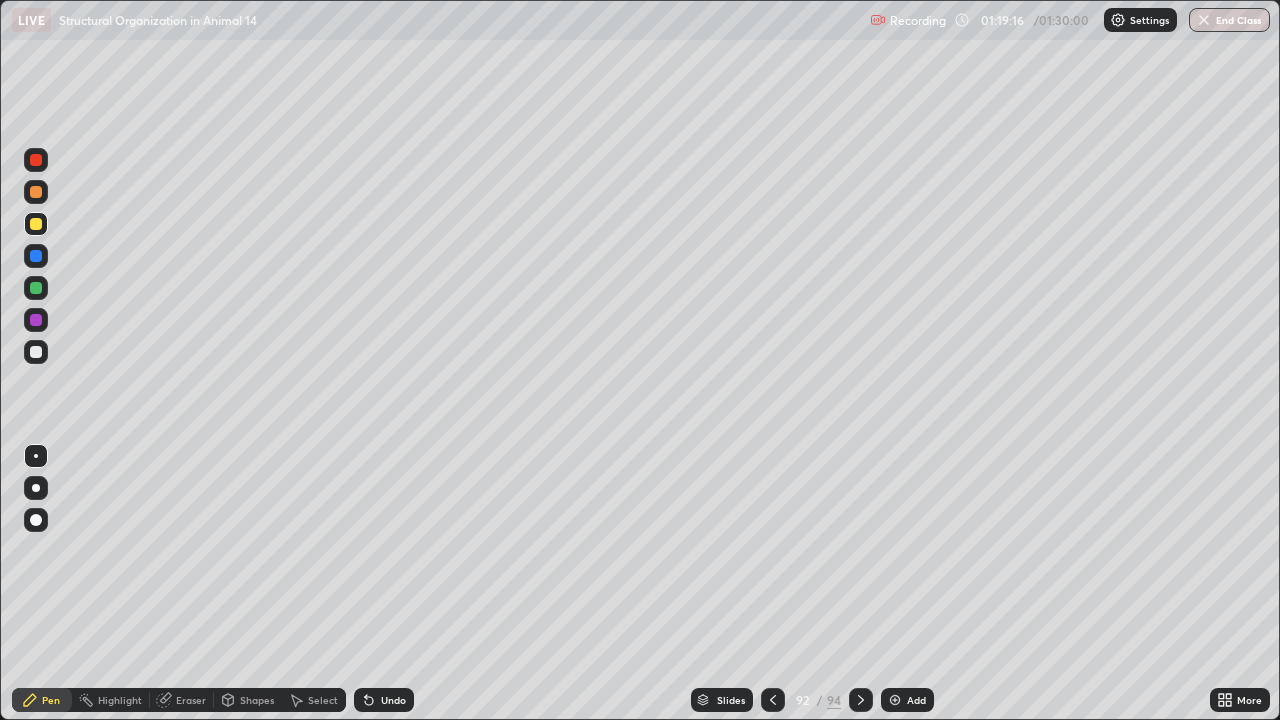 click at bounding box center [36, 352] 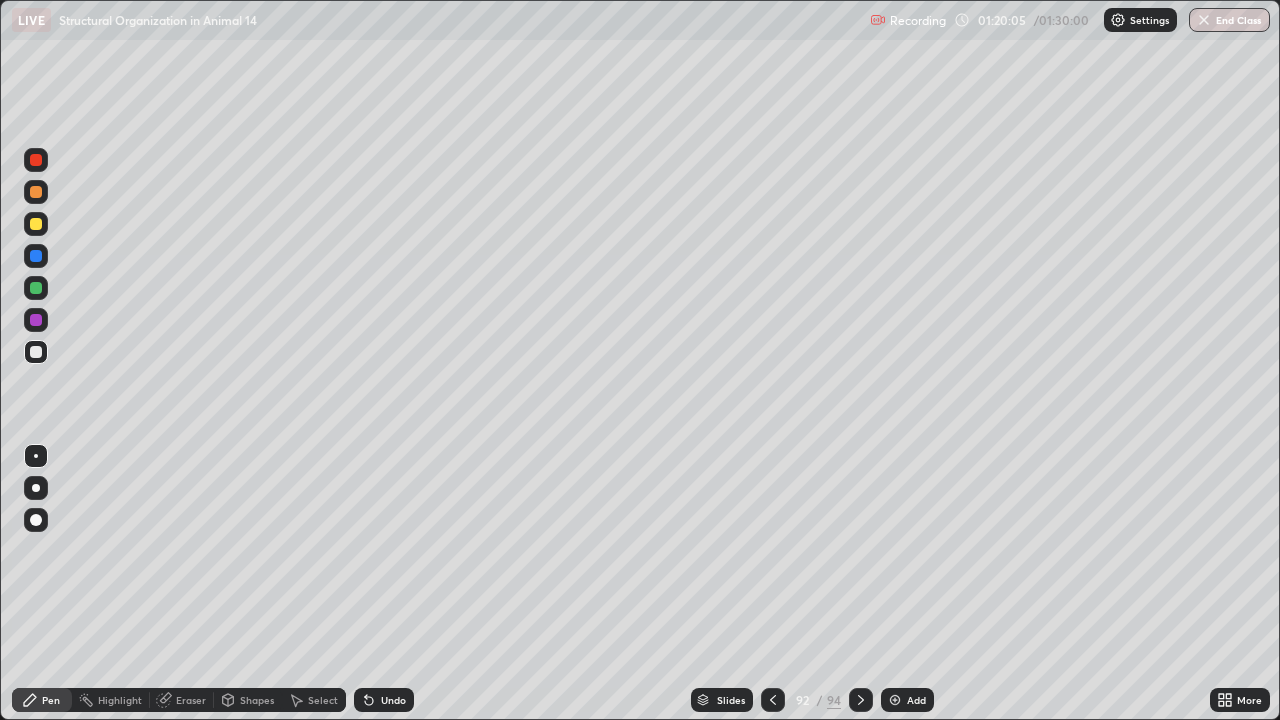 click on "Undo" at bounding box center (384, 700) 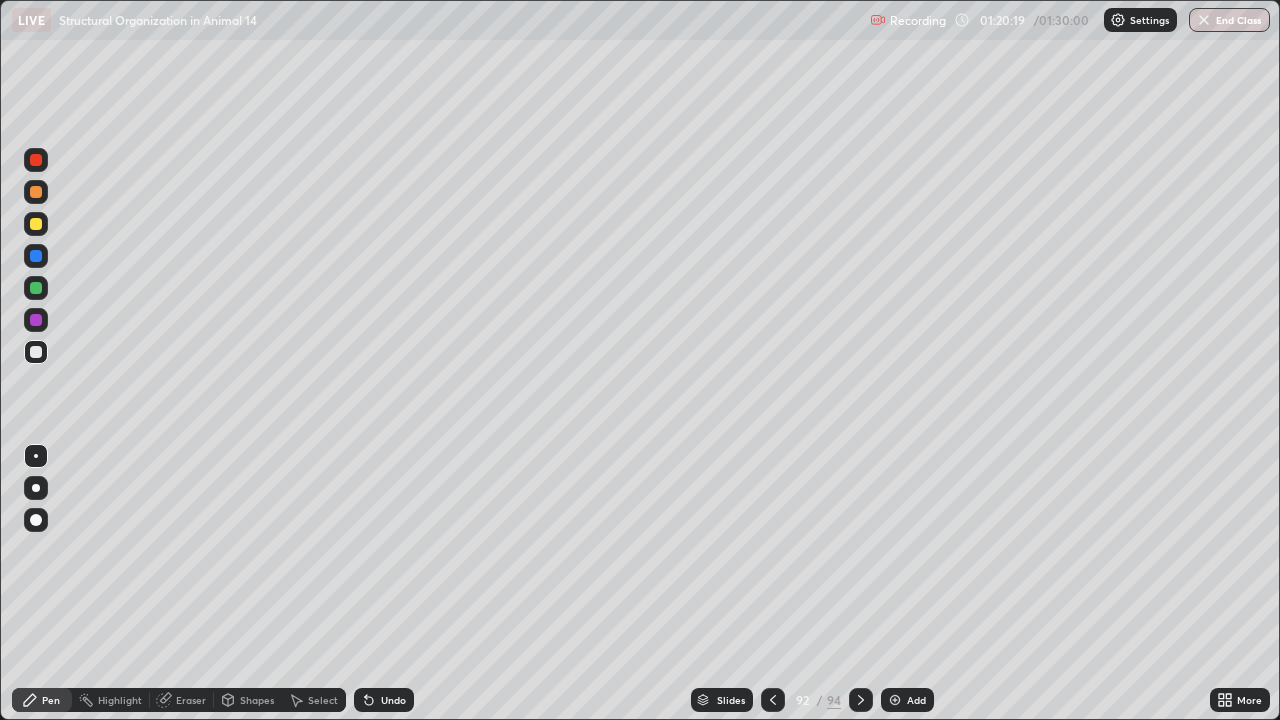 click on "Undo" at bounding box center [393, 700] 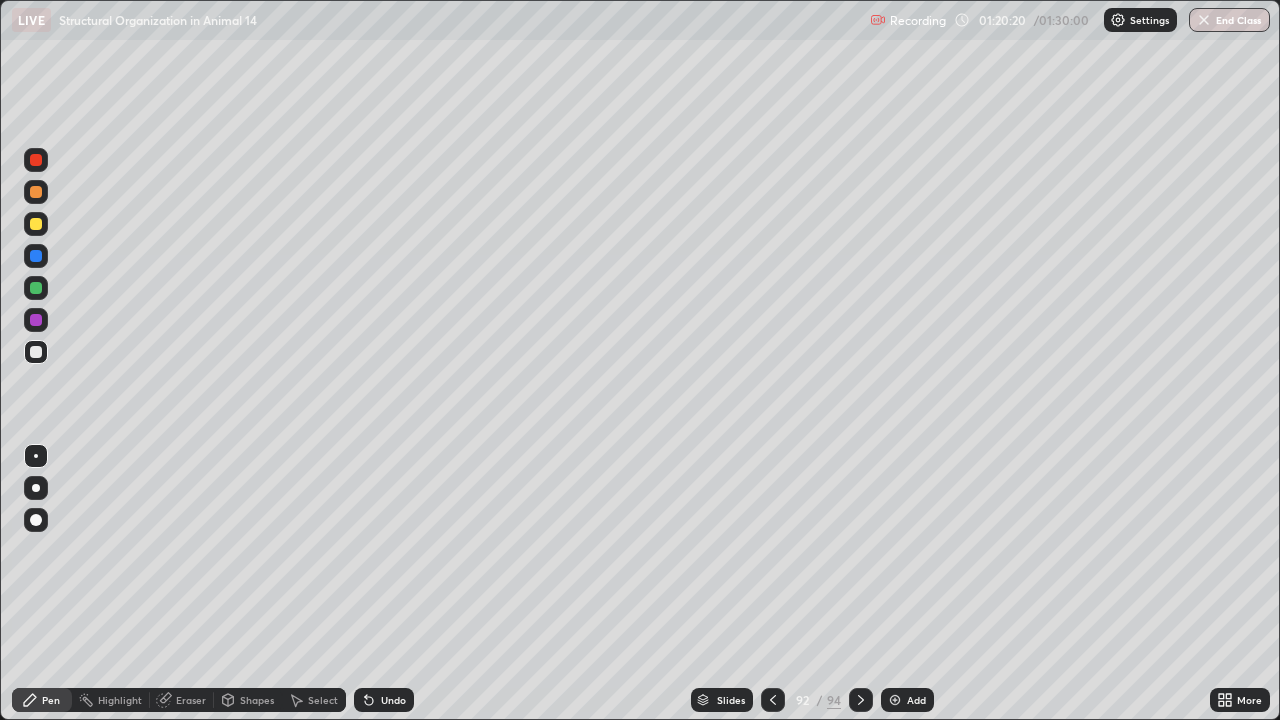click on "Undo" at bounding box center (384, 700) 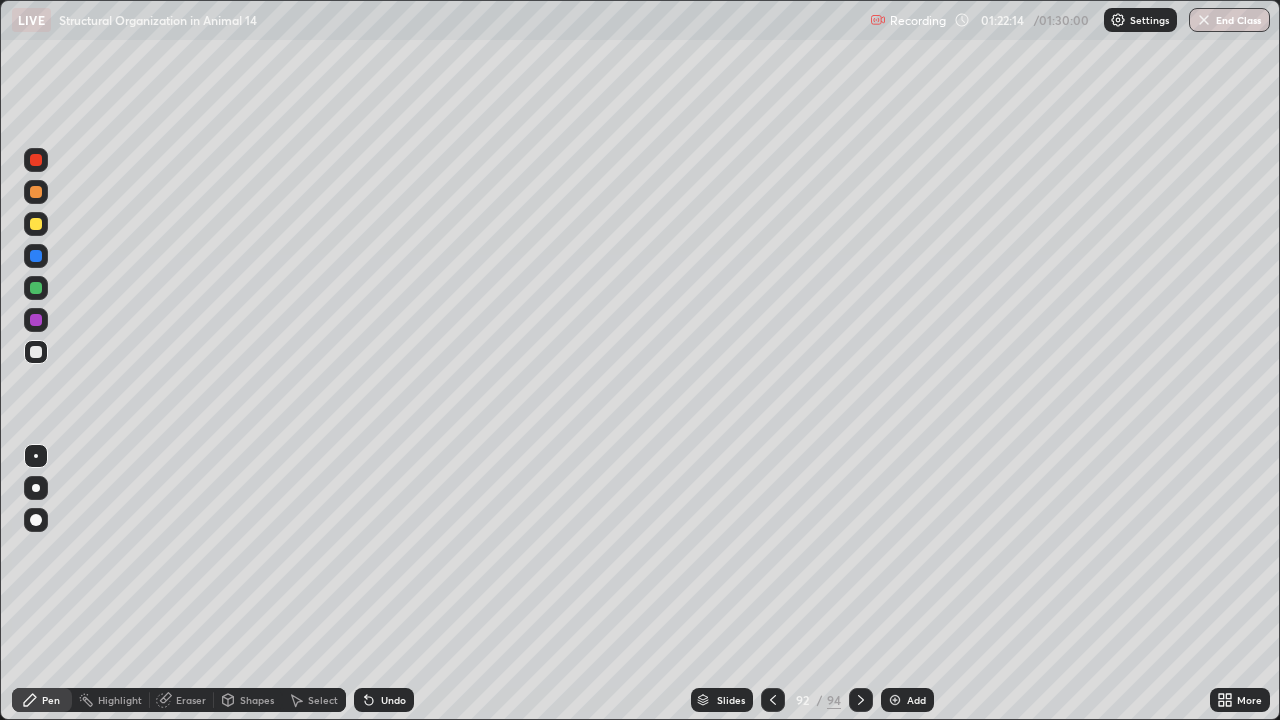 click on "Add" at bounding box center [907, 700] 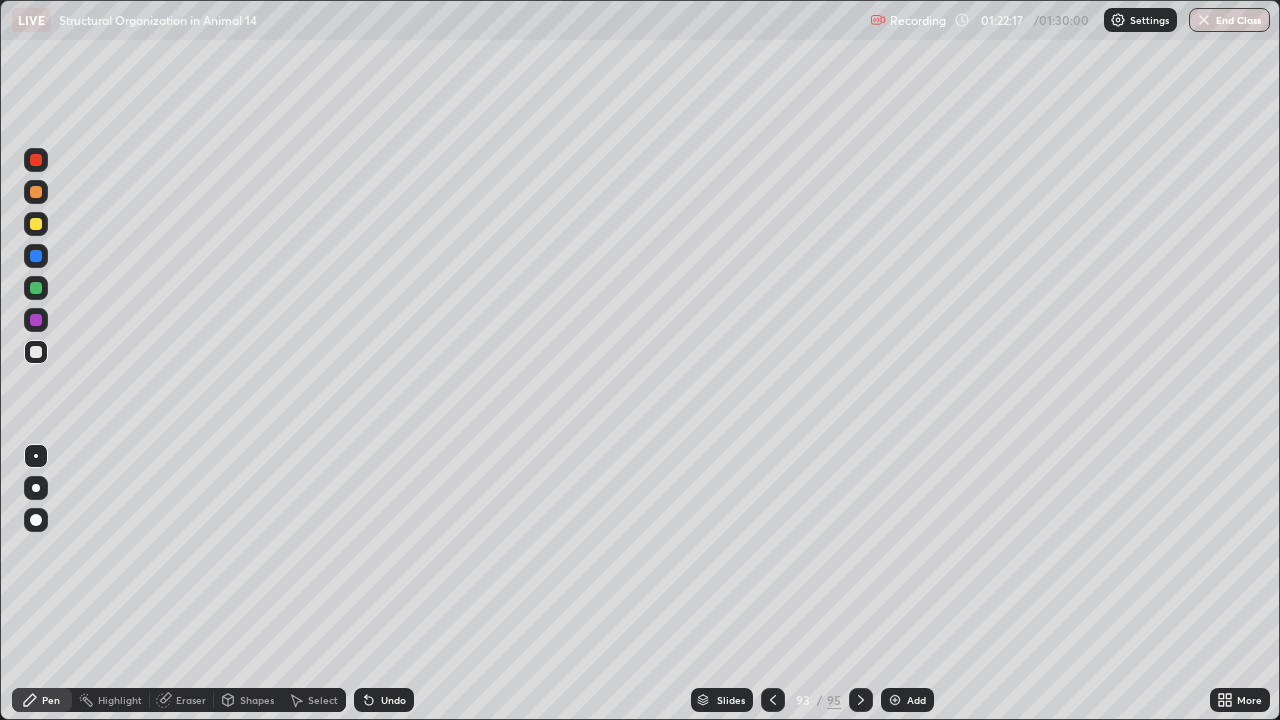 click at bounding box center (36, 224) 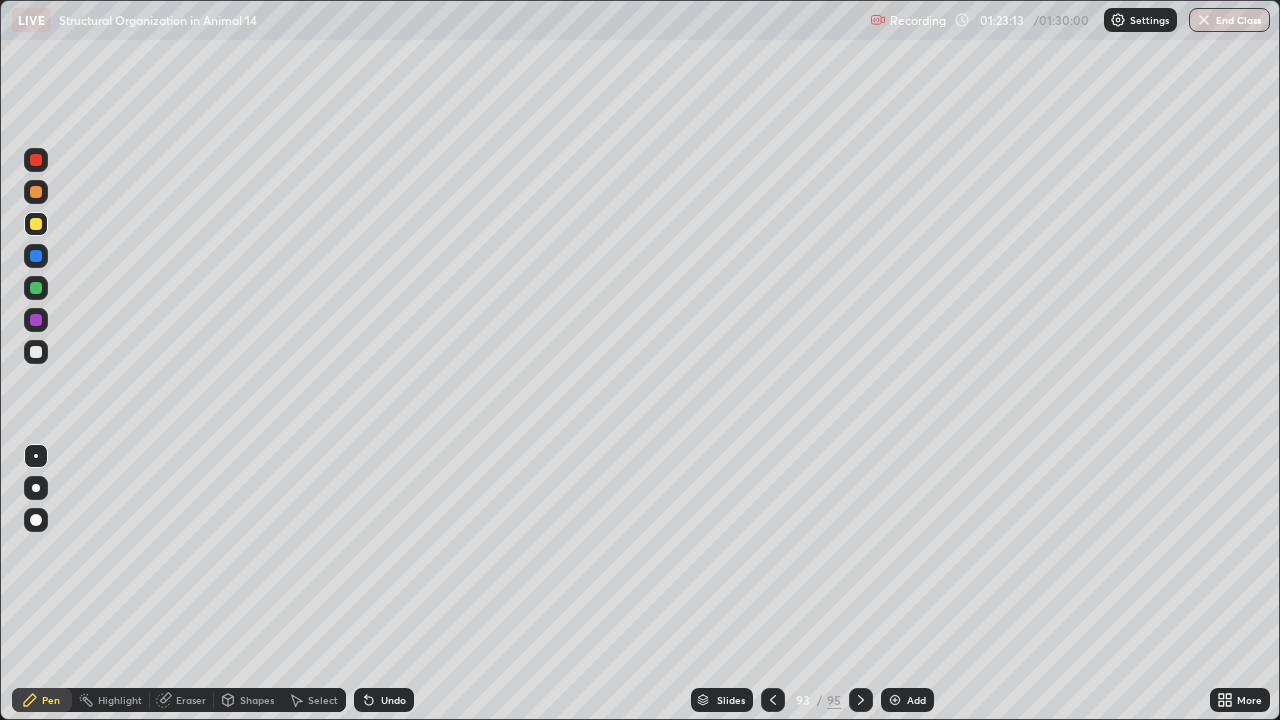 click on "Undo" at bounding box center (393, 700) 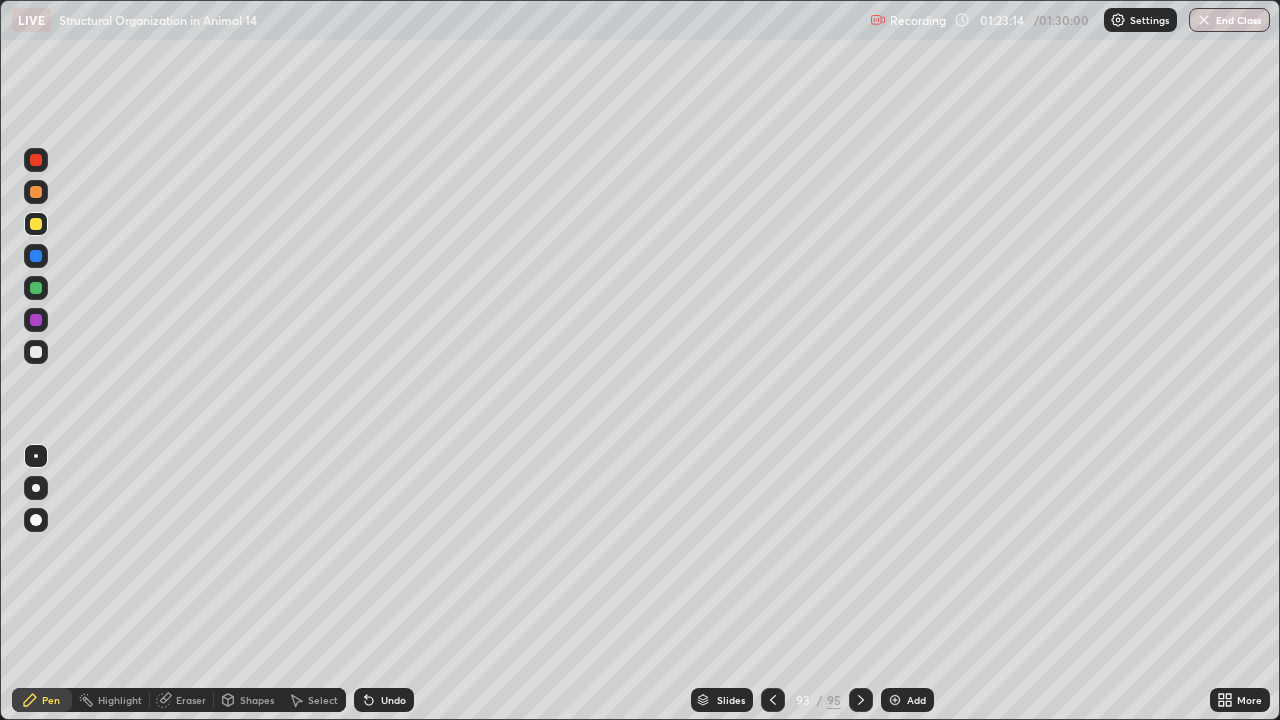 click 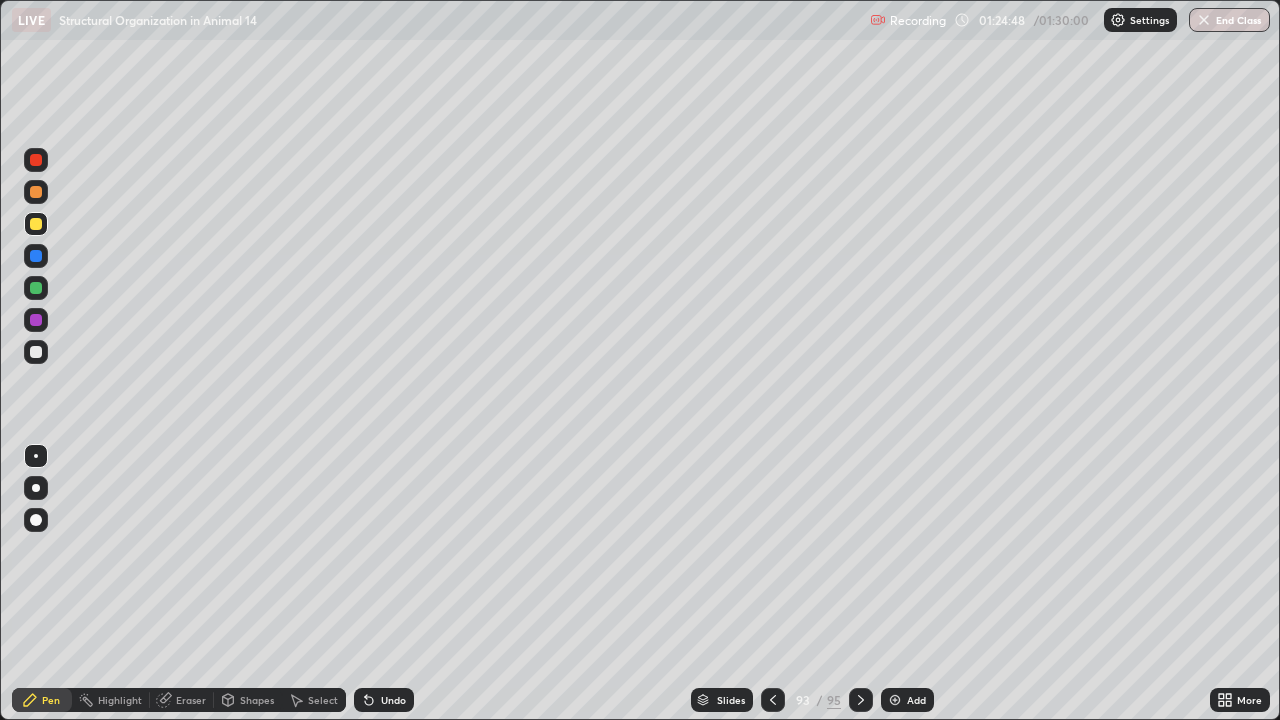 click on "Undo" at bounding box center (393, 700) 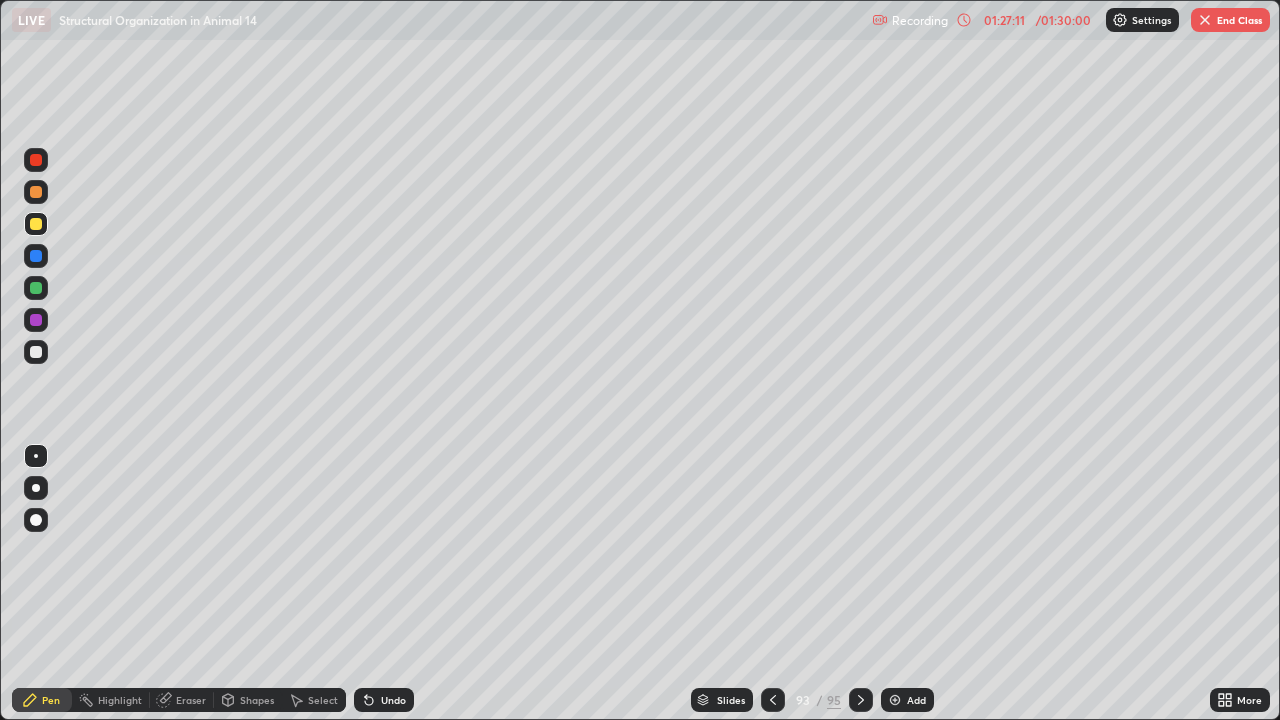 click at bounding box center [36, 352] 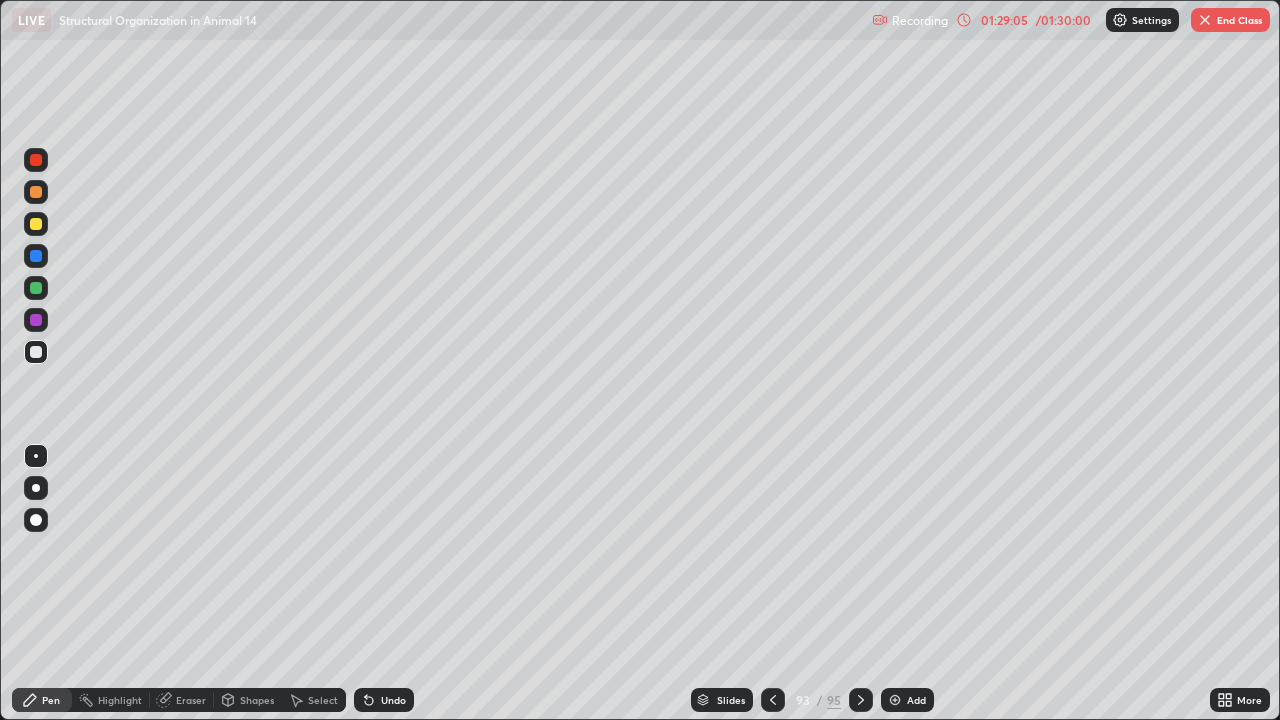 click on "End Class" at bounding box center (1230, 20) 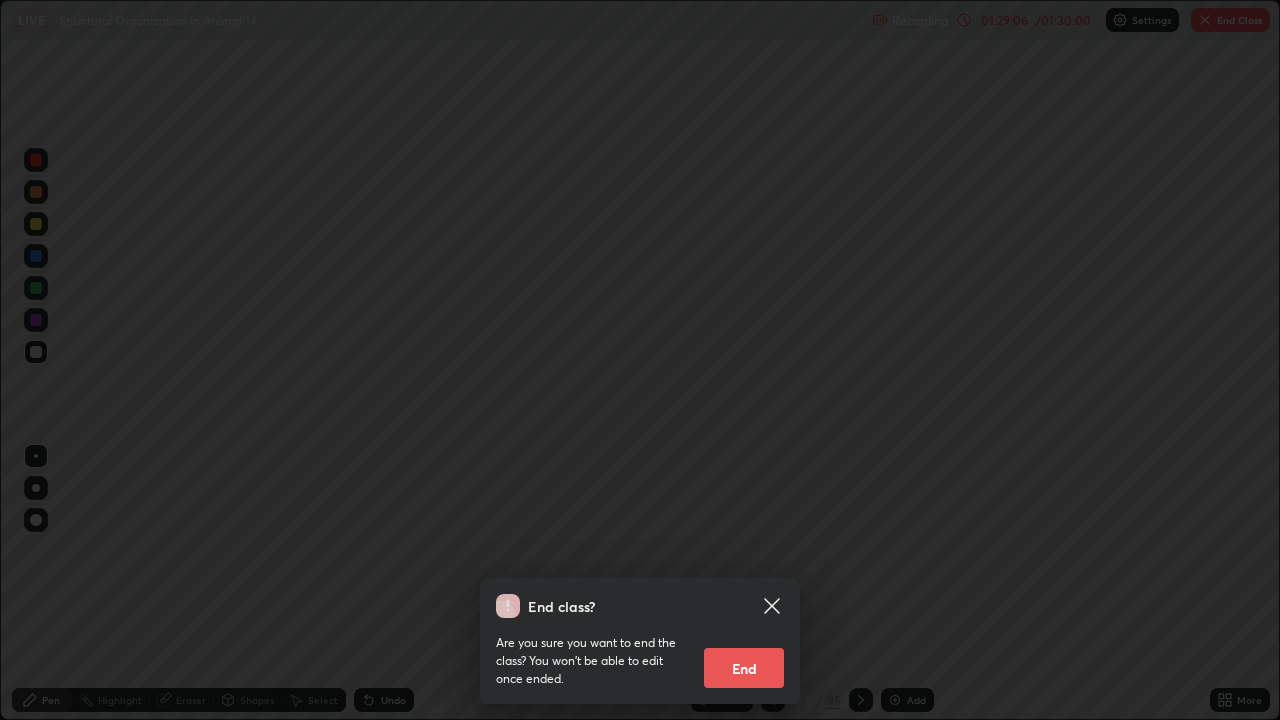 click on "End" at bounding box center (744, 668) 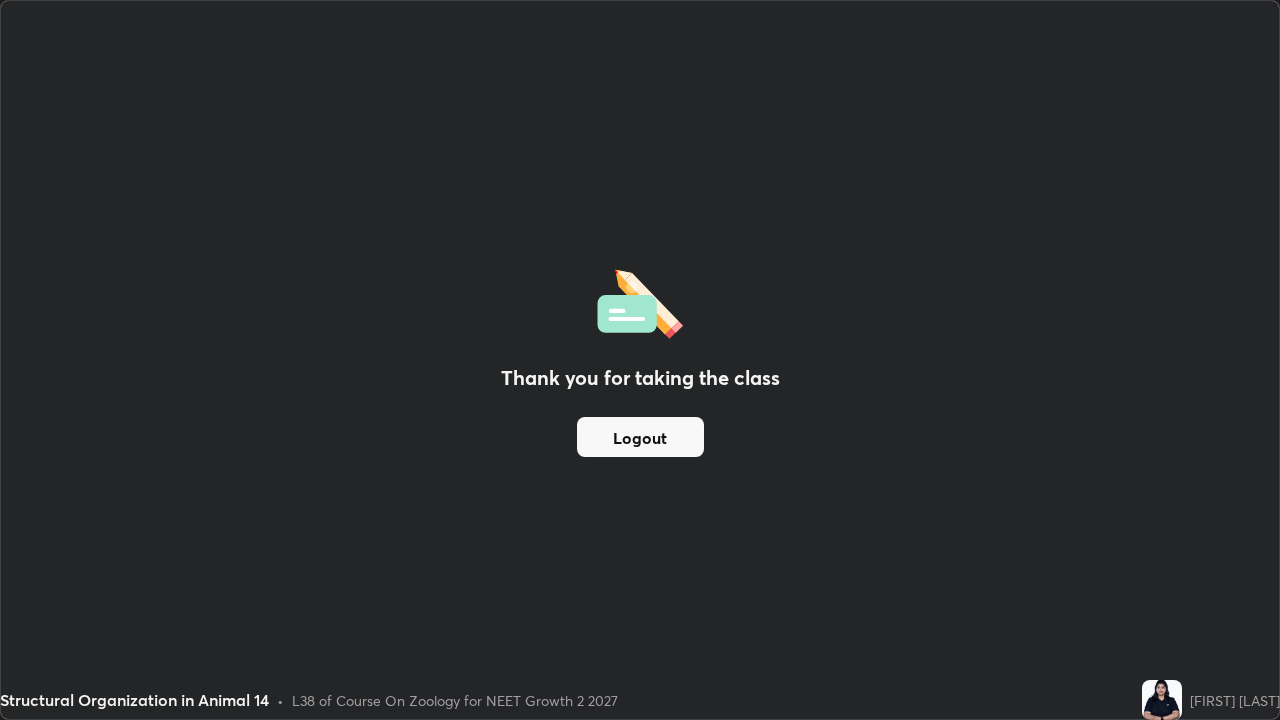 click on "Logout" at bounding box center (640, 437) 